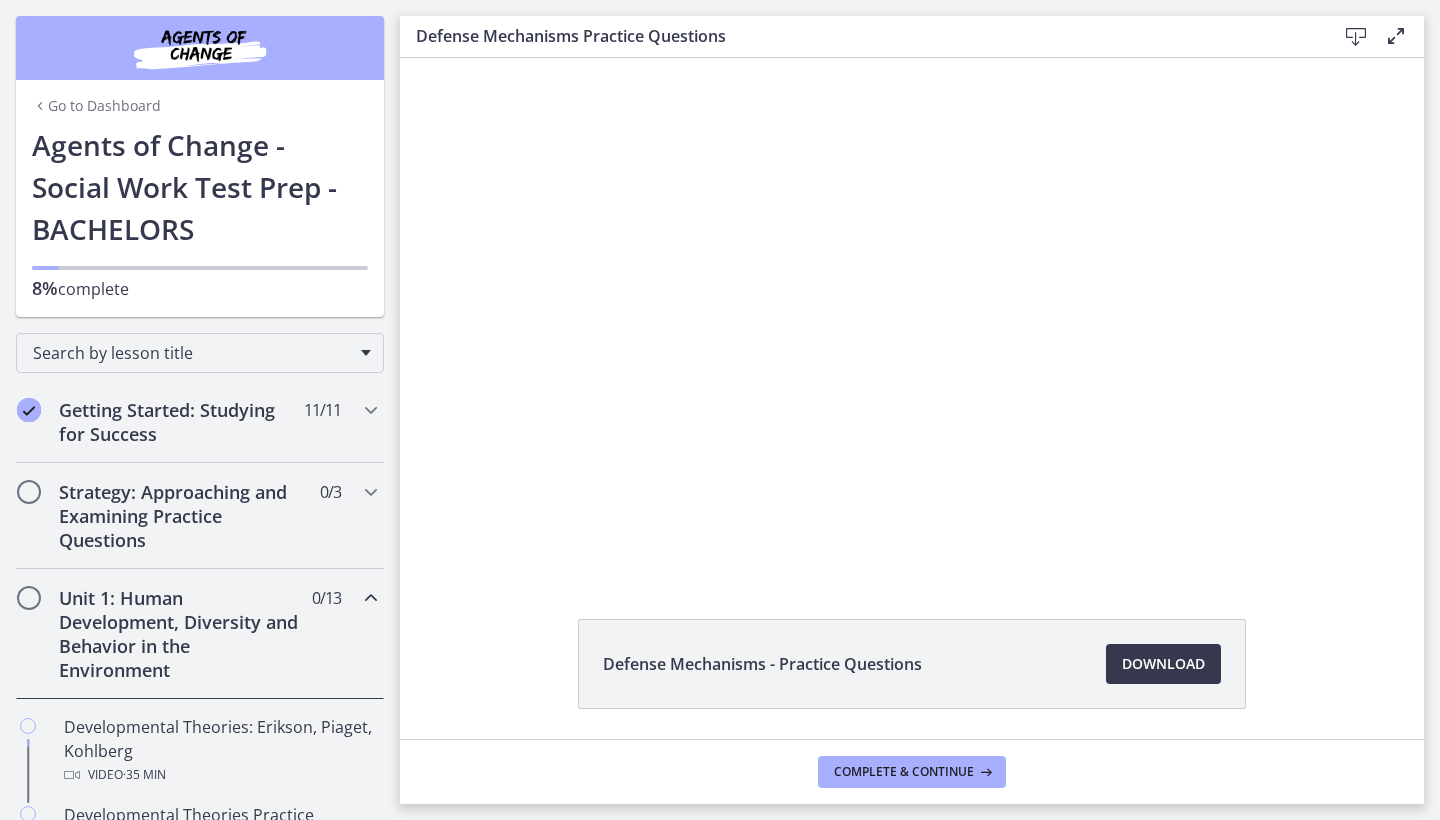 scroll, scrollTop: 0, scrollLeft: 0, axis: both 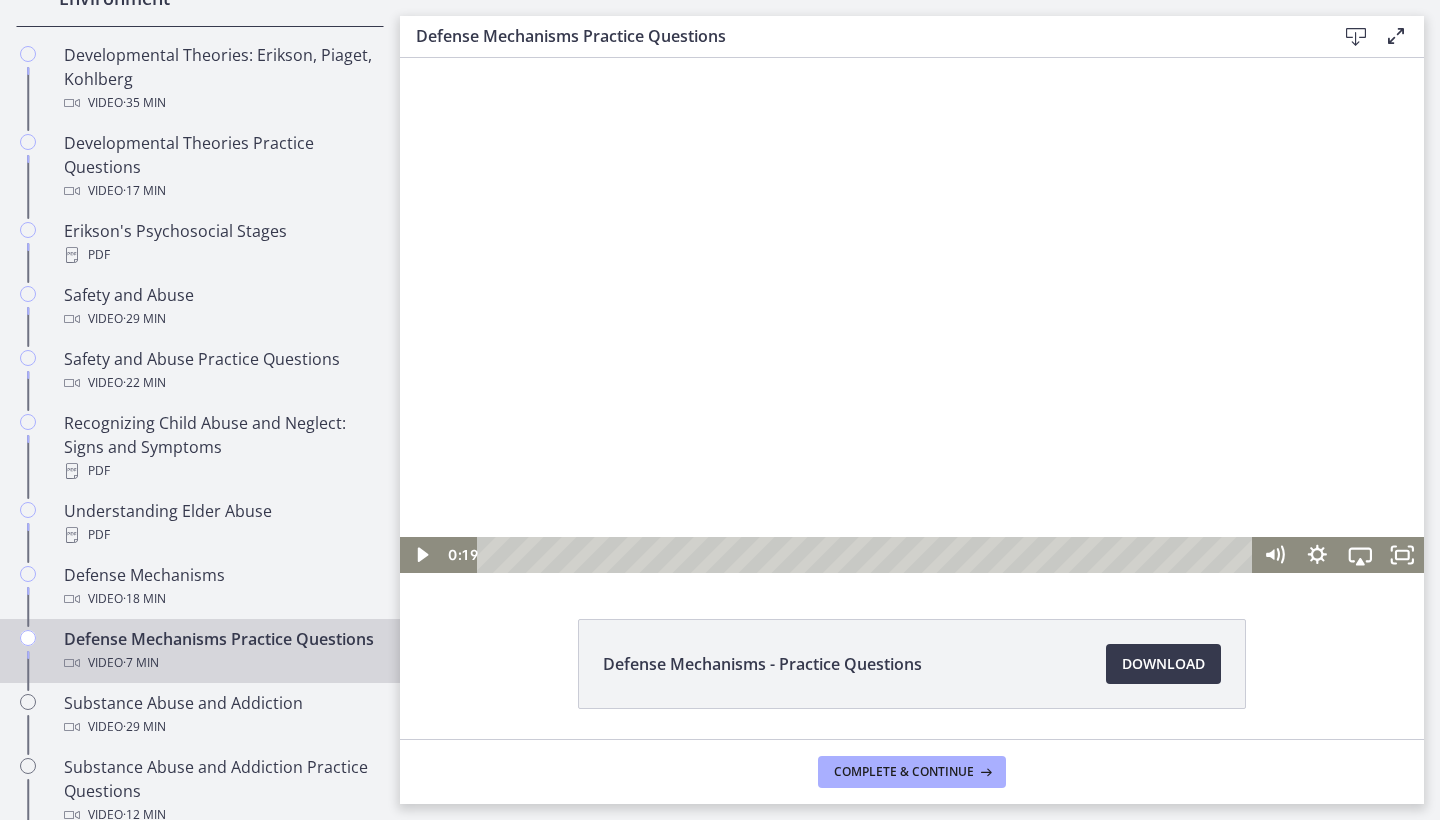 drag, startPoint x: 1637, startPoint y: 99, endPoint x: 1225, endPoint y: 351, distance: 482.95755 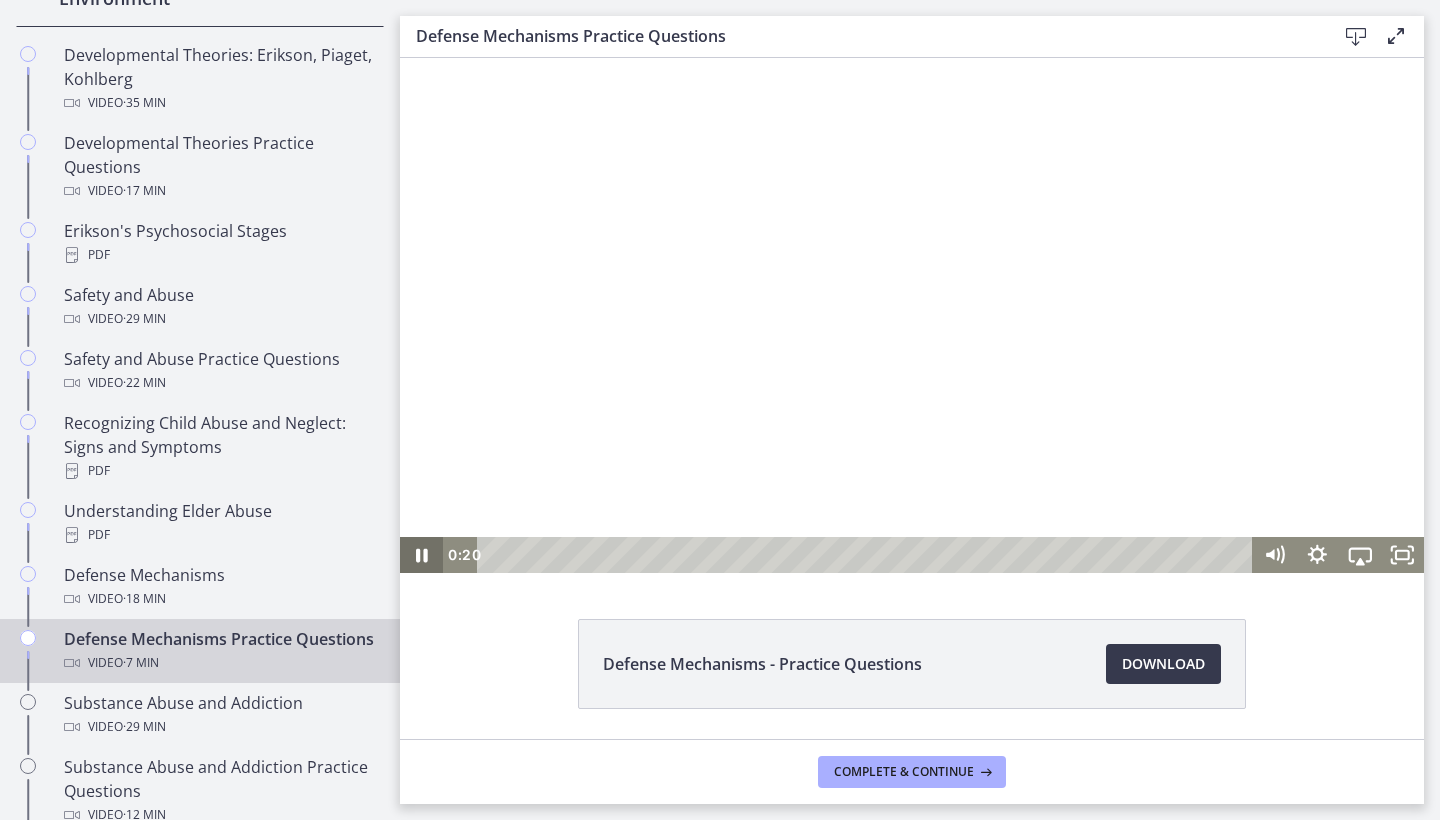 click 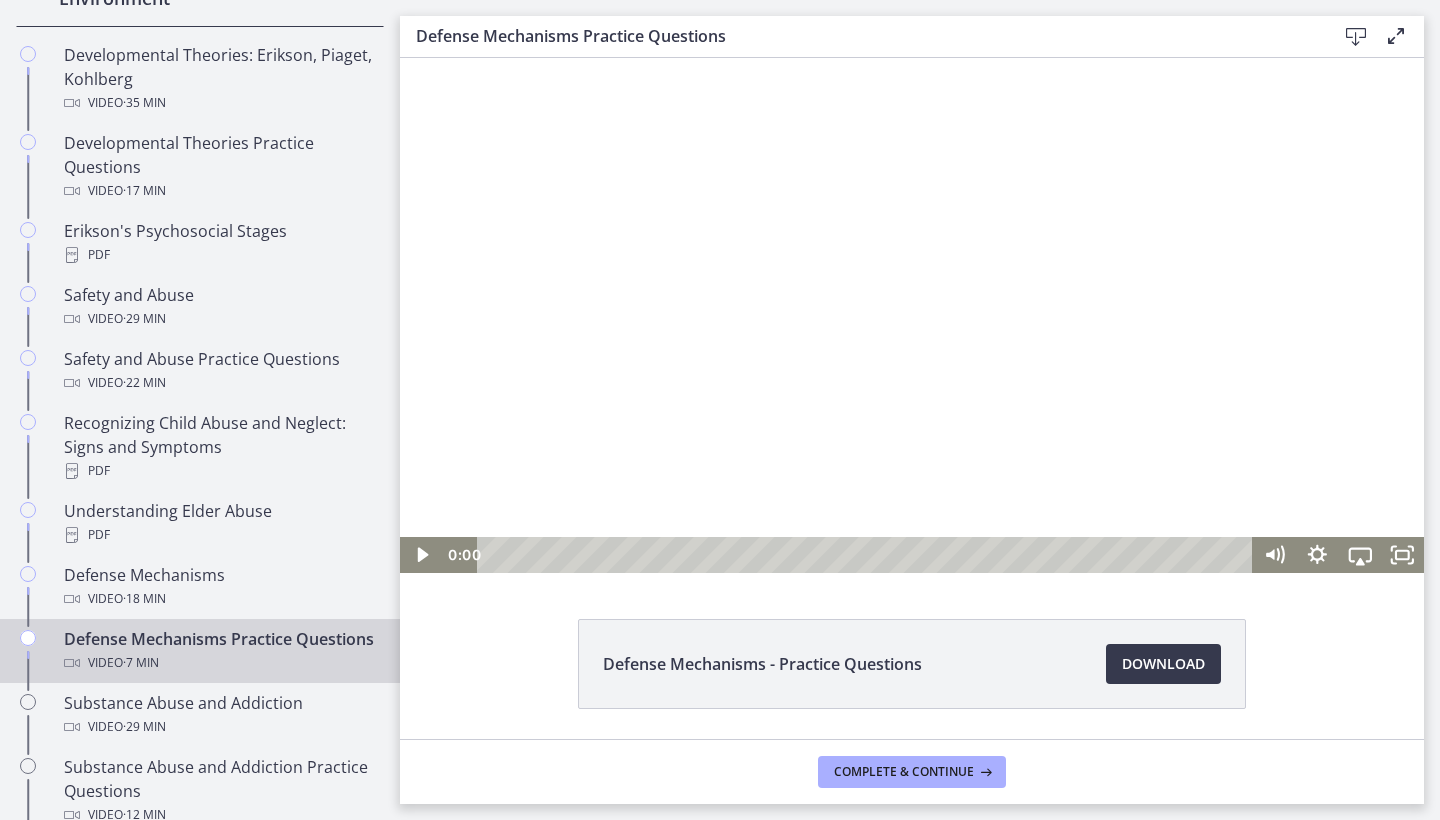 drag, startPoint x: 526, startPoint y: 560, endPoint x: 460, endPoint y: 560, distance: 66 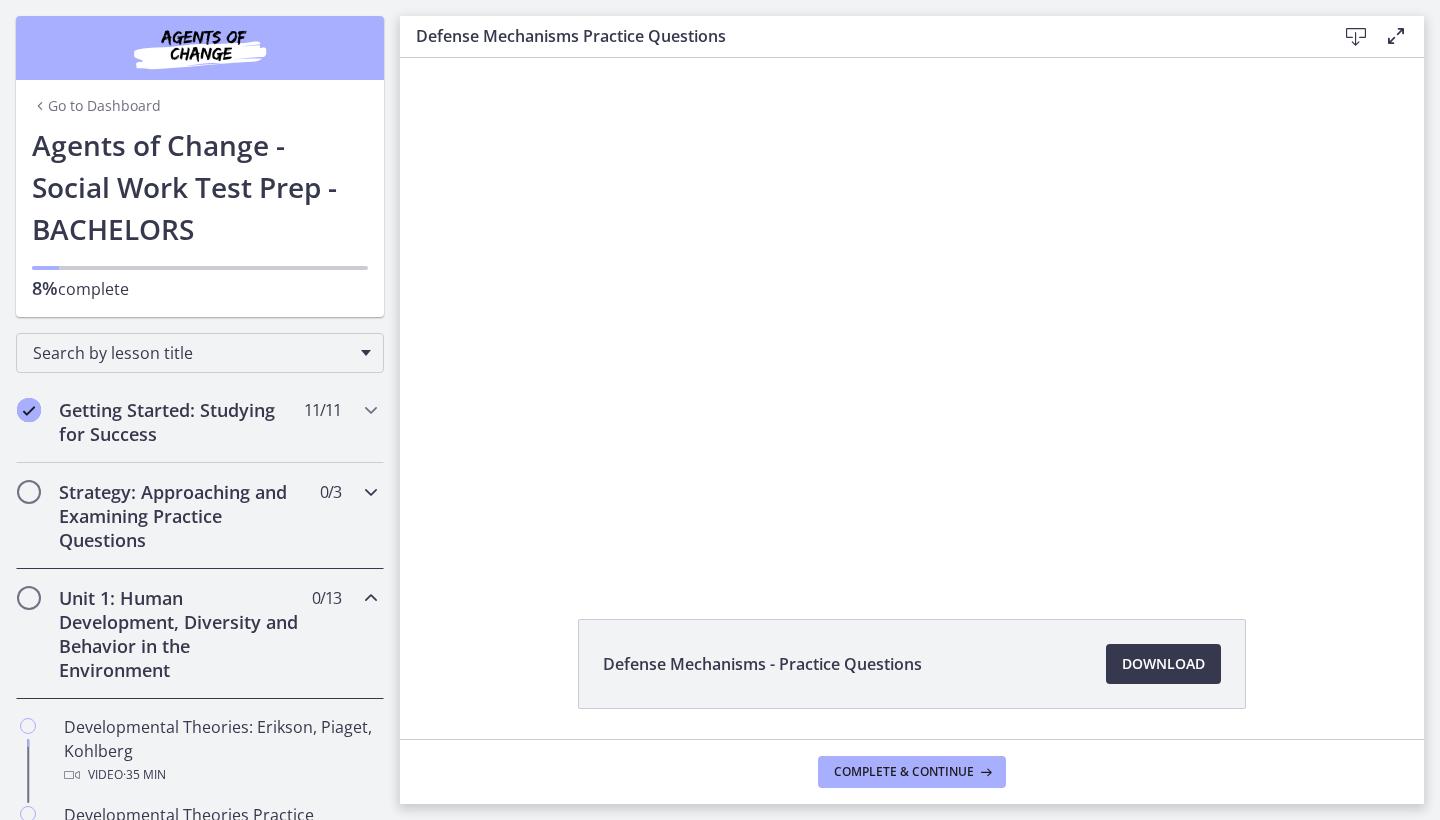 scroll, scrollTop: 0, scrollLeft: 0, axis: both 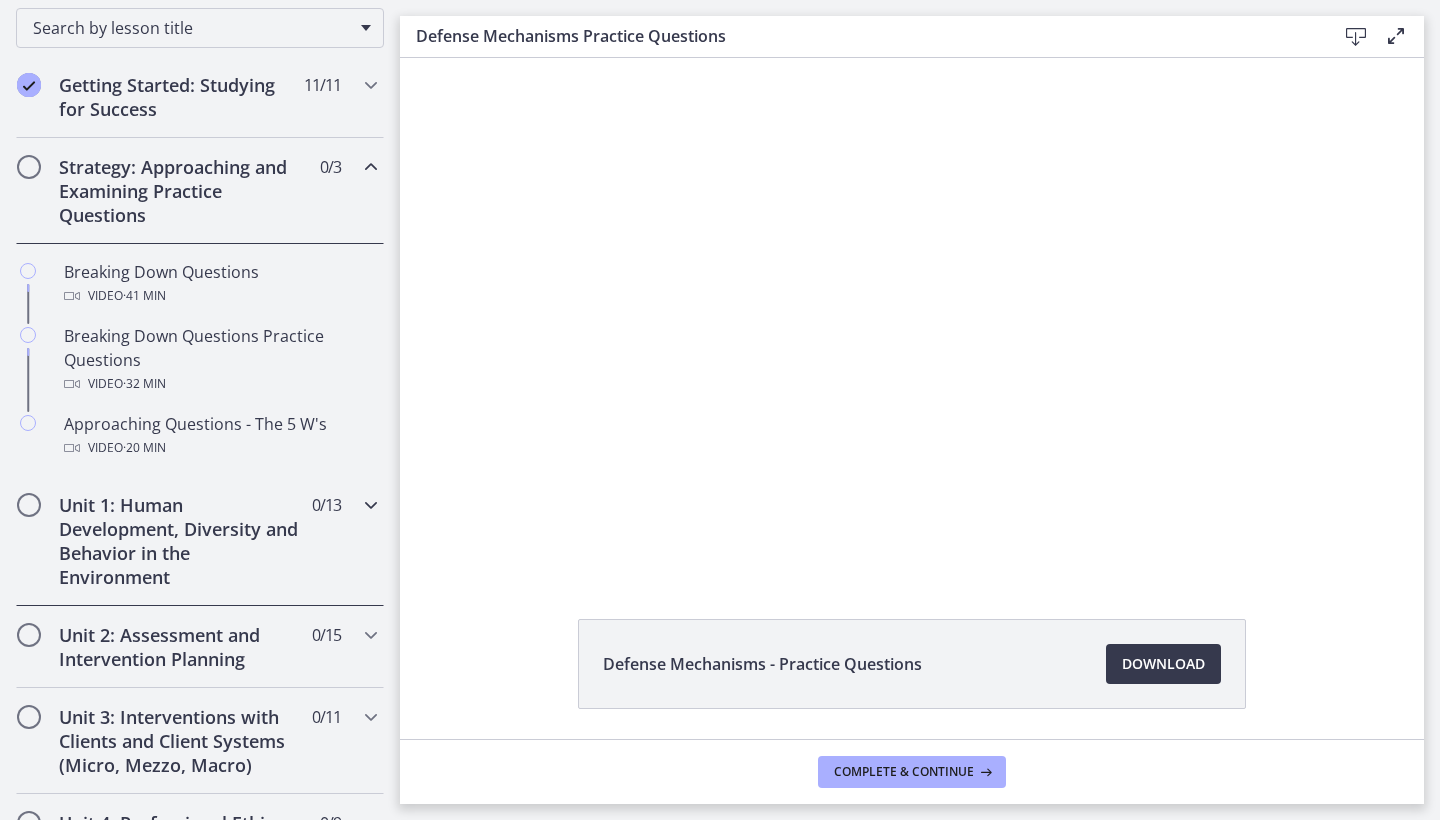 click on "Unit 1: Human Development, Diversity and Behavior in the Environment" at bounding box center [181, 541] 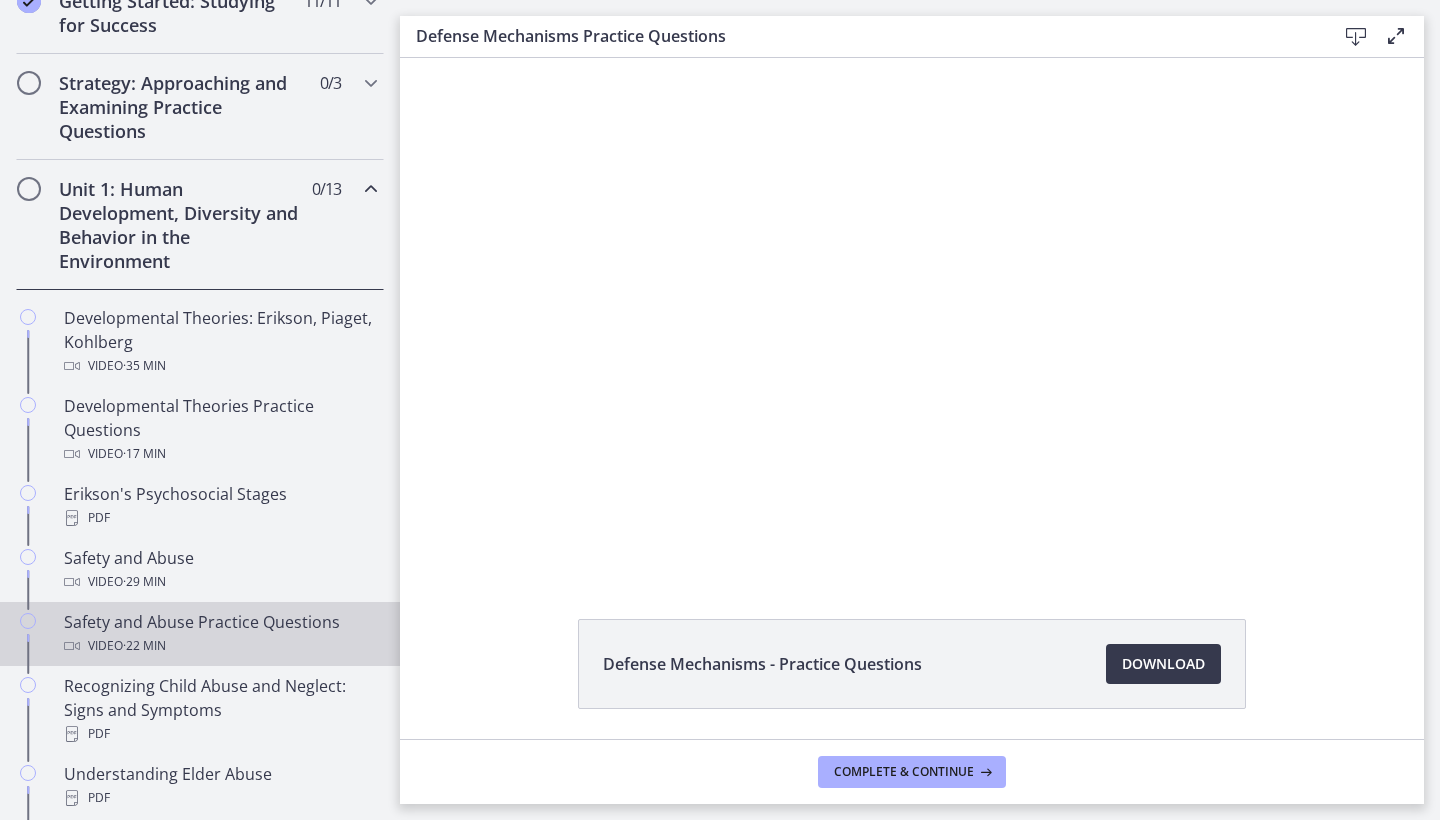 scroll, scrollTop: 411, scrollLeft: 0, axis: vertical 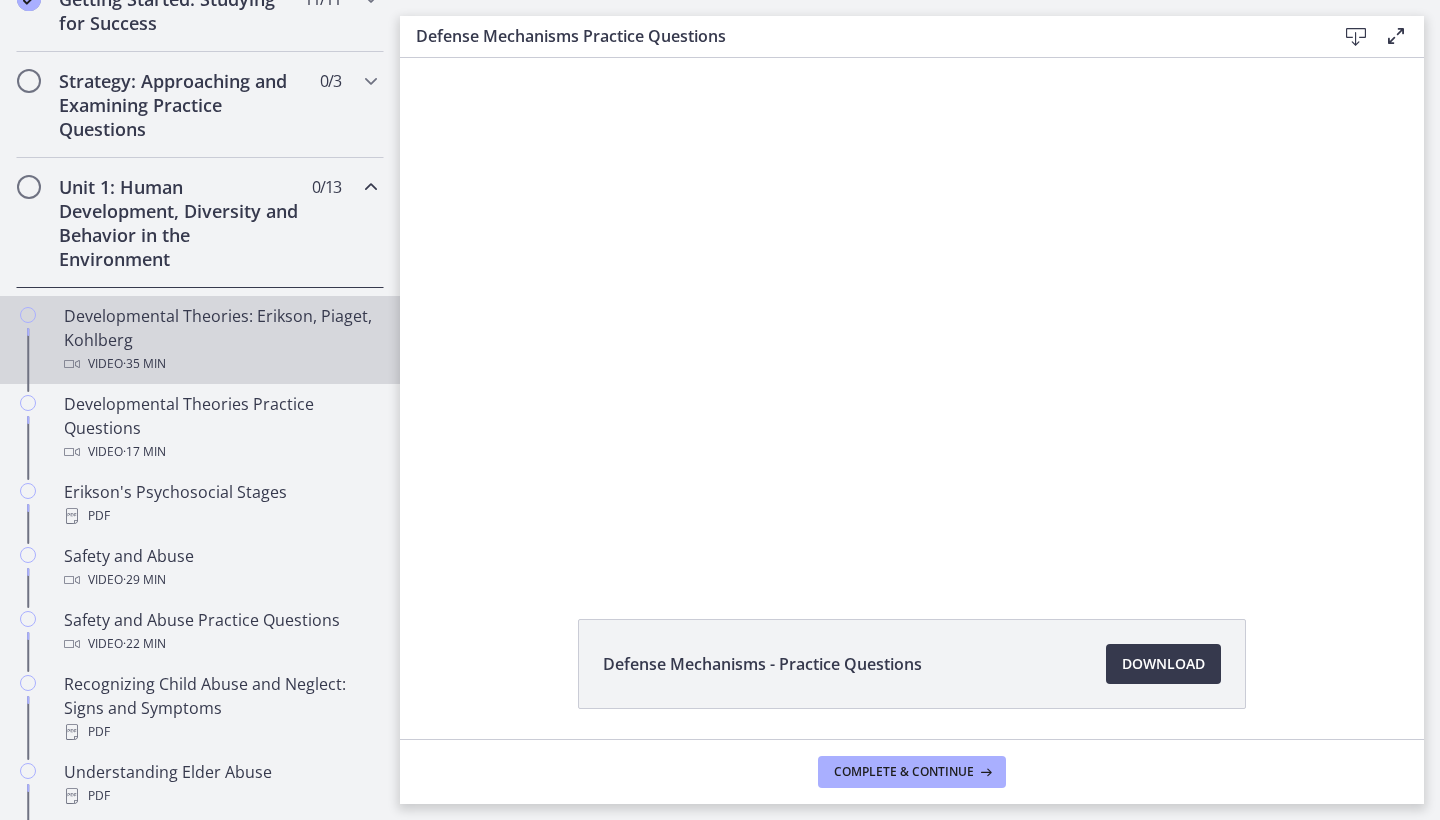 click on "Video
·  35 min" at bounding box center (220, 364) 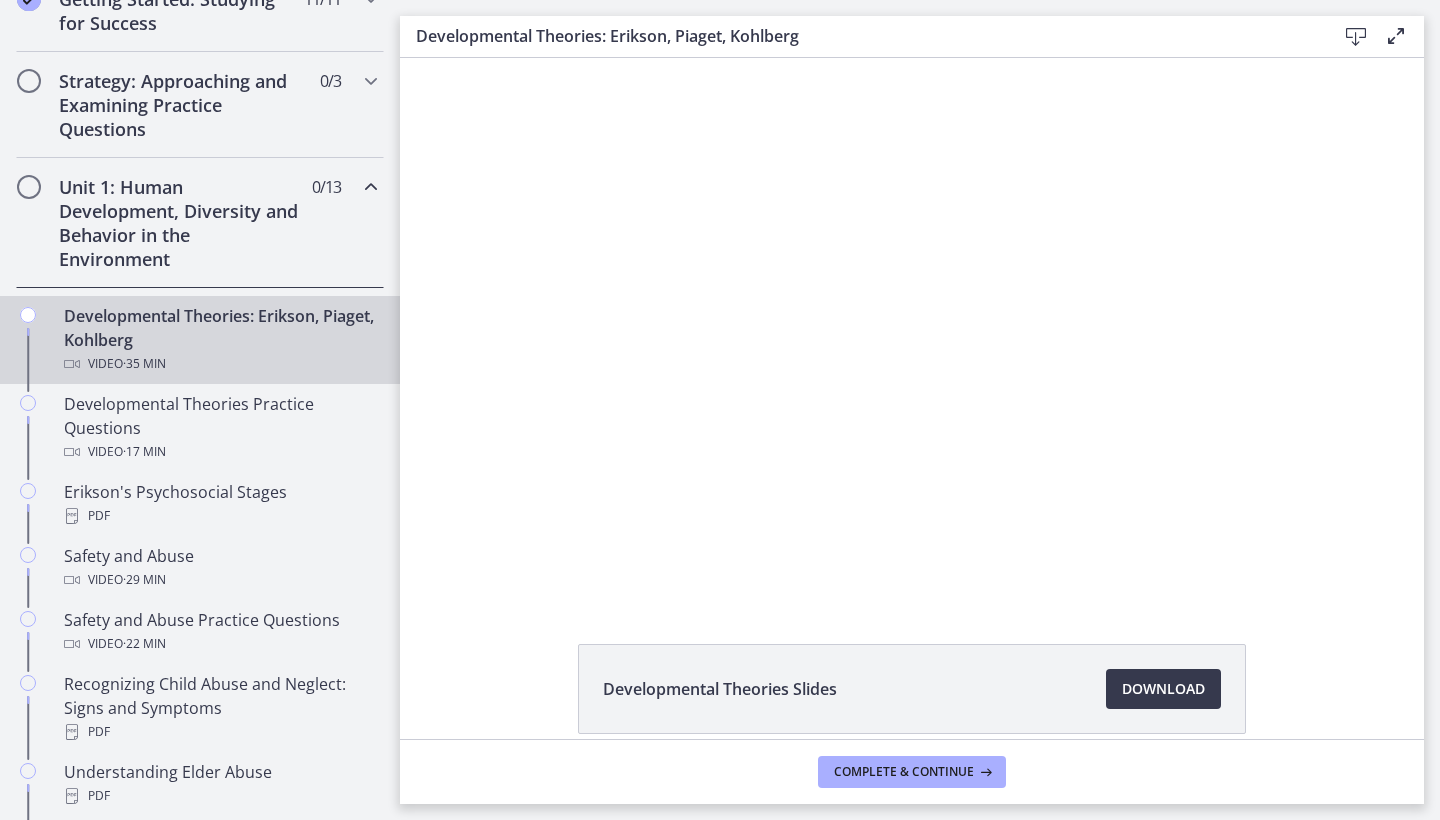 scroll, scrollTop: 0, scrollLeft: 0, axis: both 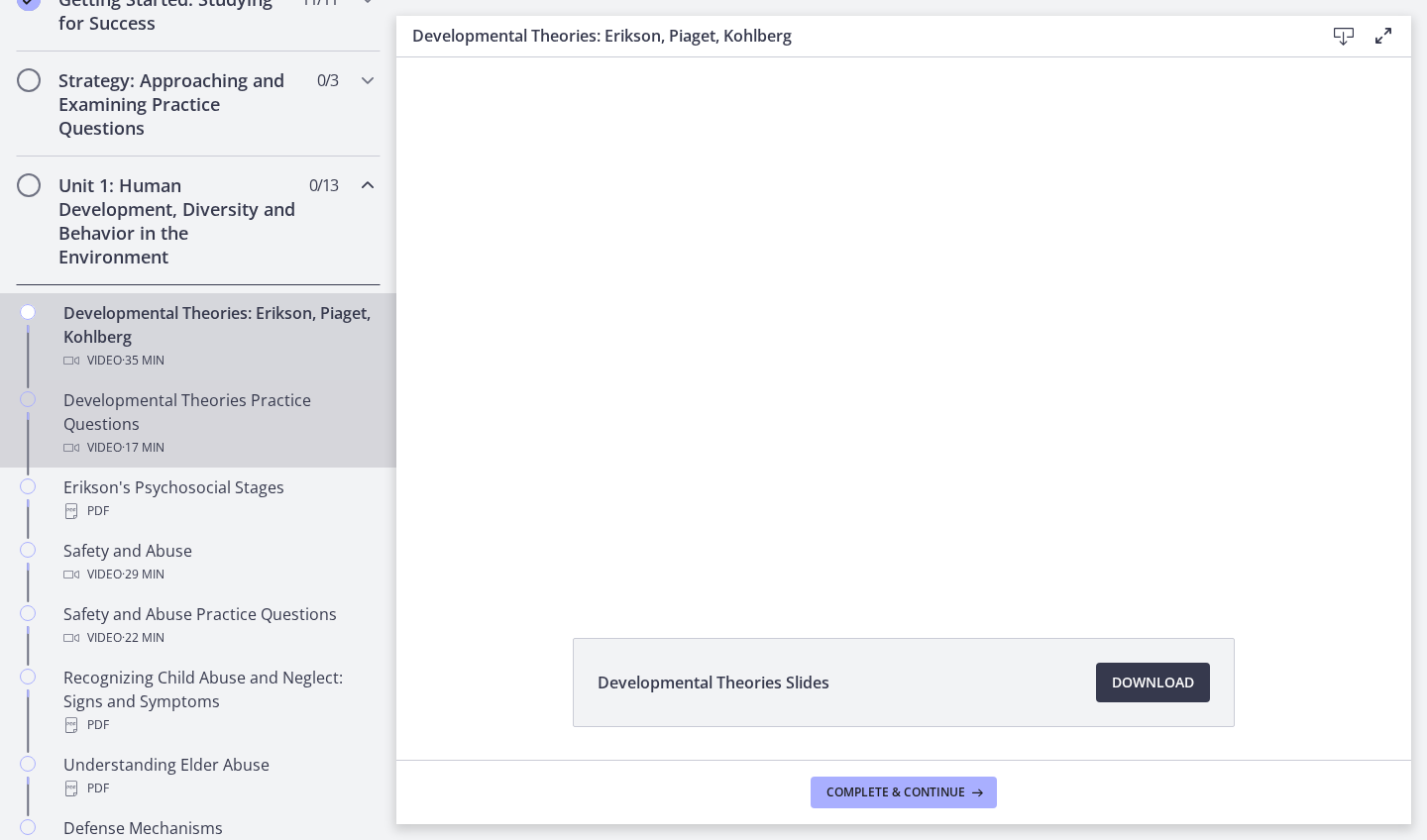 click on "Developmental Theories Practice Questions
Video
·  17 min" at bounding box center (218, 424) 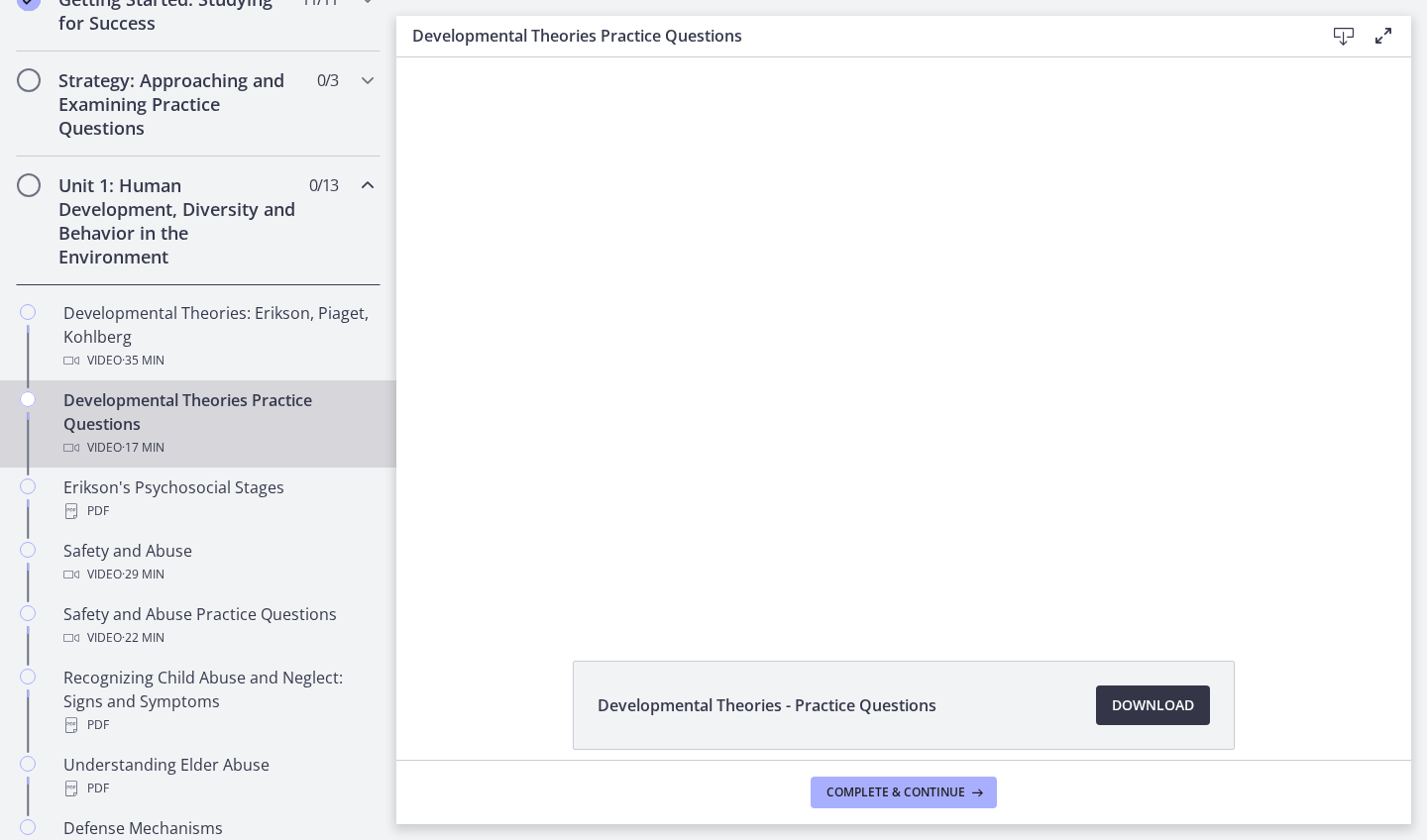 click on "Download
Opens in a new window" at bounding box center (1153, 705) 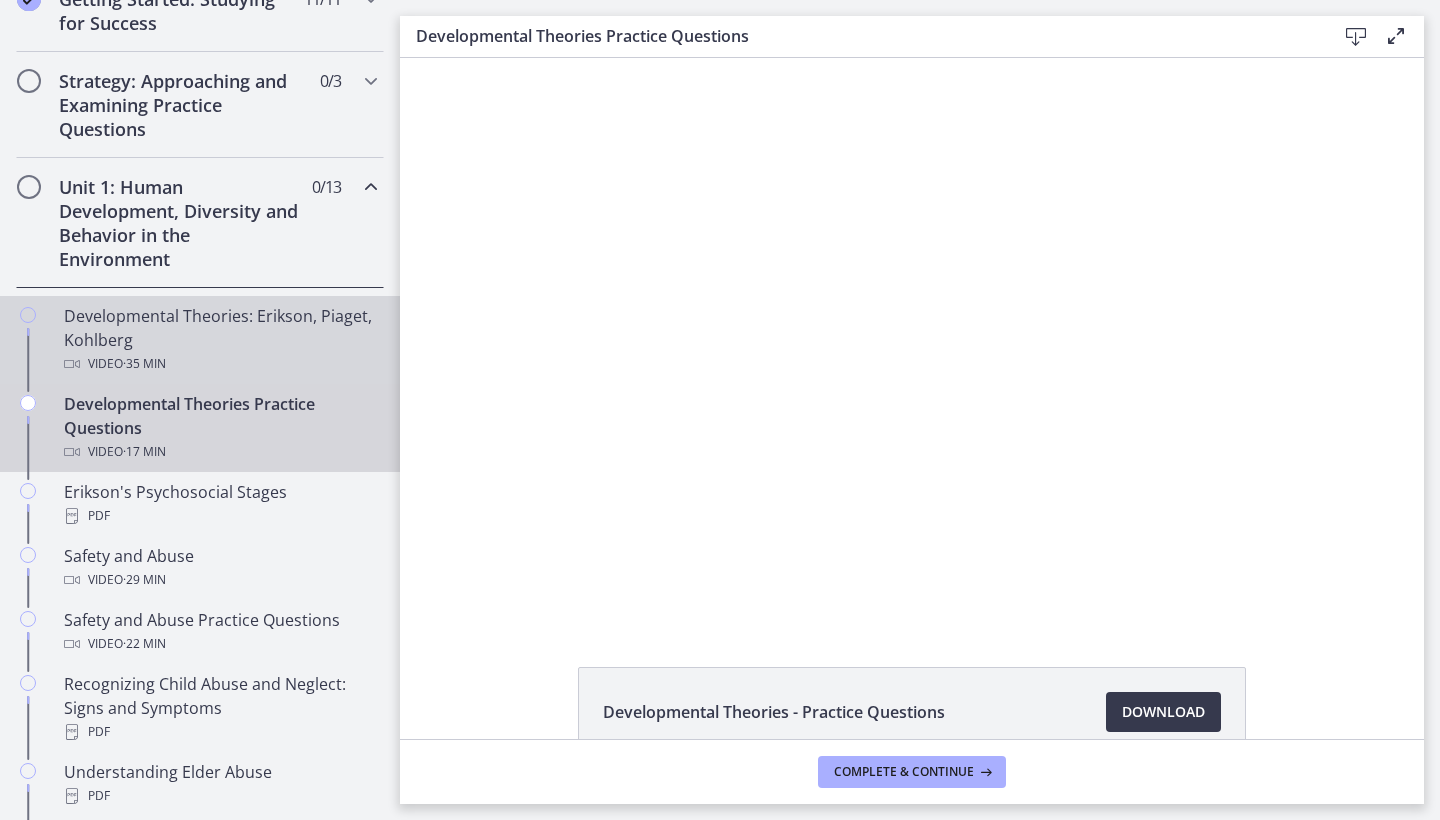click on "Developmental Theories: Erikson, Piaget, Kohlberg
Video
·  35 min" at bounding box center (220, 340) 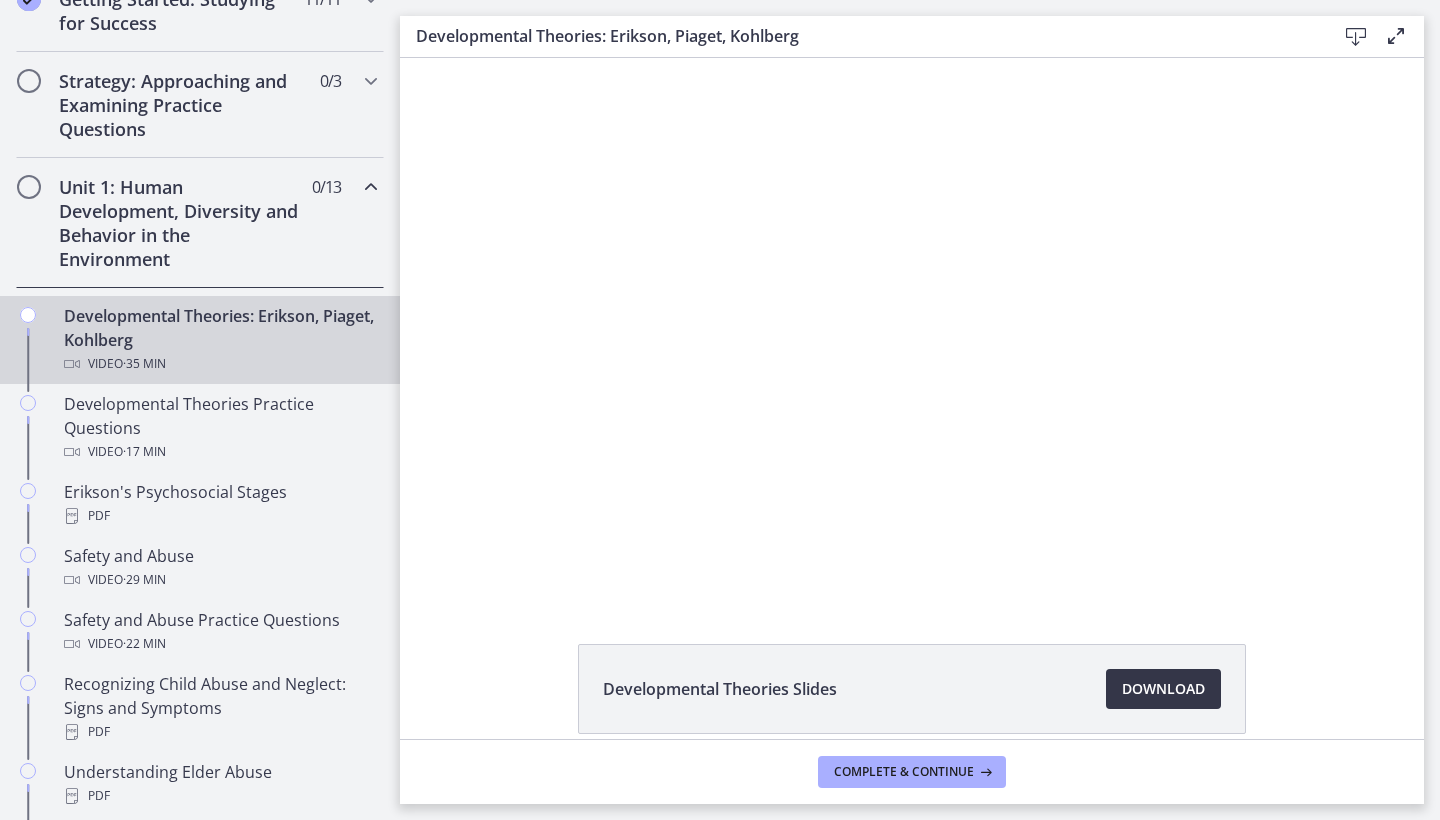 click on "Download
Opens in a new window" at bounding box center (1163, 689) 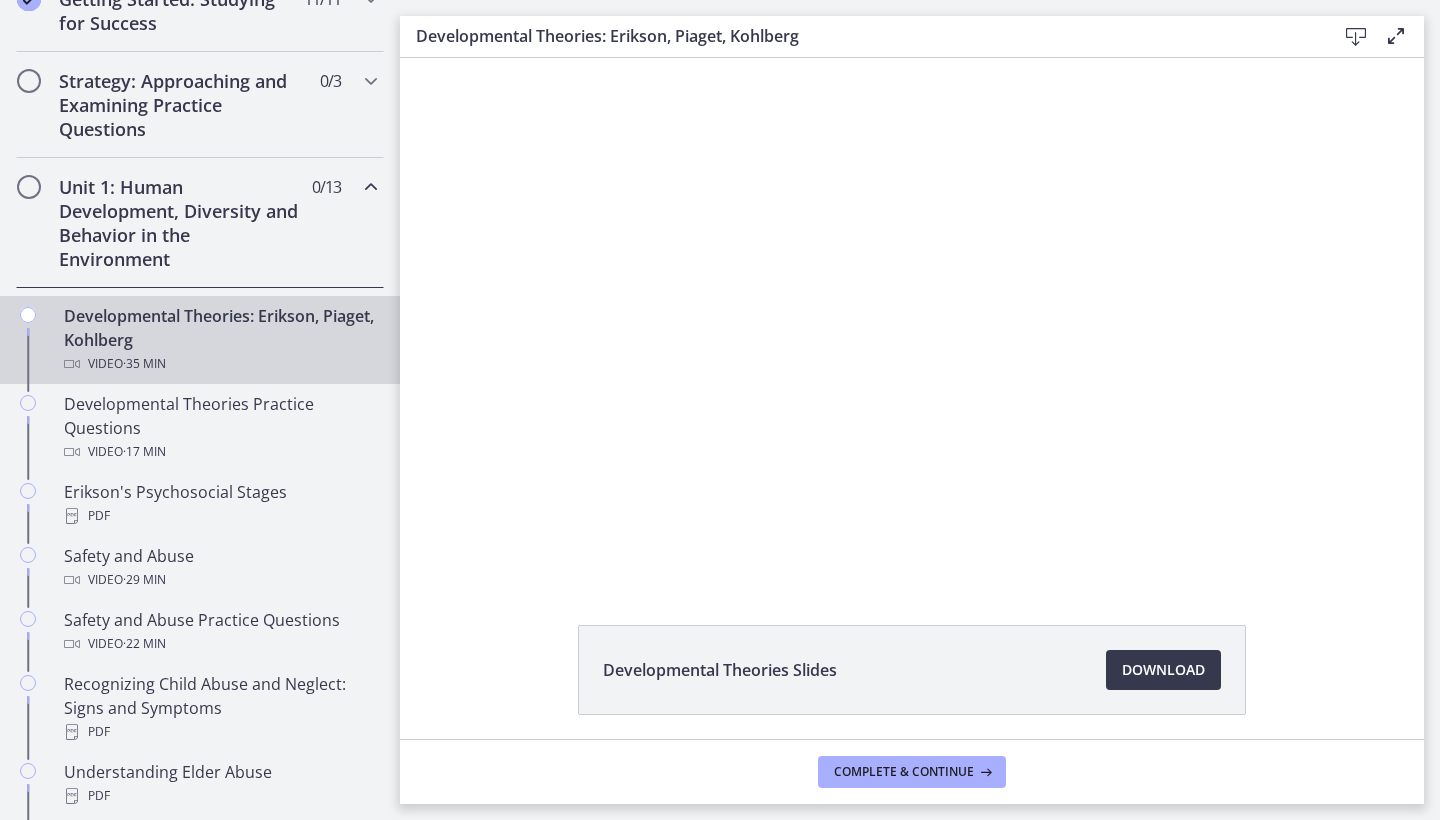 scroll, scrollTop: 23, scrollLeft: 0, axis: vertical 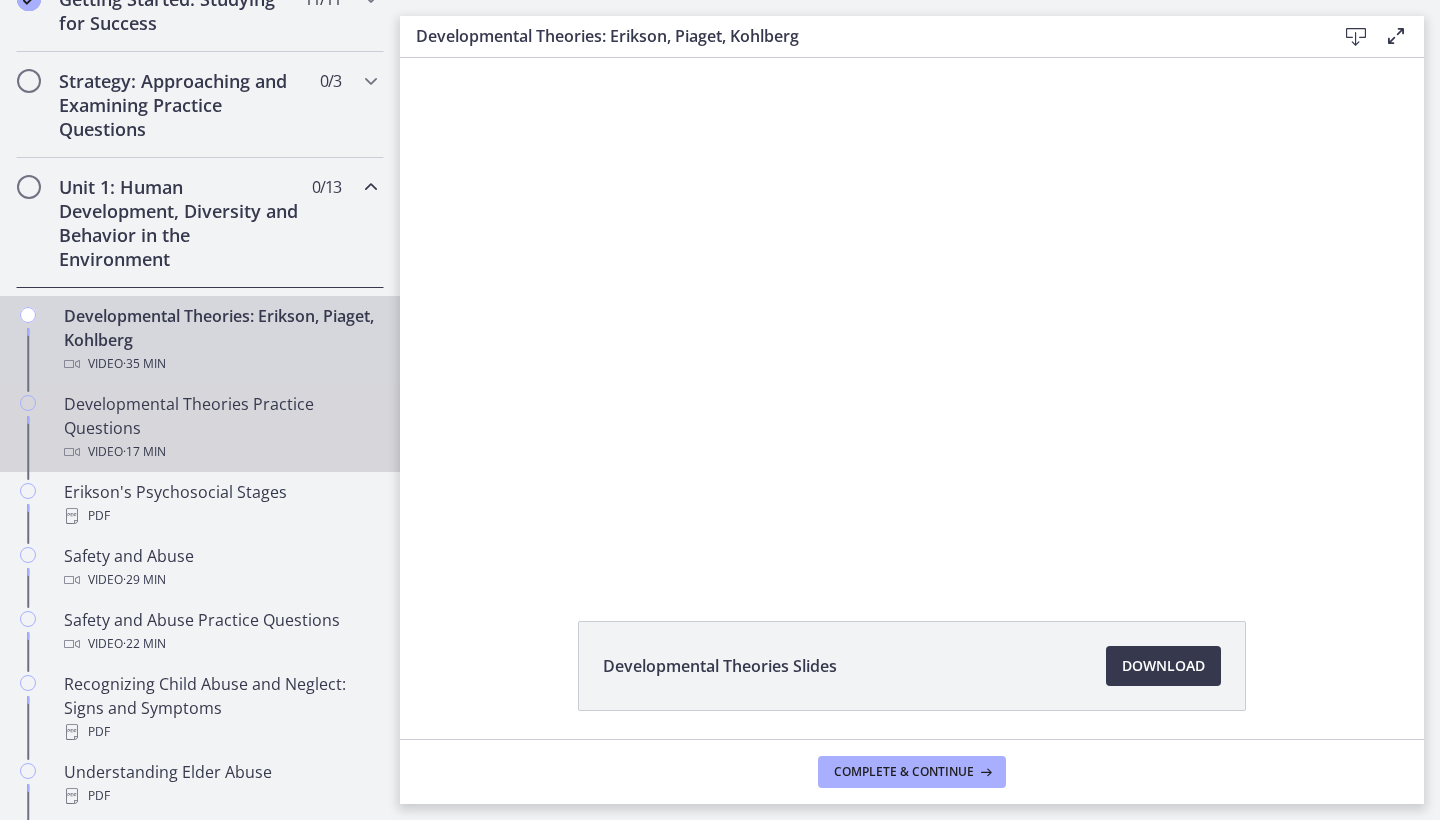 click on "Developmental Theories Practice Questions
Video
·  17 min" at bounding box center [220, 428] 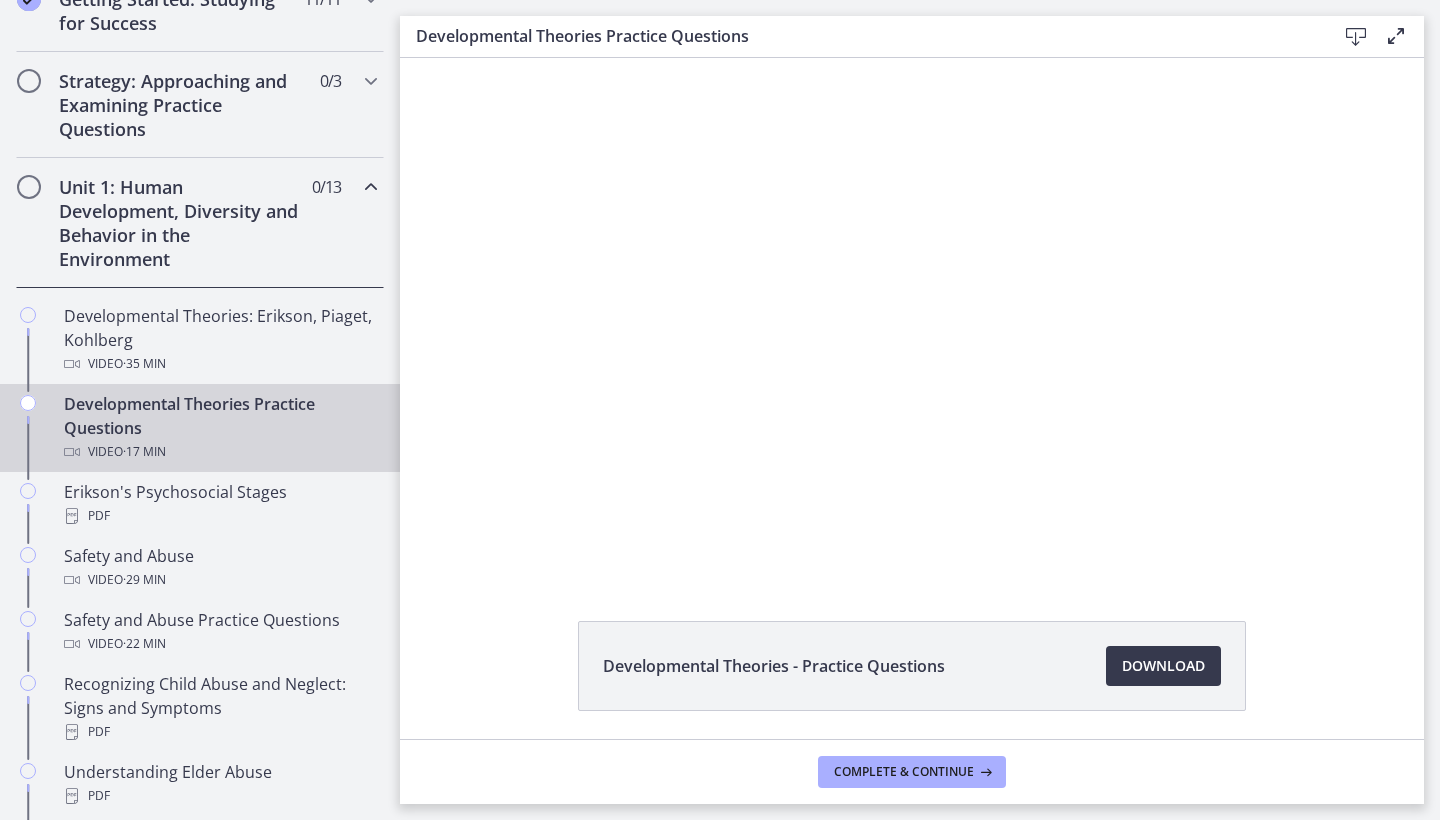 scroll, scrollTop: 0, scrollLeft: 0, axis: both 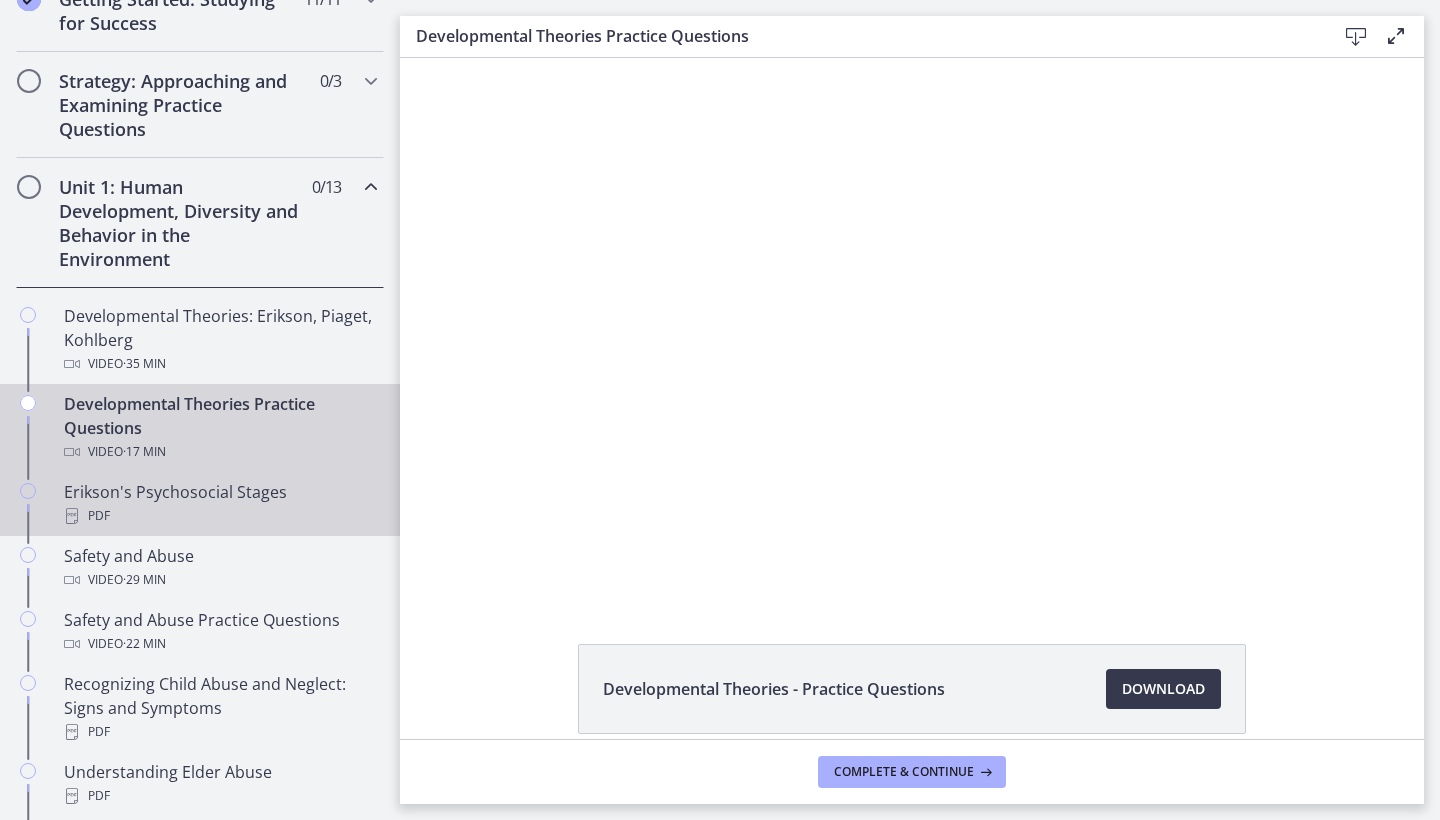 click on "Erikson's Psychosocial Stages
PDF" at bounding box center (220, 504) 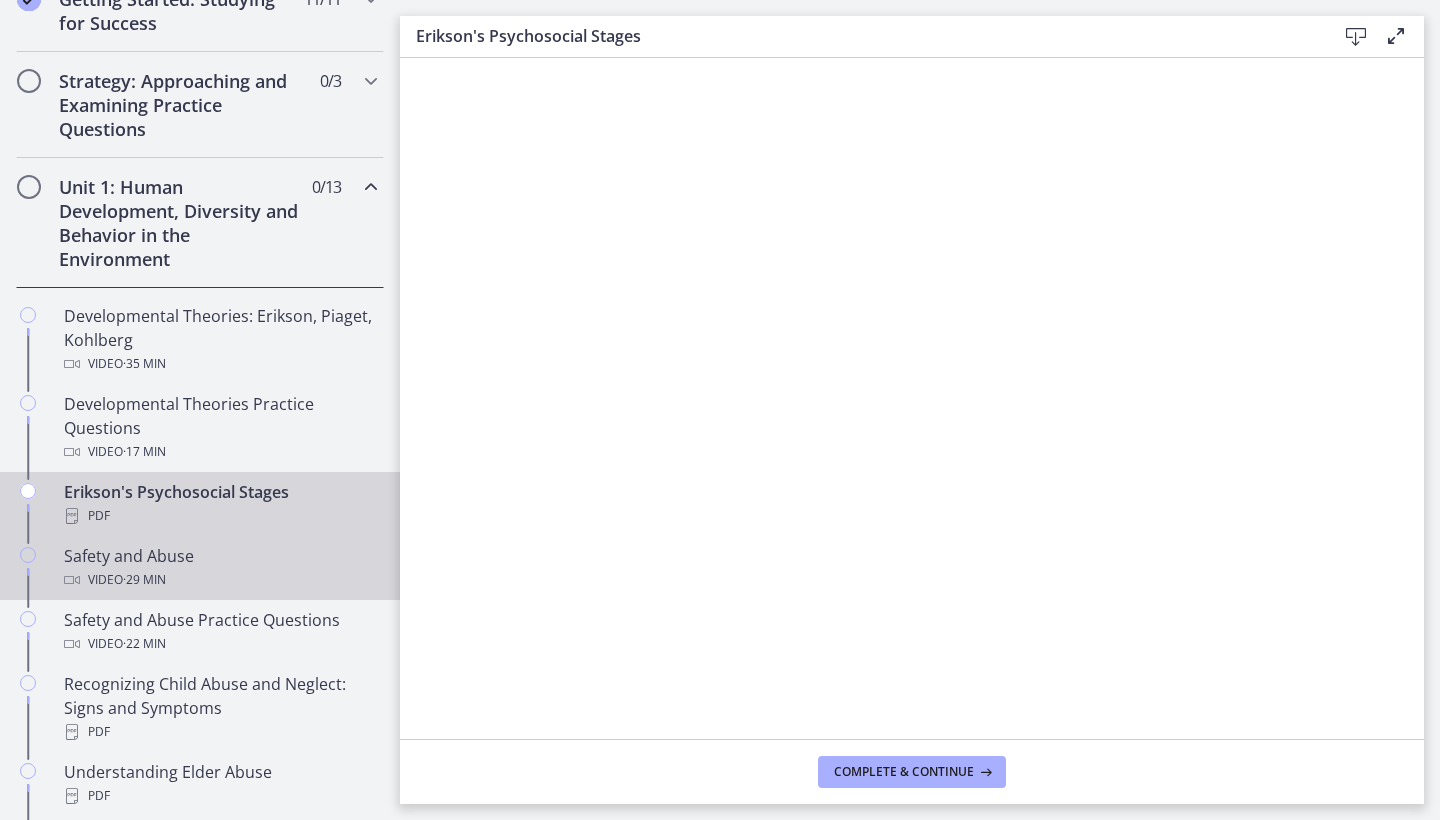 click on "Safety and Abuse
Video
·  29 min" at bounding box center (220, 568) 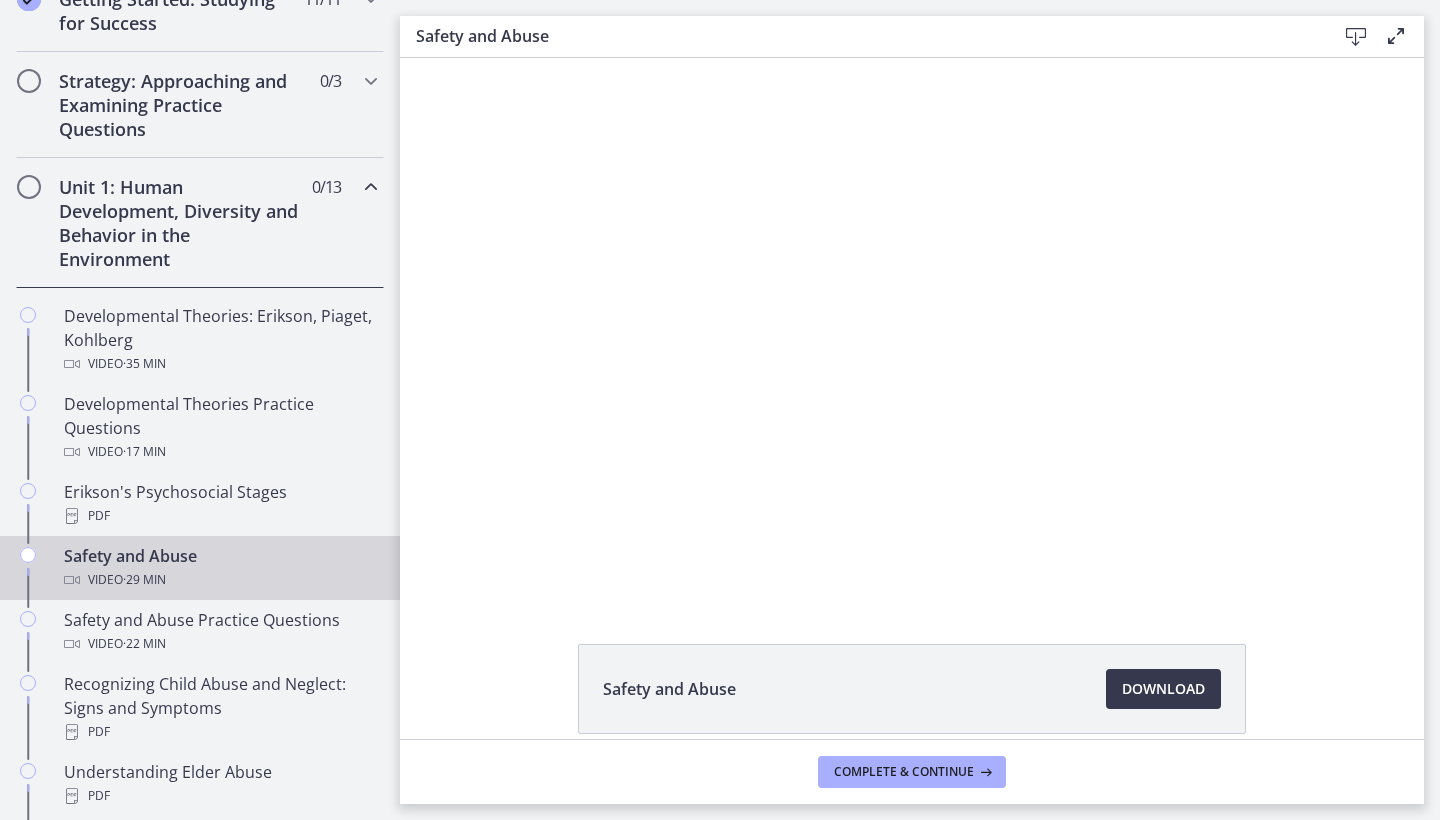 scroll, scrollTop: 0, scrollLeft: 0, axis: both 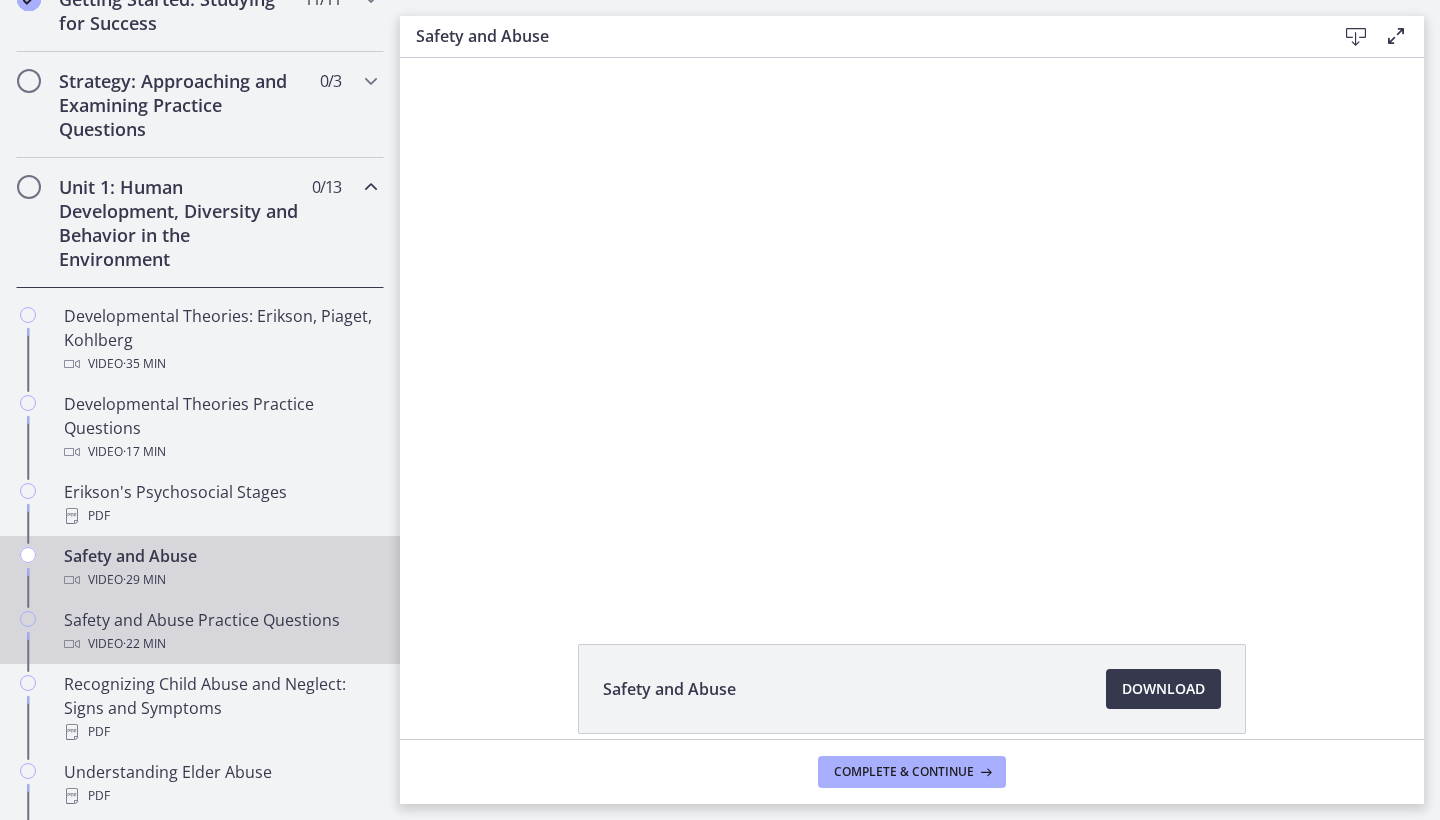 click on "Safety and Abuse Practice Questions
Video
·  22 min" at bounding box center (220, 632) 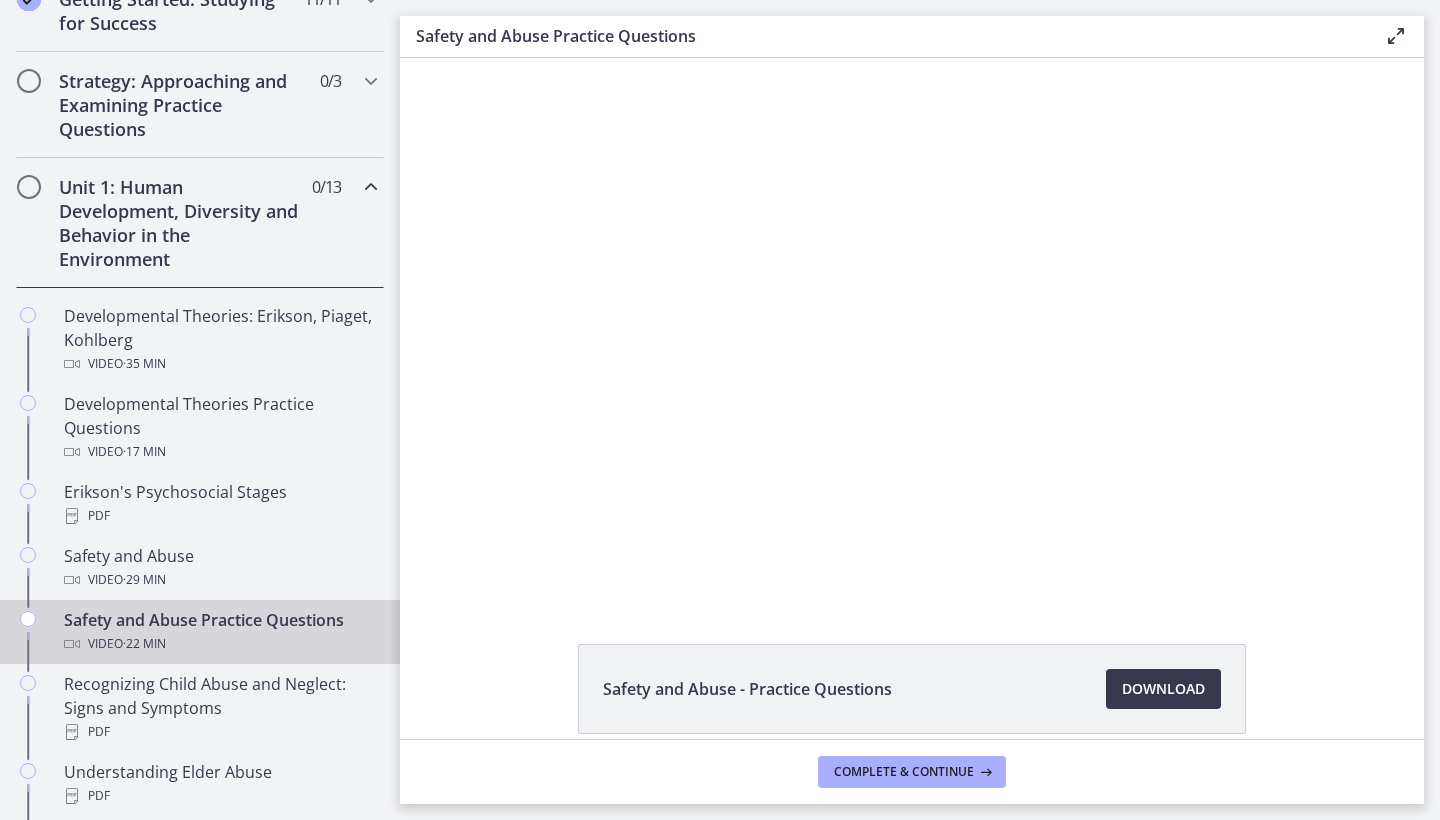 scroll, scrollTop: 0, scrollLeft: 0, axis: both 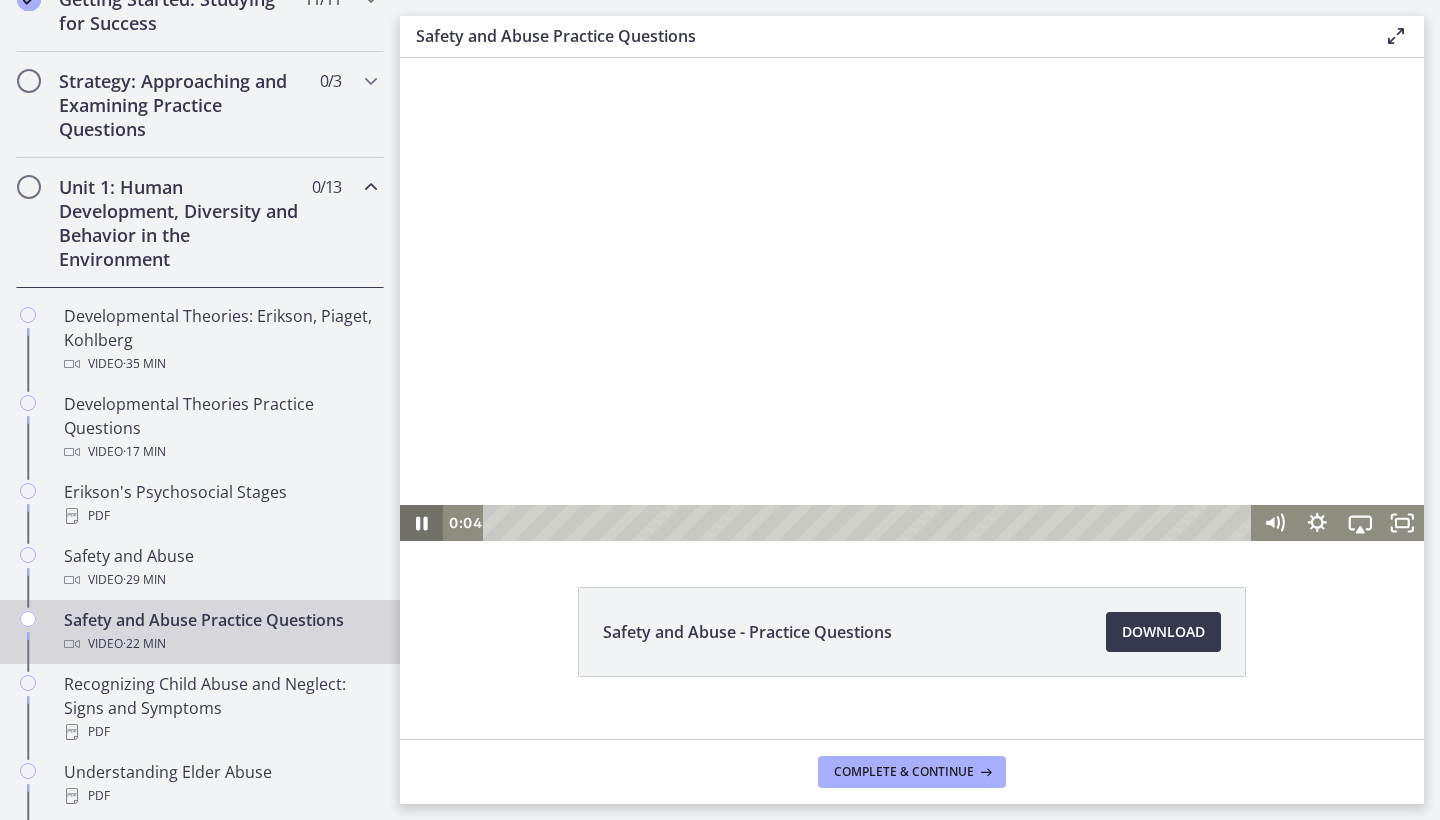 click 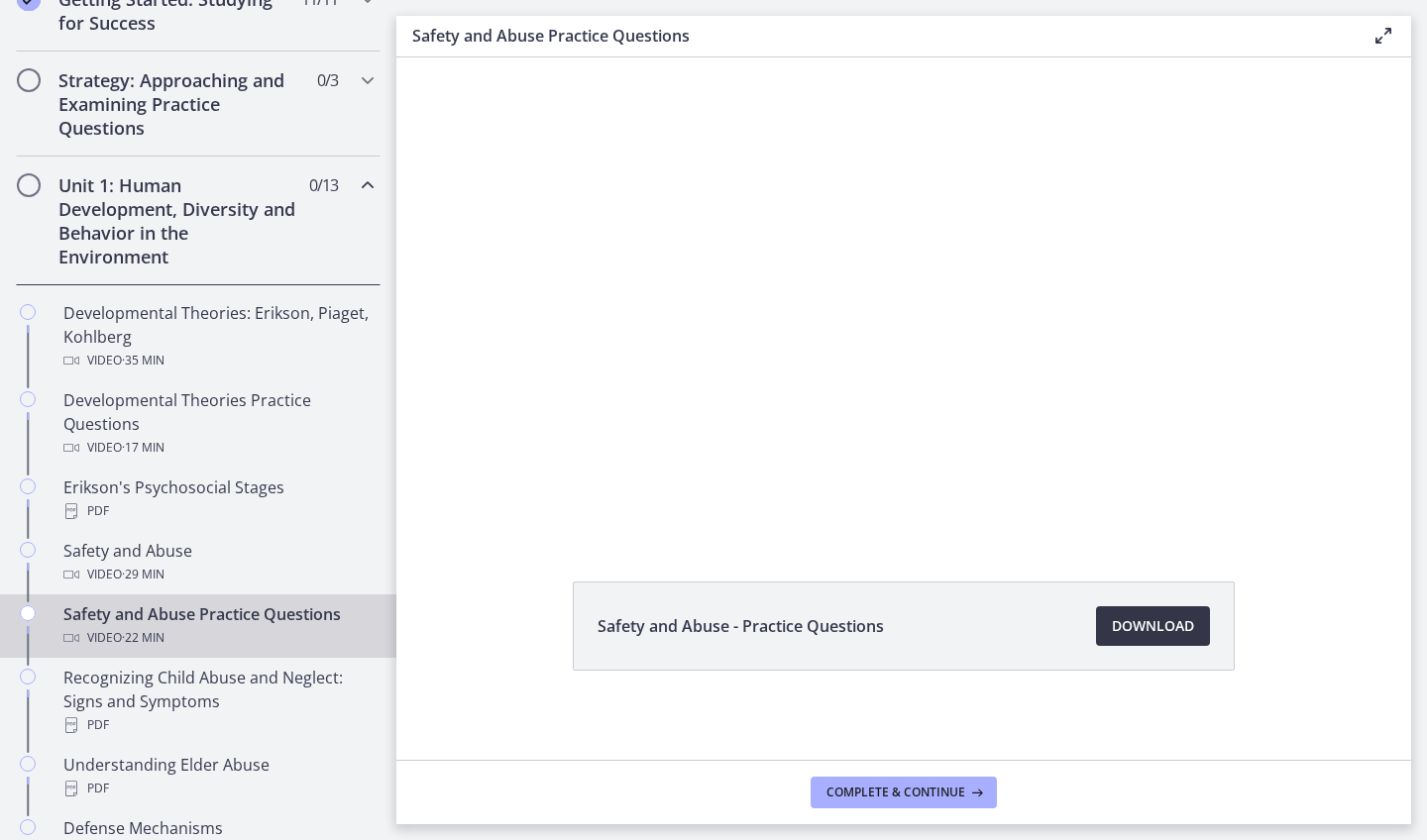 click on "Download
Opens in a new window" at bounding box center [1153, 626] 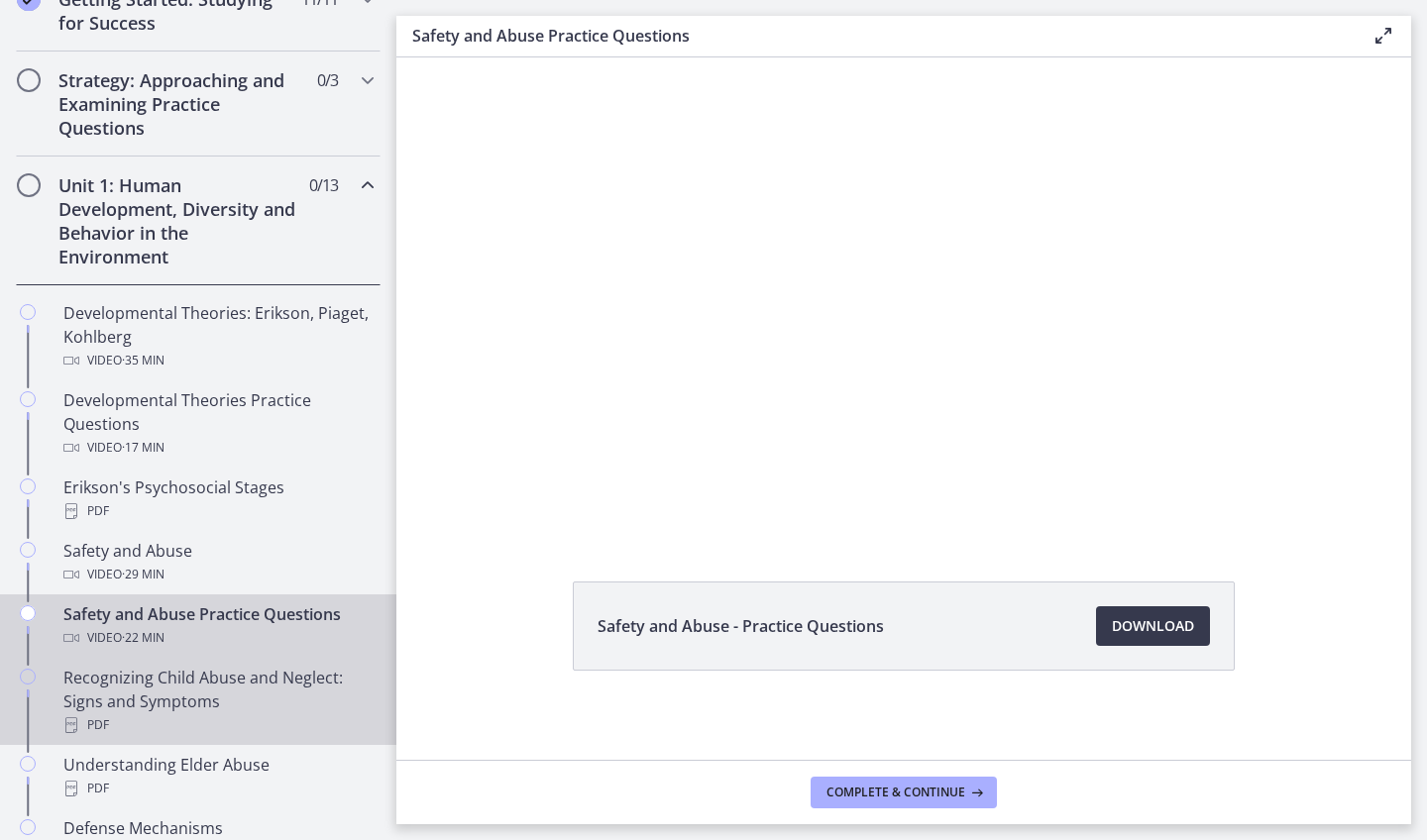 click on "Recognizing Child Abuse and Neglect: Signs and Symptoms
PDF" at bounding box center (218, 701) 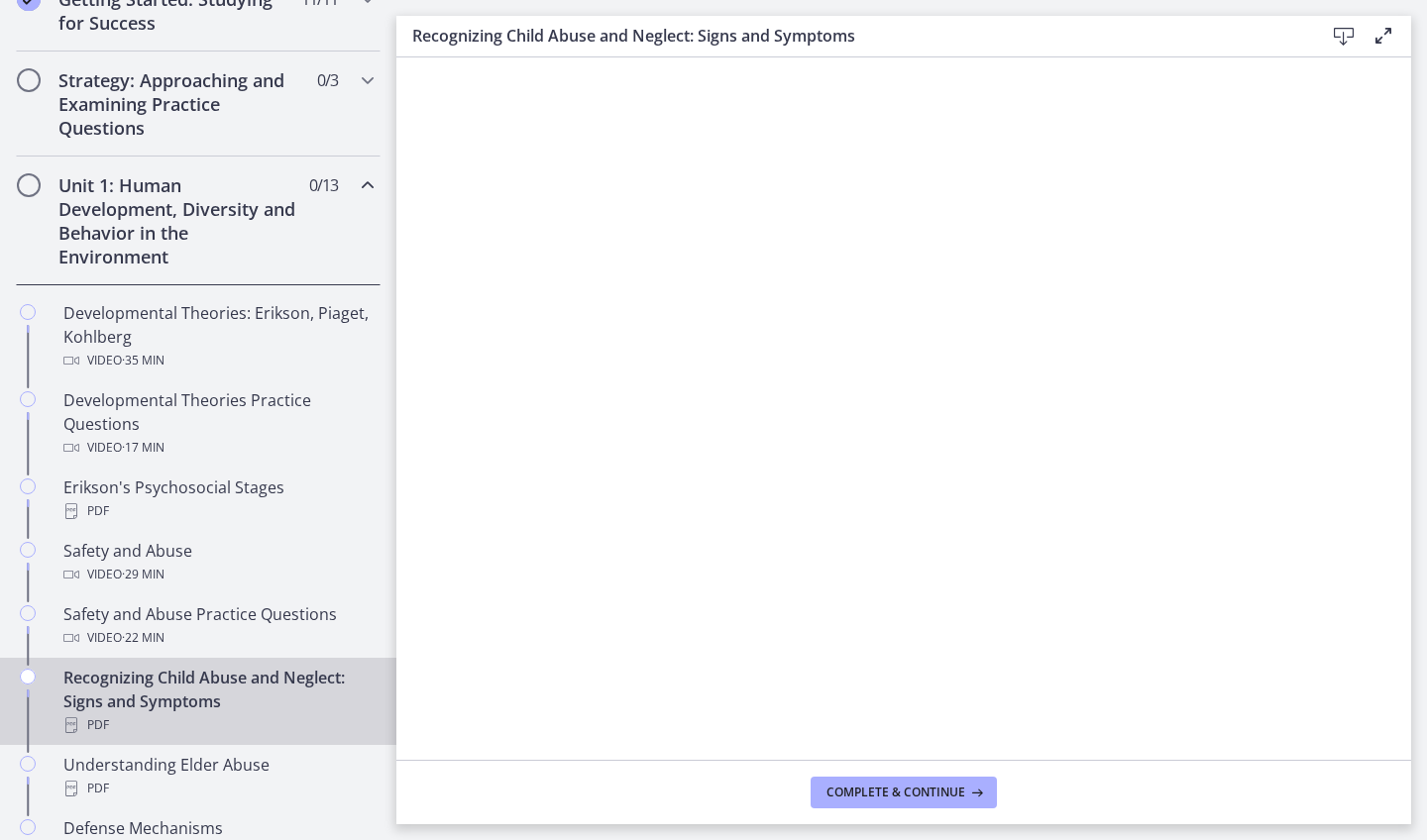 scroll, scrollTop: 0, scrollLeft: 0, axis: both 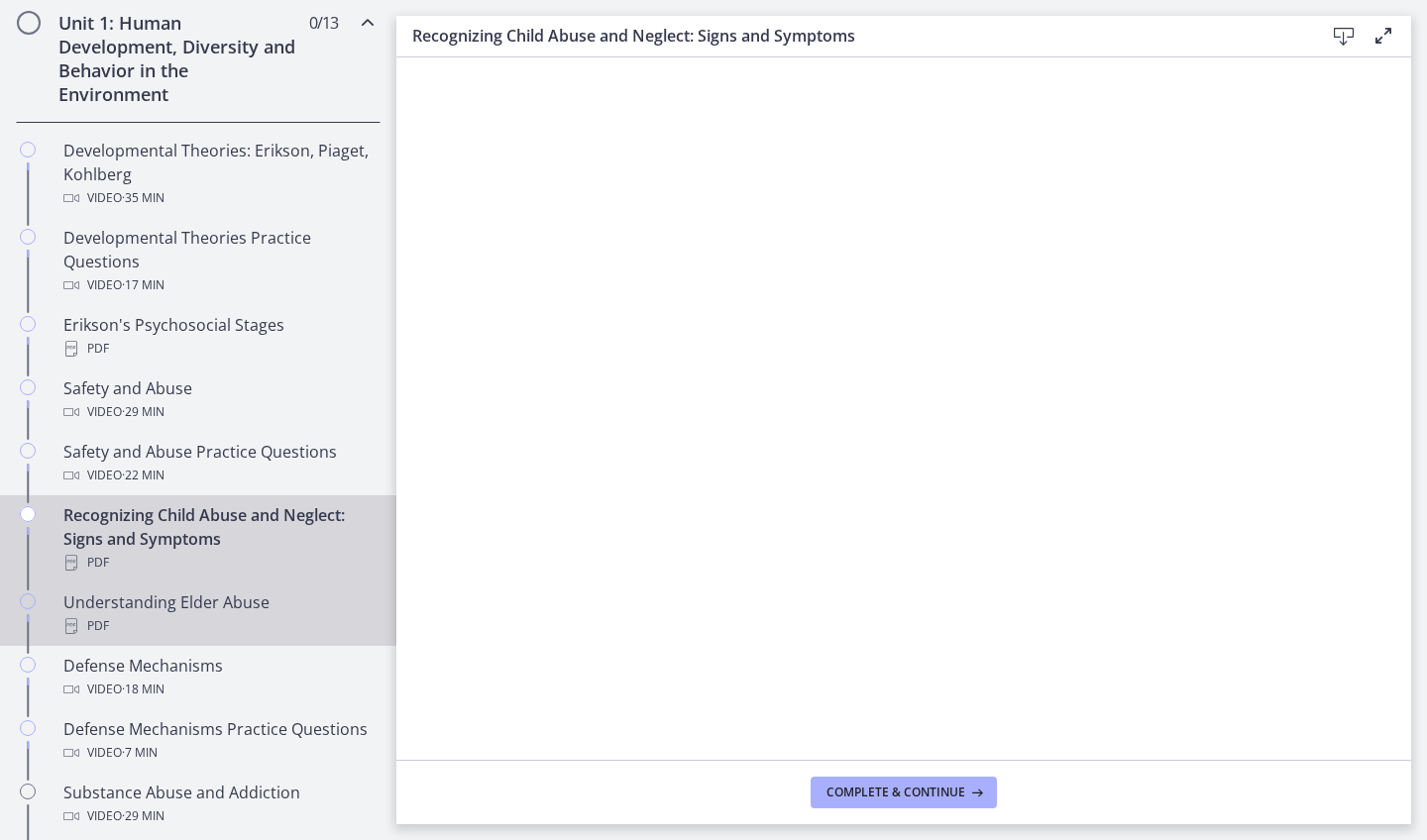click on "PDF" at bounding box center [218, 626] 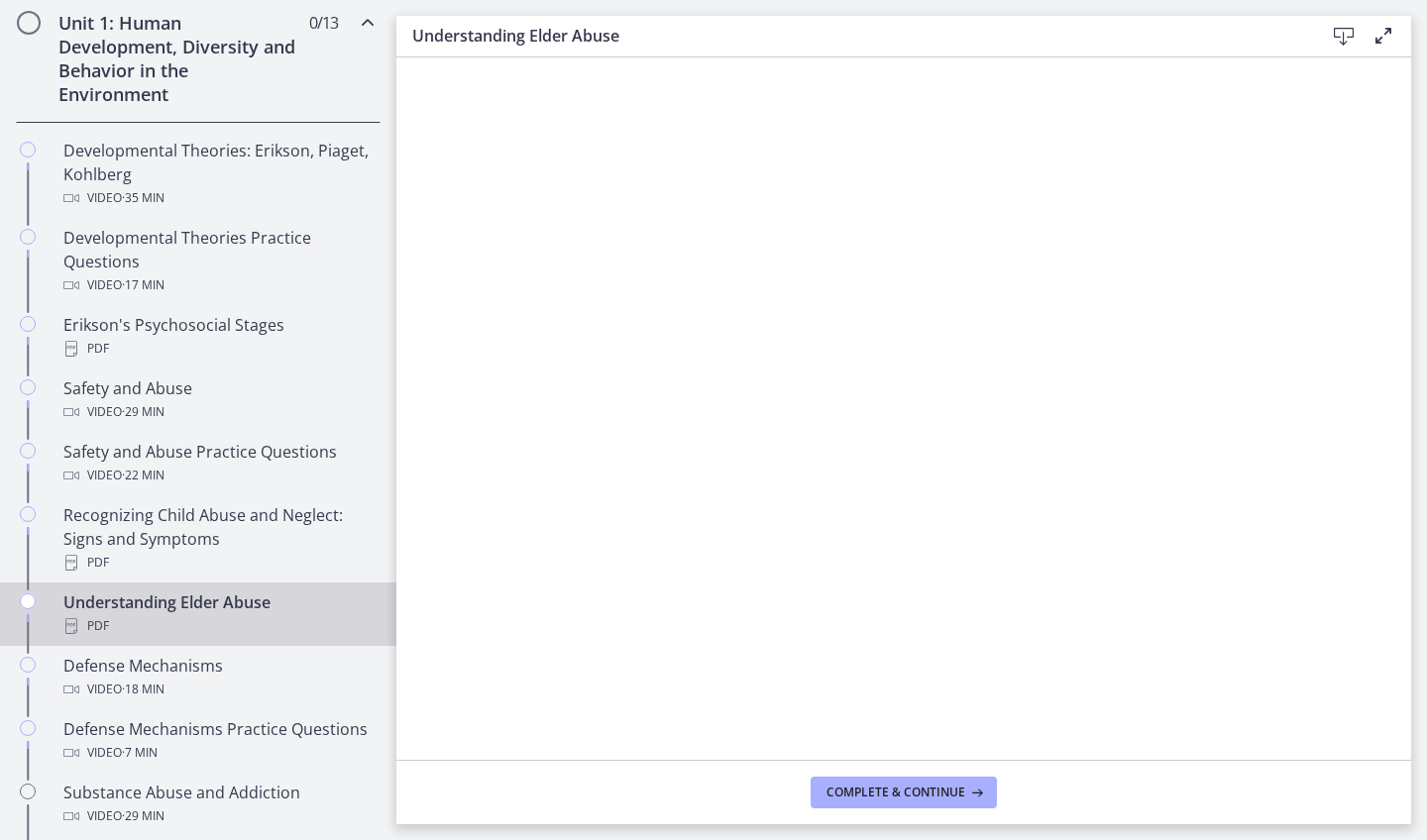 scroll, scrollTop: 0, scrollLeft: 0, axis: both 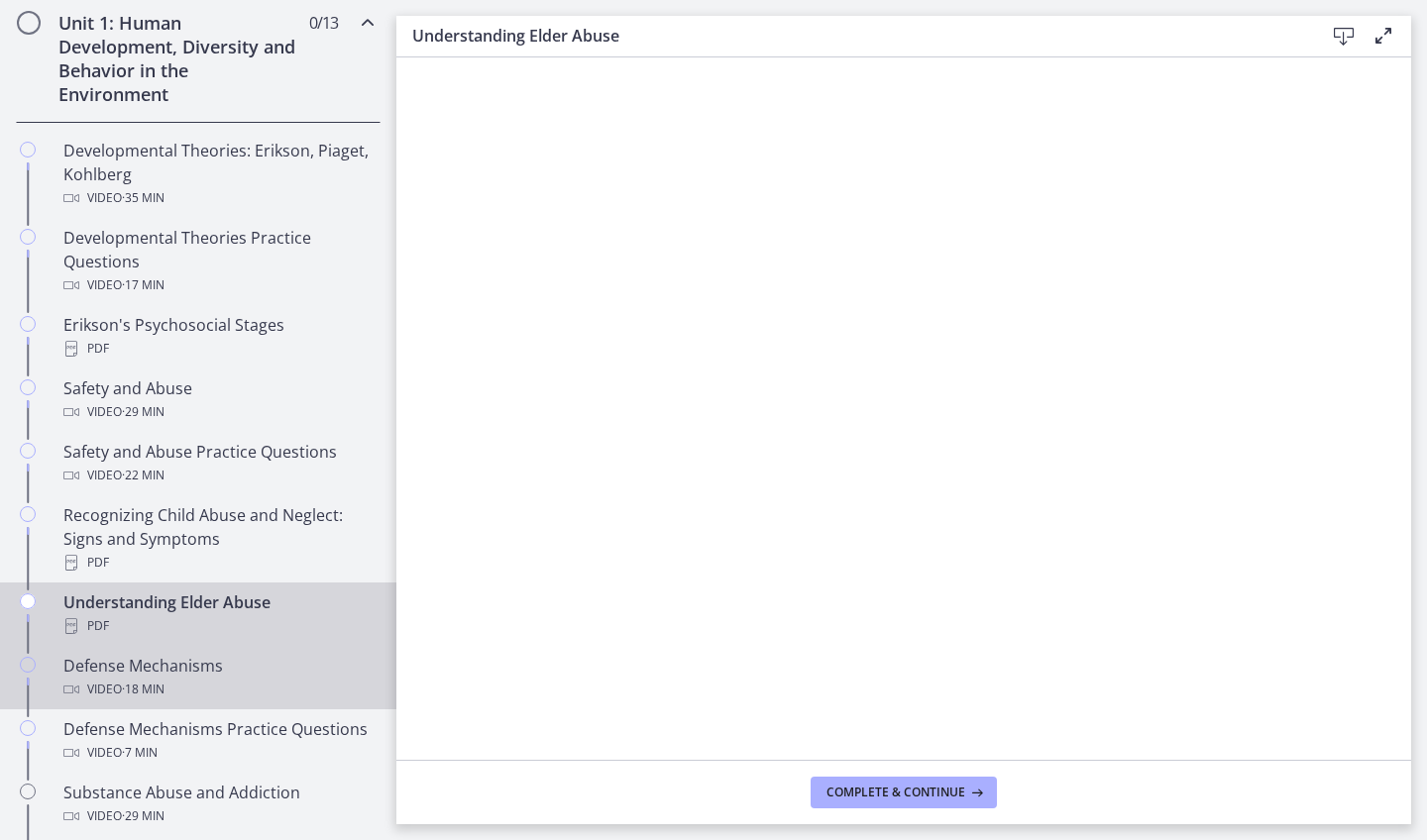 click on "Defense Mechanisms
Video
·  18 min" at bounding box center [218, 678] 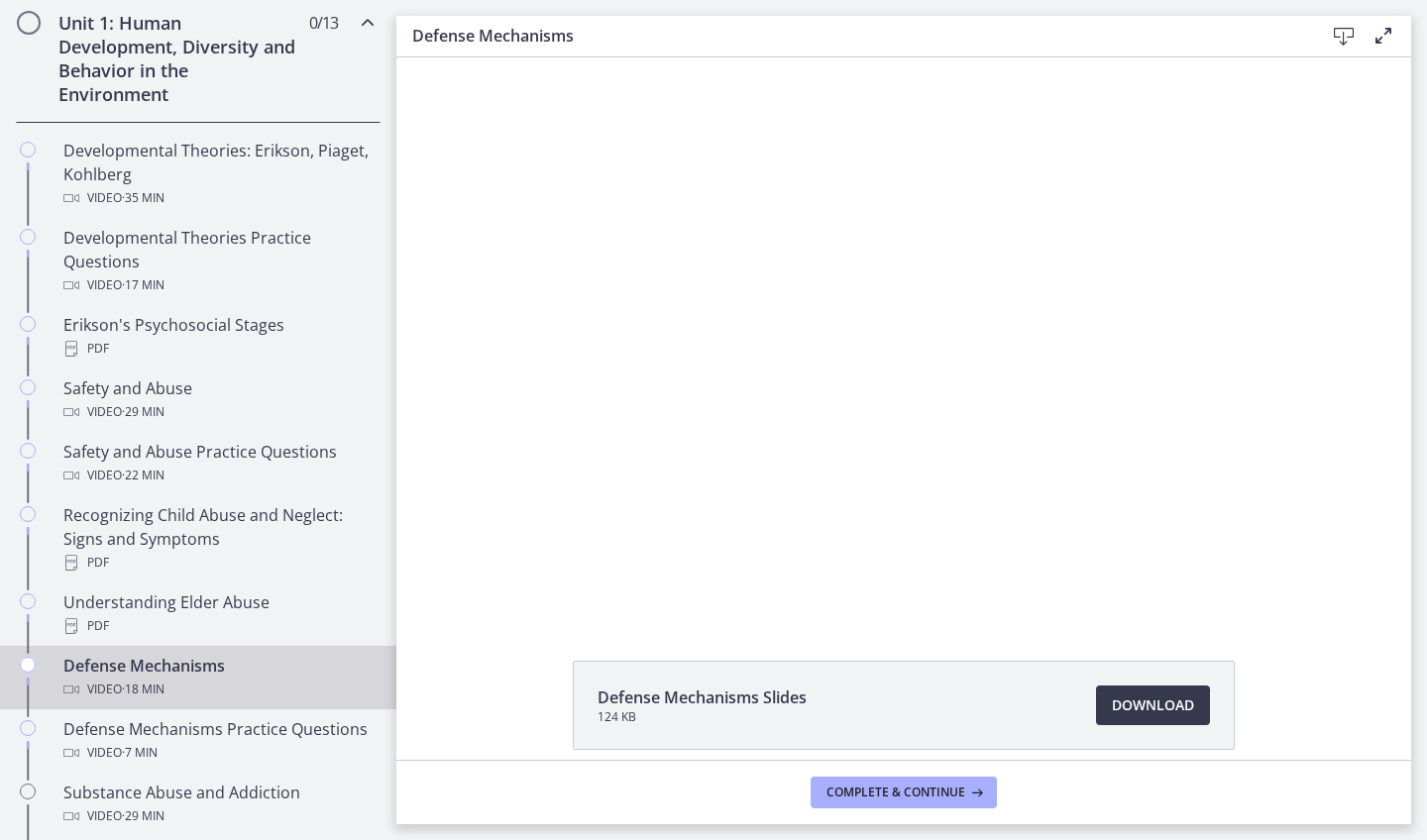 scroll, scrollTop: 0, scrollLeft: 0, axis: both 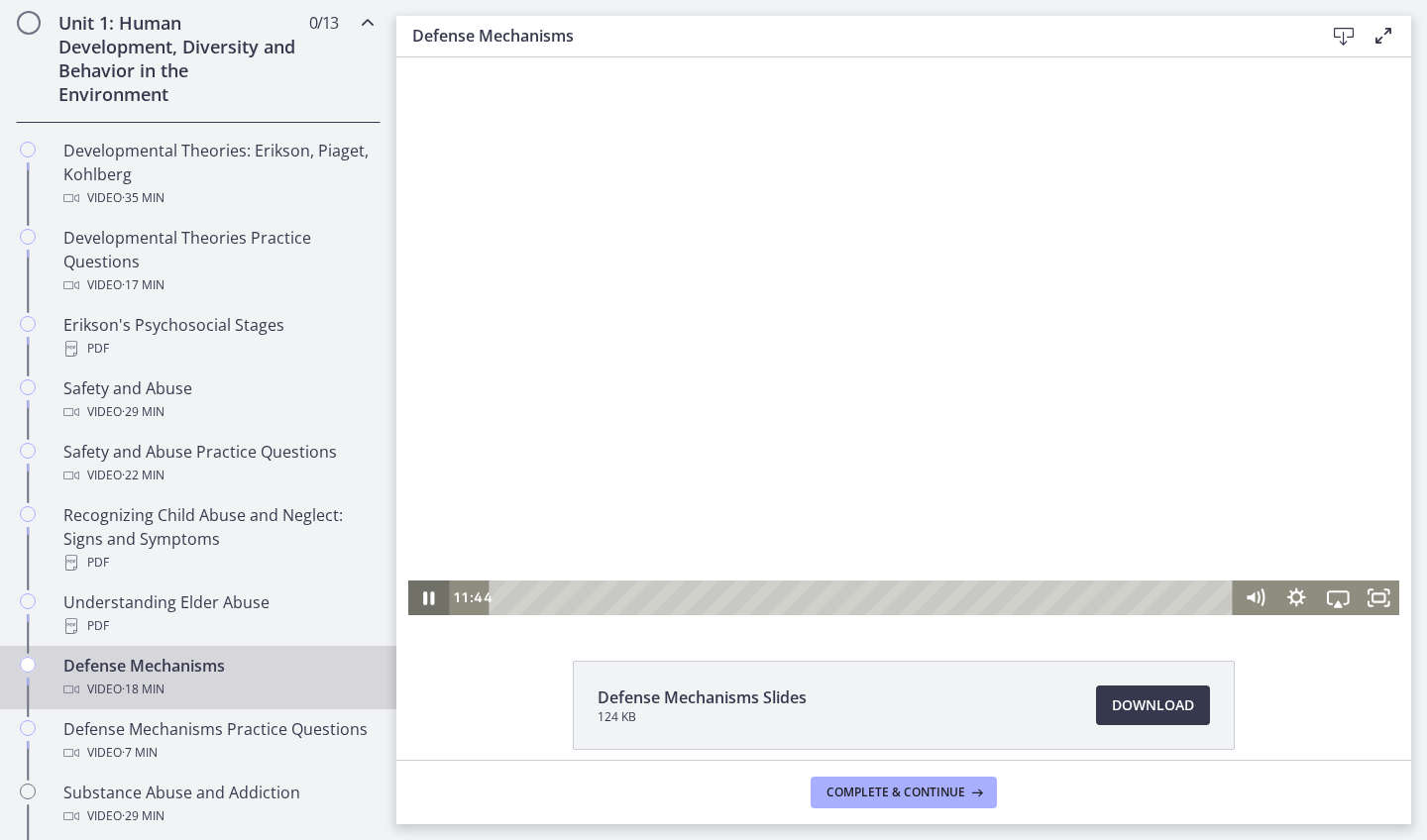 click 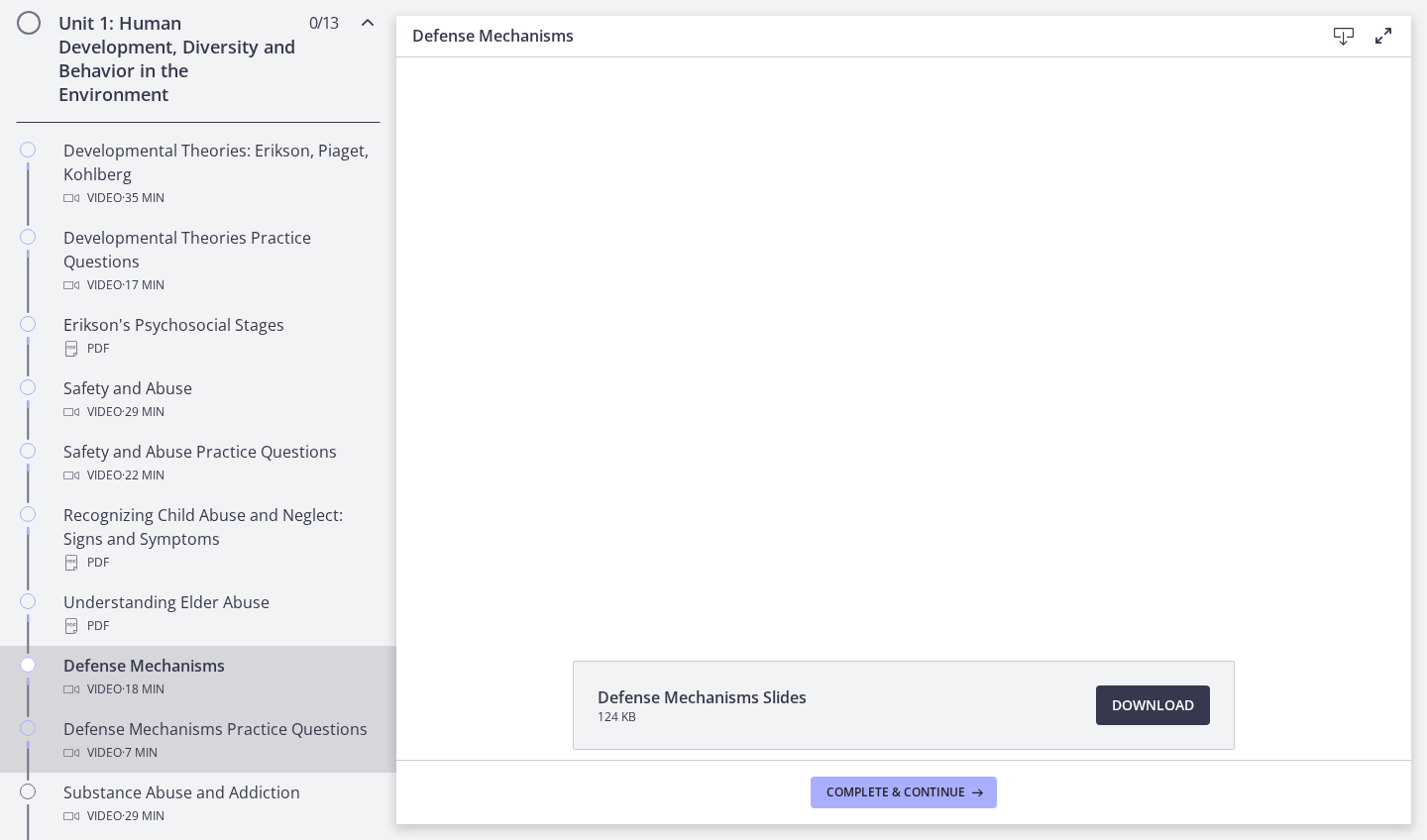 click on "Defense Mechanisms Practice Questions
Video
·  7 min" at bounding box center [218, 741] 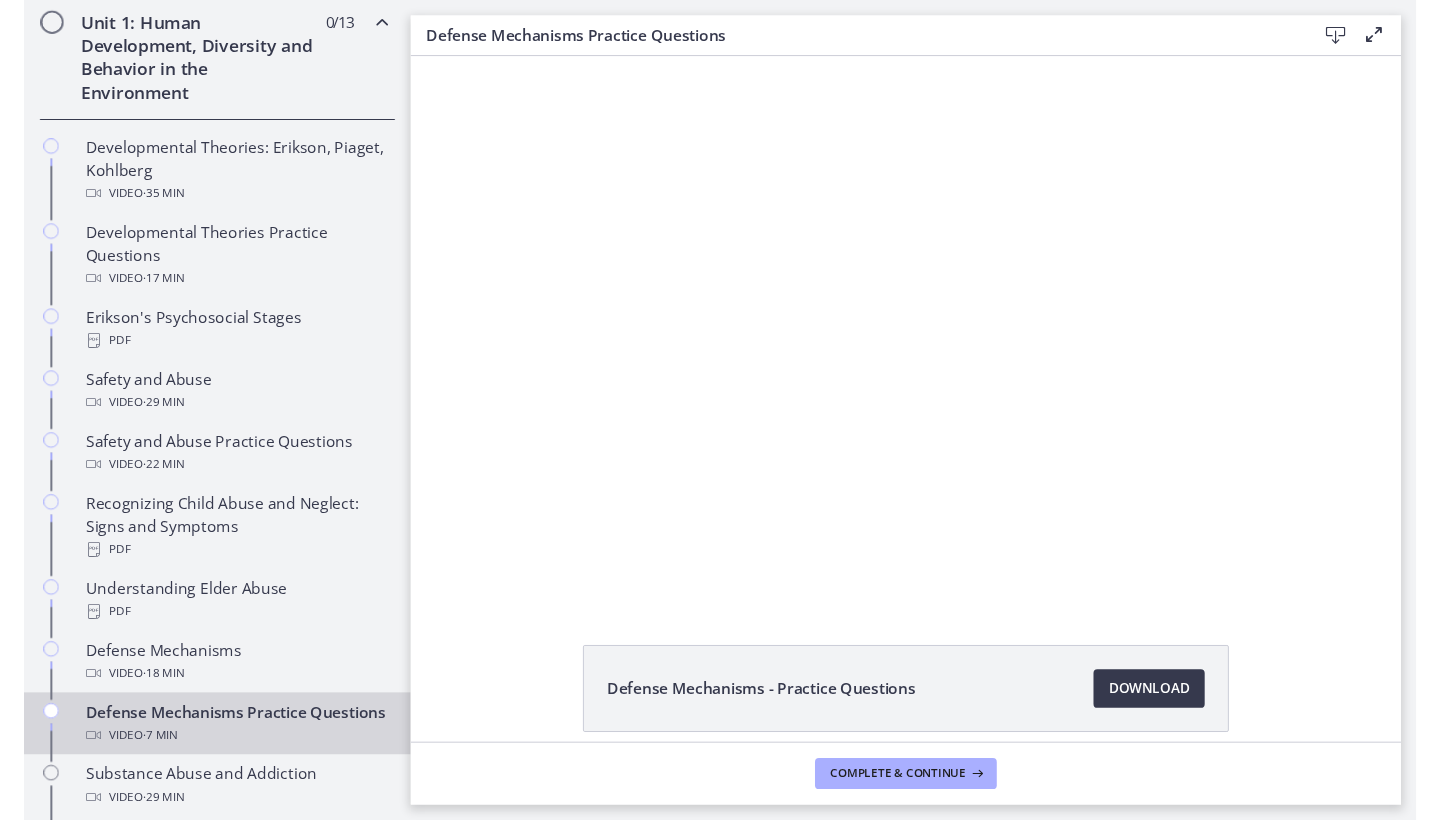 scroll, scrollTop: 0, scrollLeft: 0, axis: both 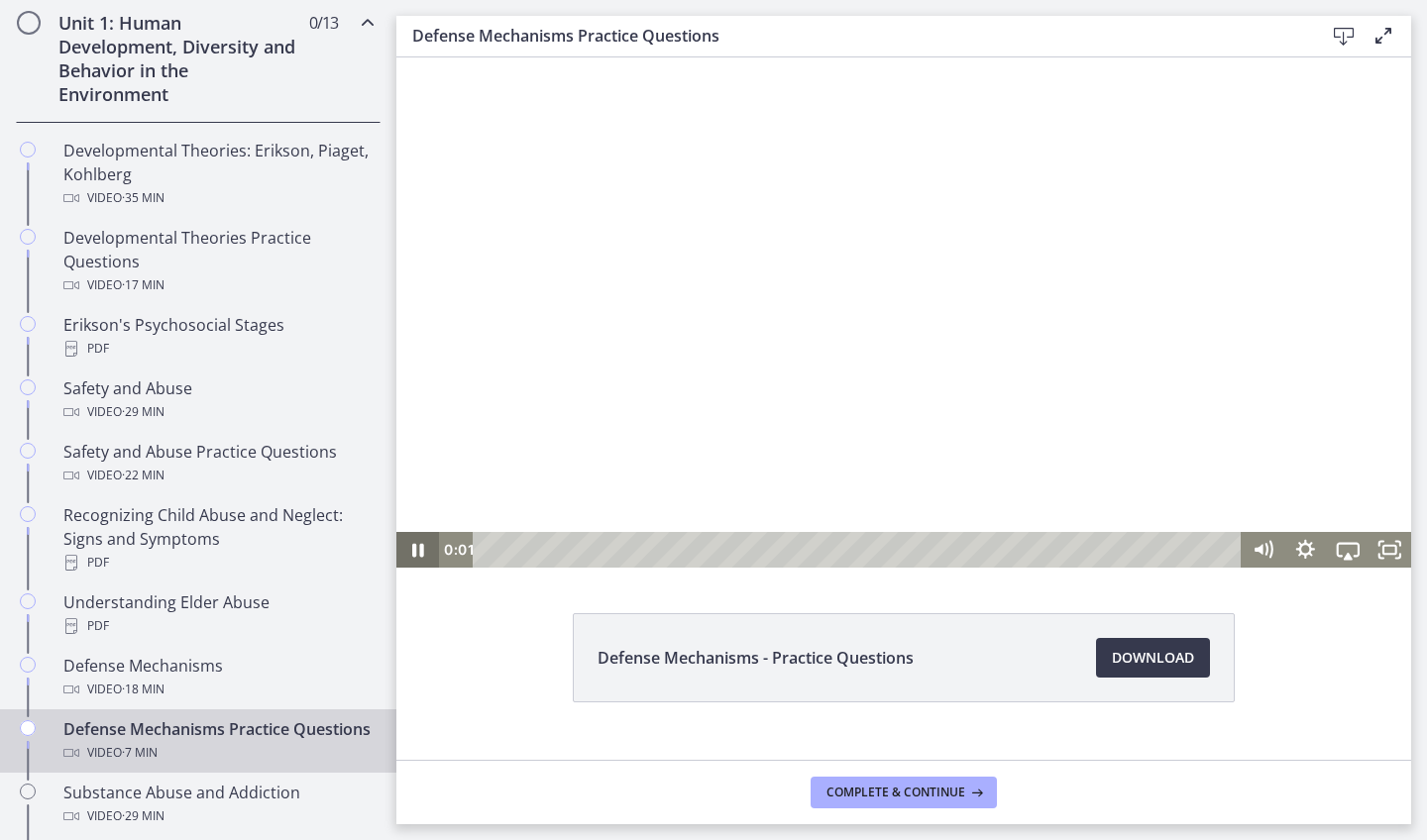 click 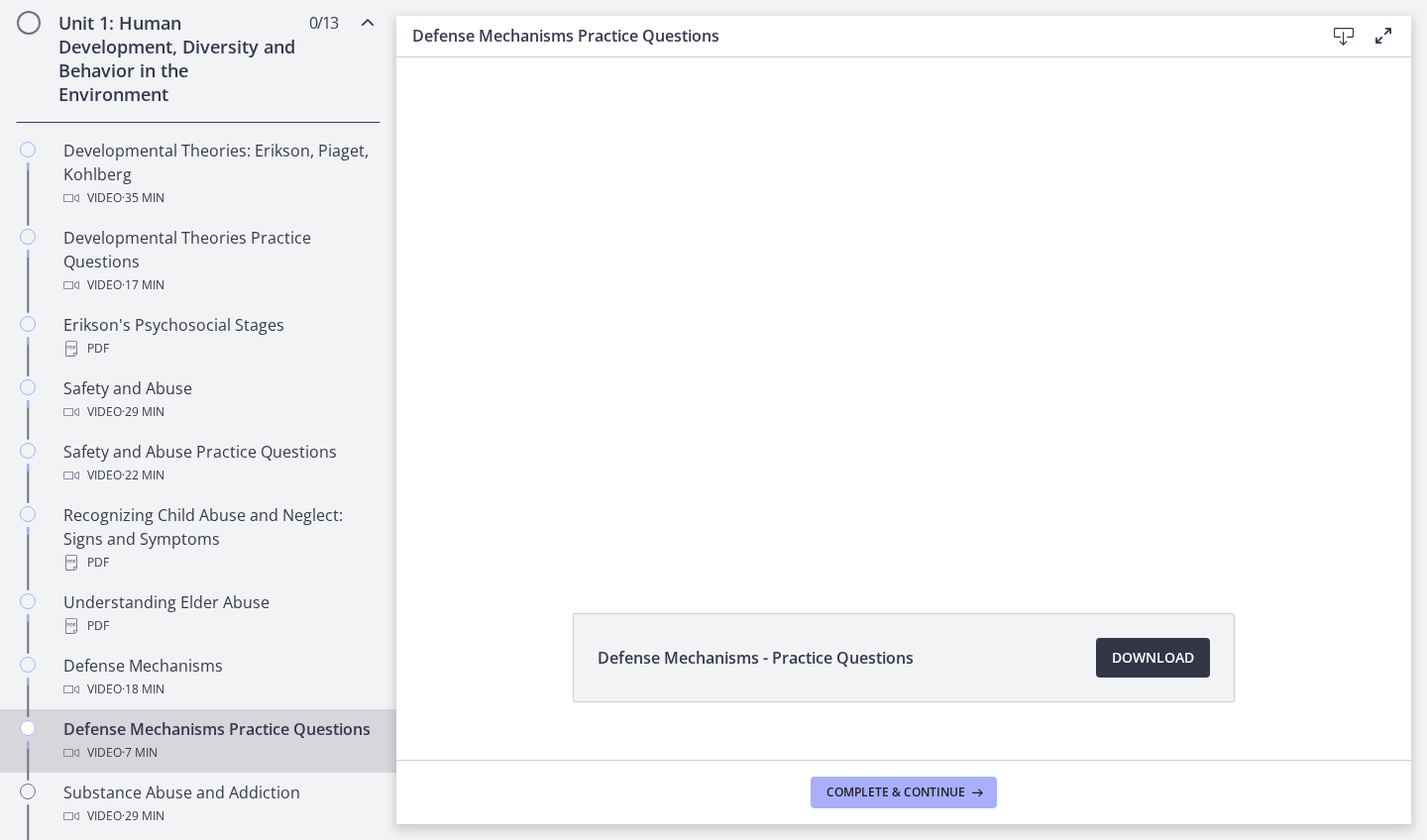 click on "Download
Opens in a new window" at bounding box center [1153, 658] 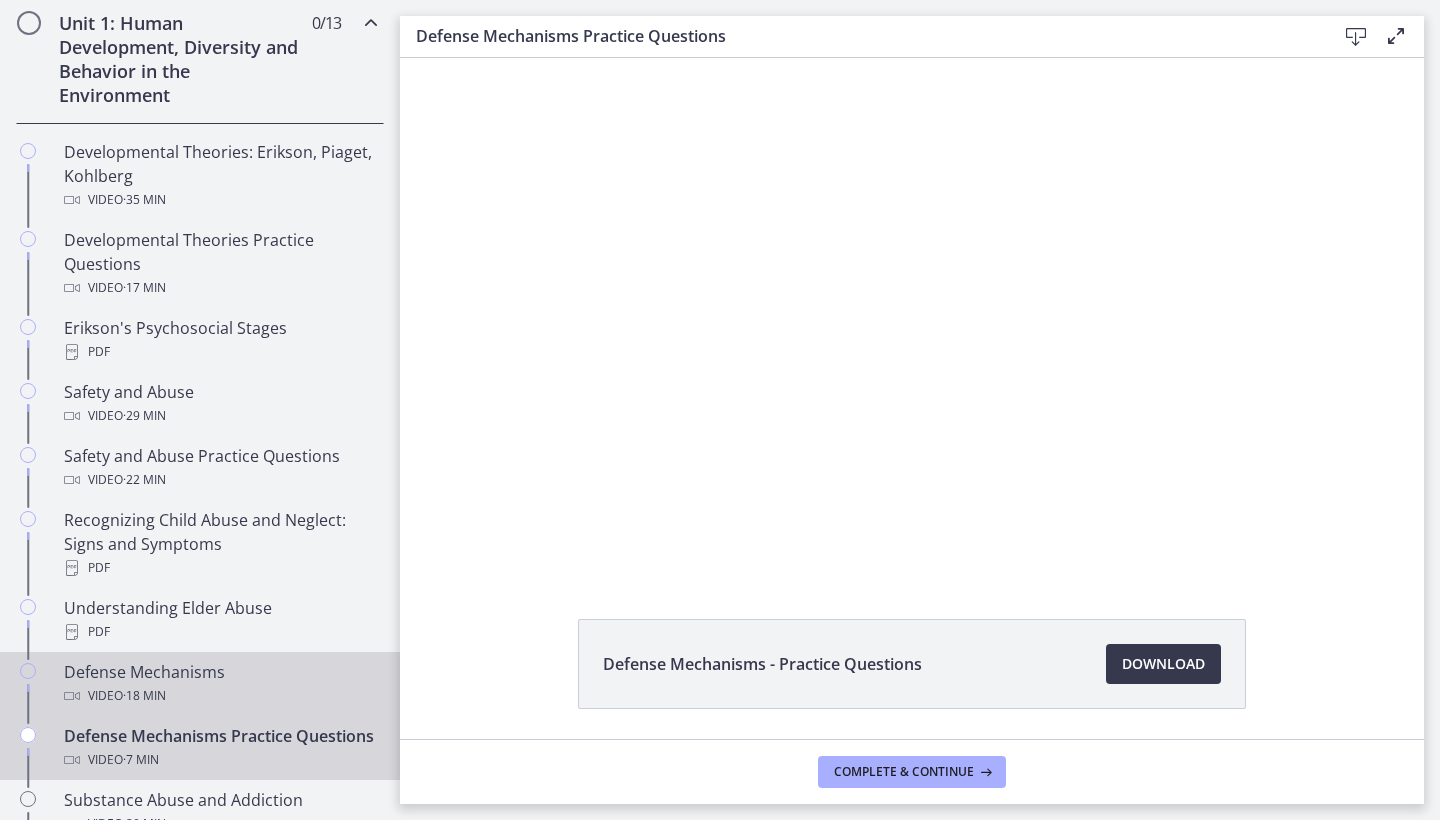 click on "Defense Mechanisms
Video
·  18 min" at bounding box center [220, 684] 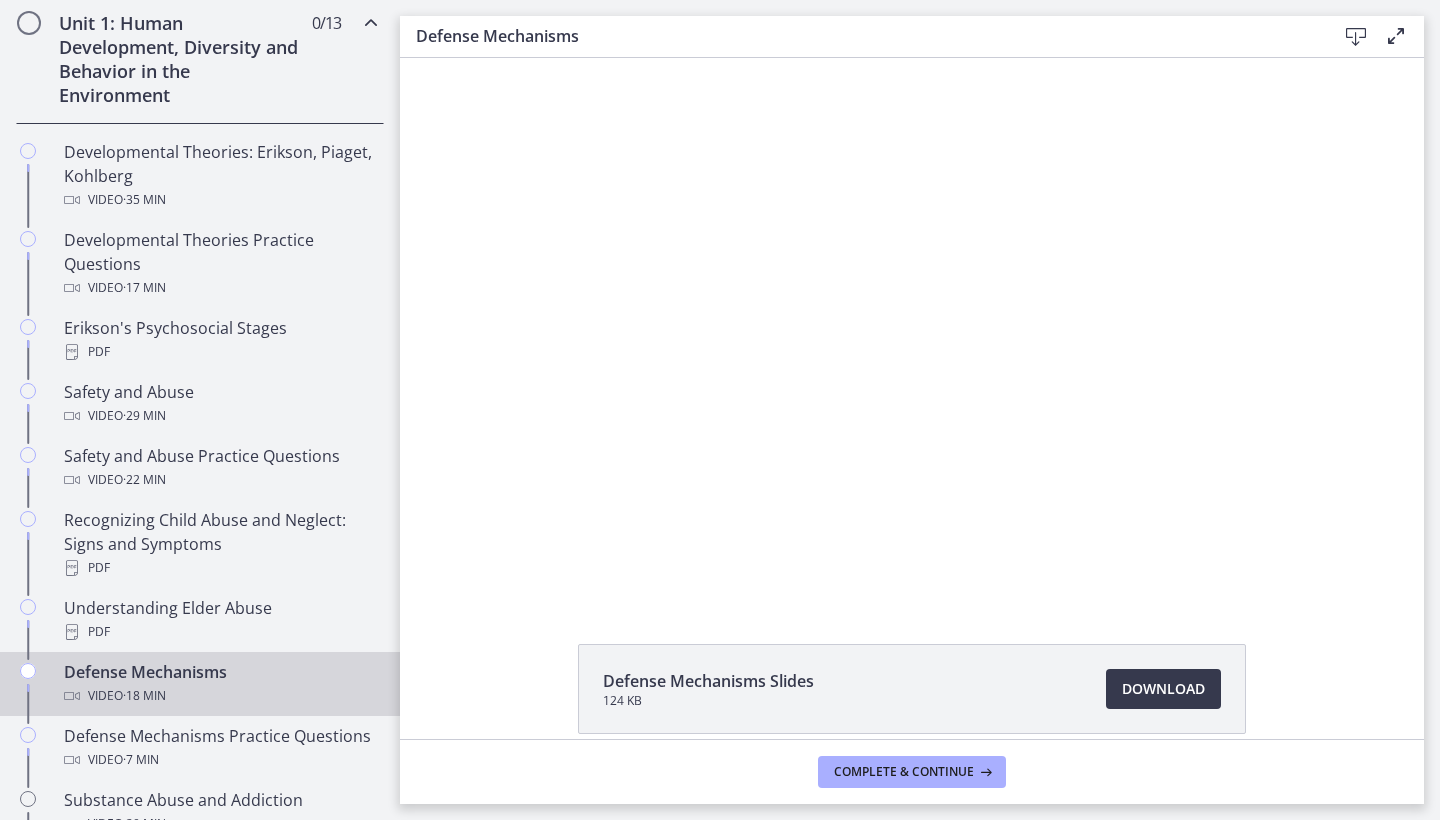 scroll, scrollTop: 0, scrollLeft: 0, axis: both 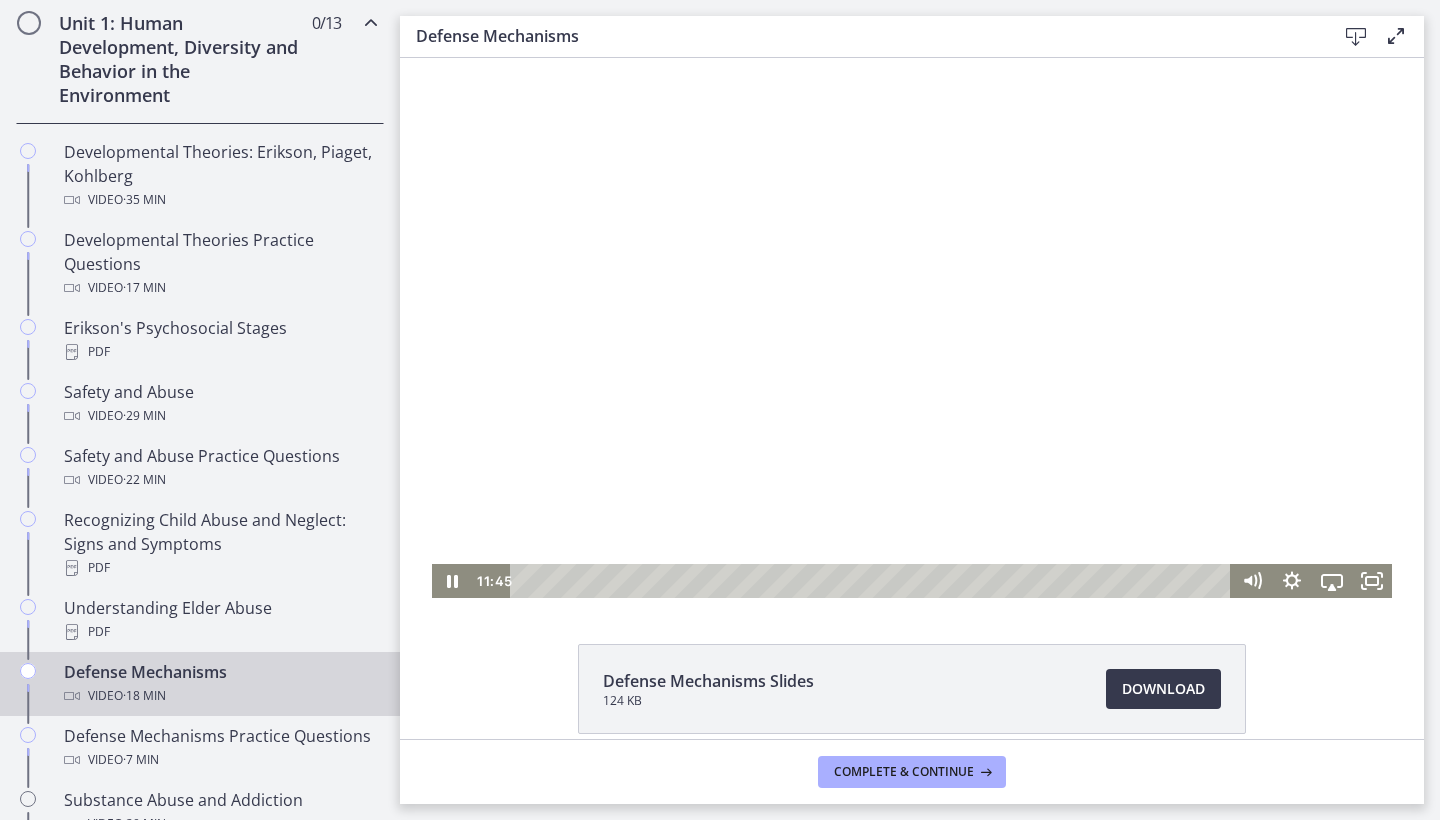 click at bounding box center (912, 328) 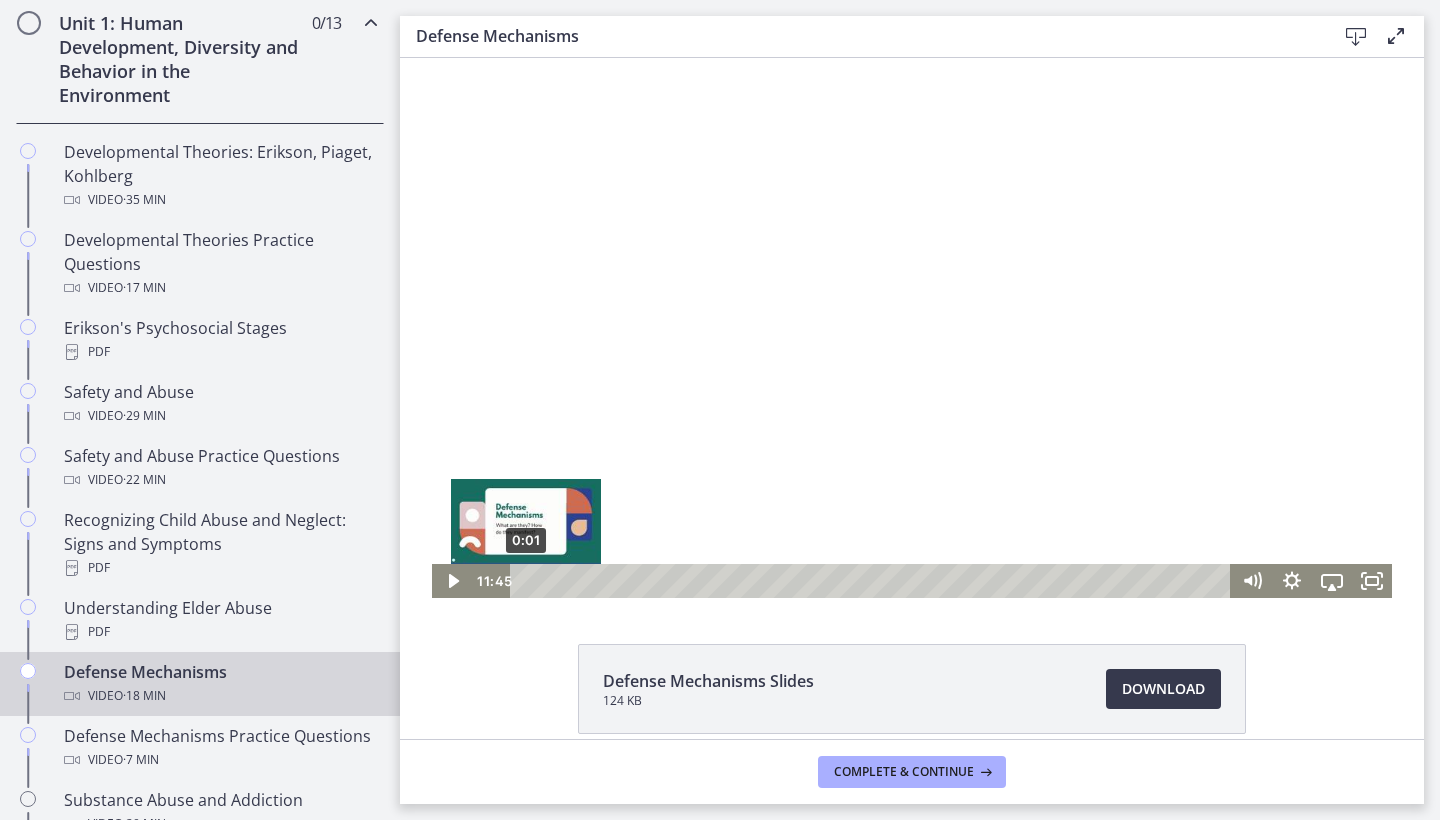 click on "0:01" at bounding box center [873, 581] 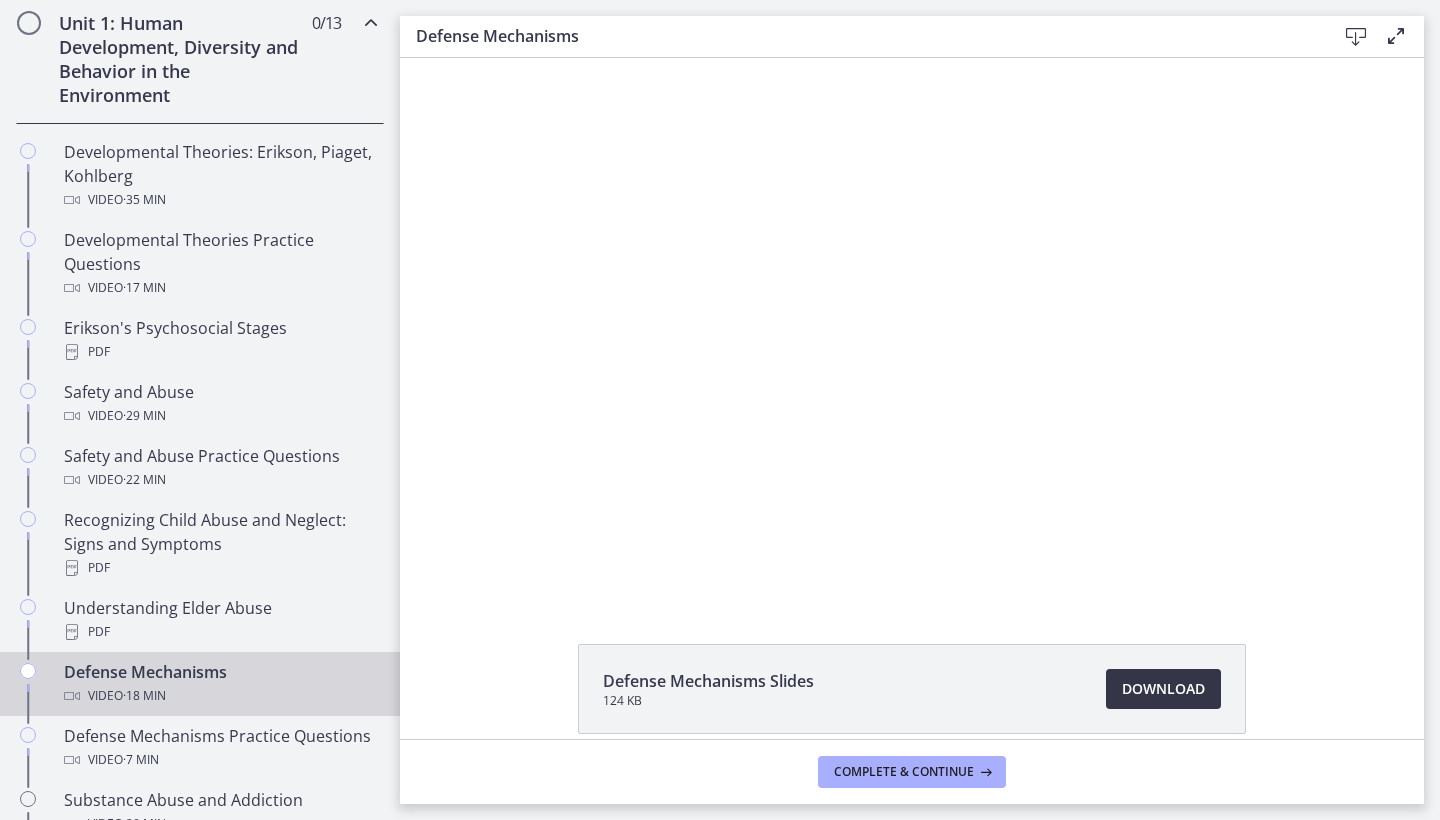 click on "Download
Opens in a new window" at bounding box center [1163, 689] 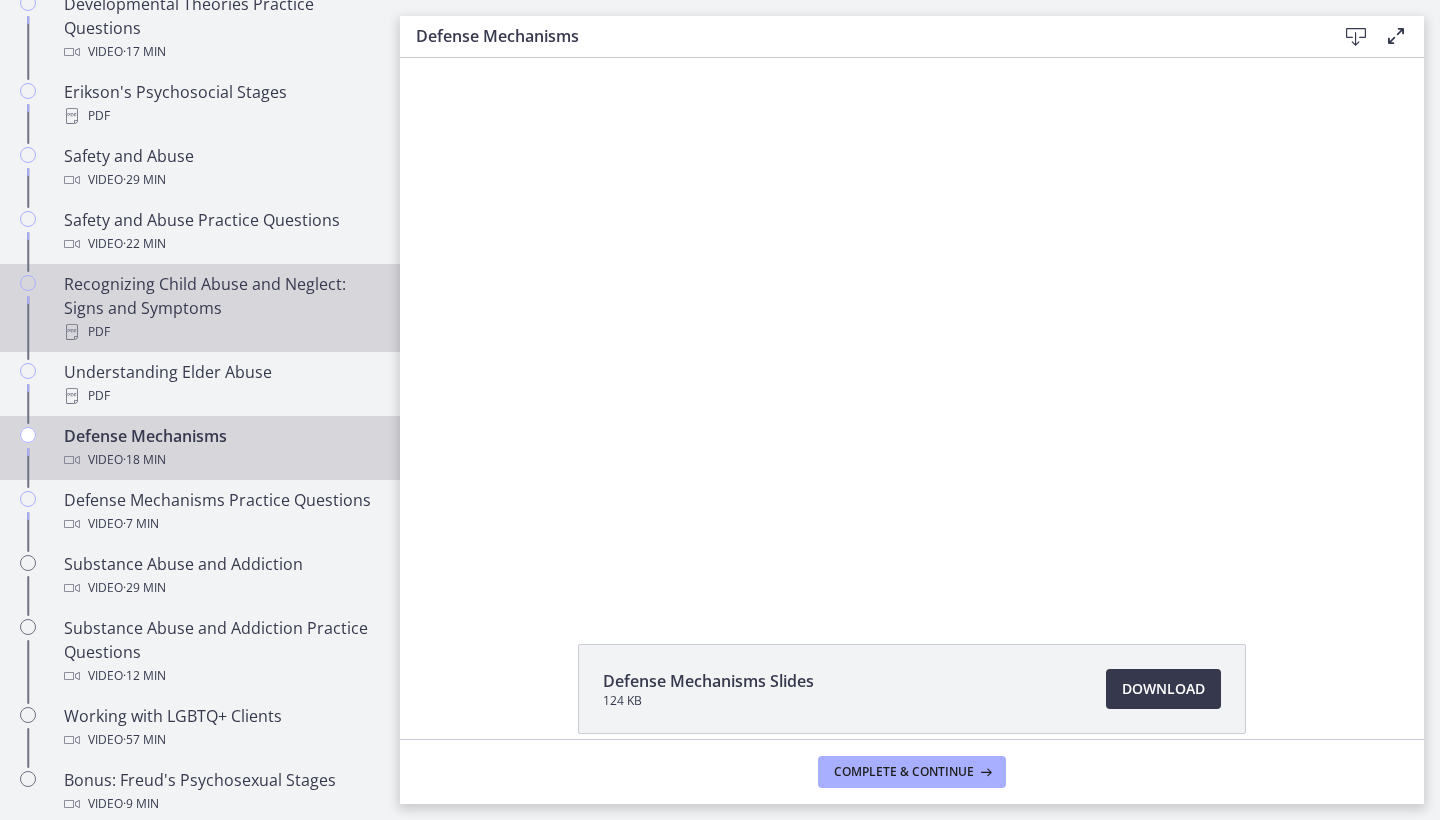 scroll, scrollTop: 812, scrollLeft: 0, axis: vertical 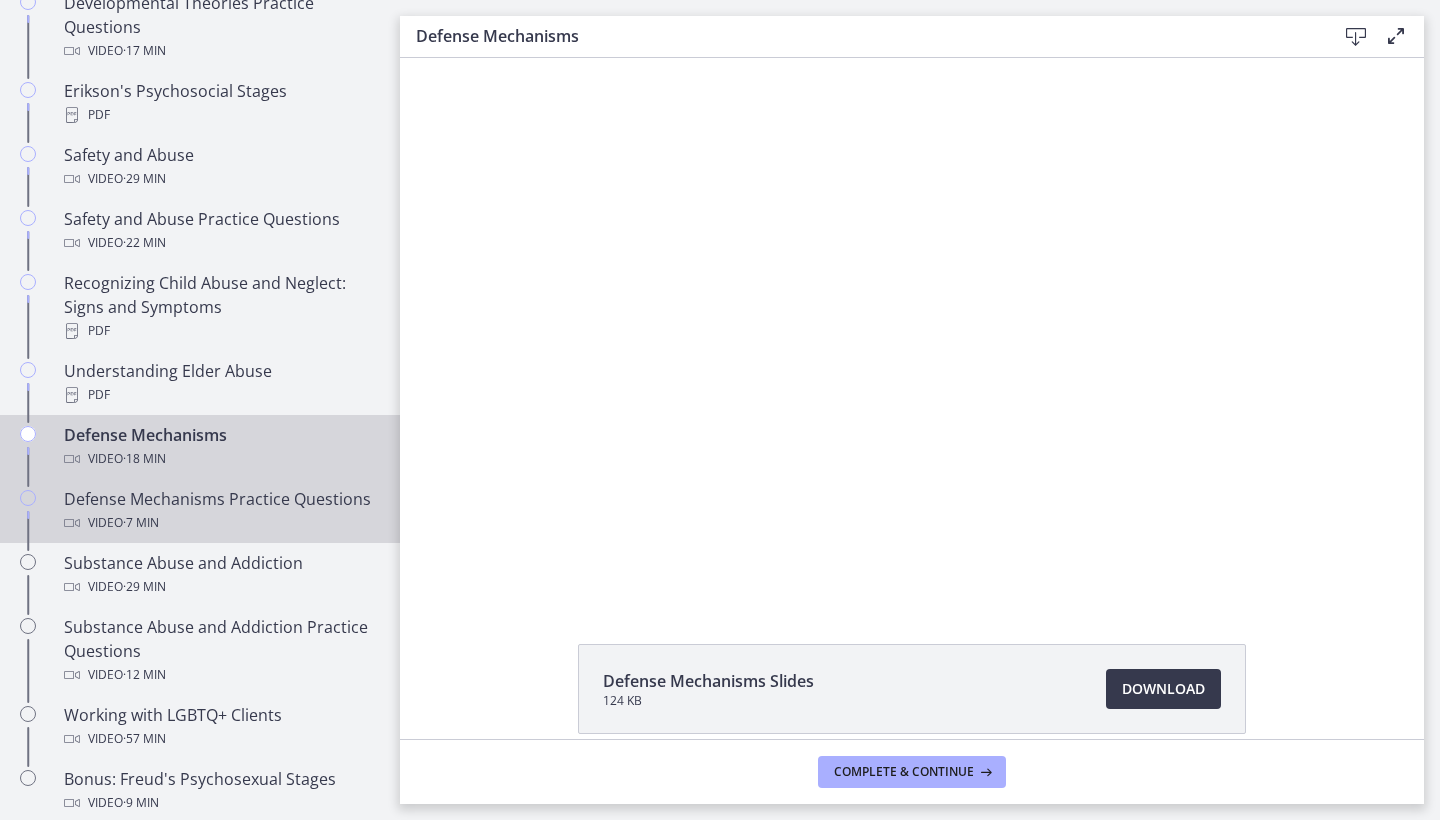 click on "Defense Mechanisms Practice Questions
Video
·  7 min" at bounding box center (220, 511) 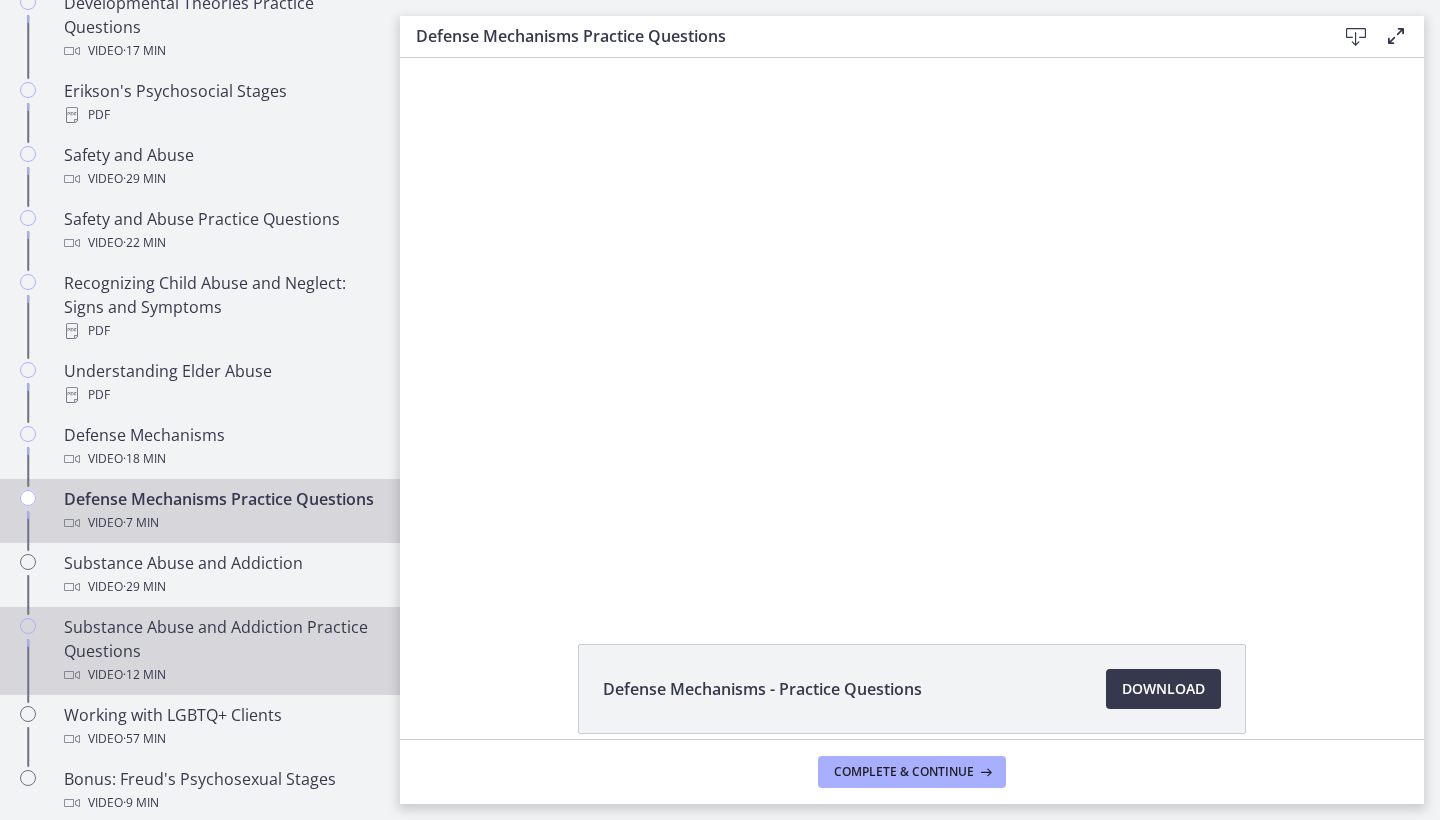 scroll, scrollTop: 0, scrollLeft: 0, axis: both 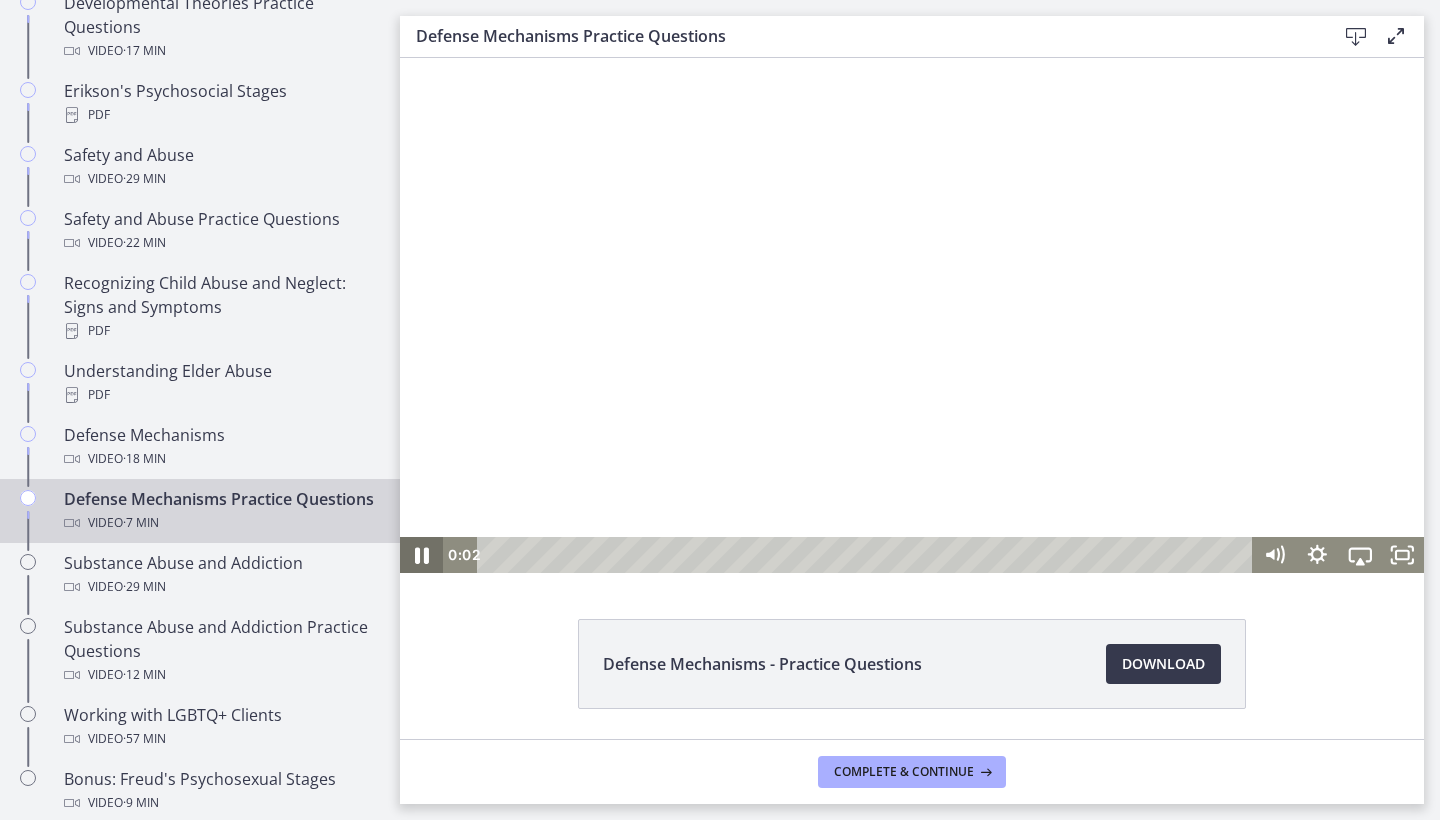 click 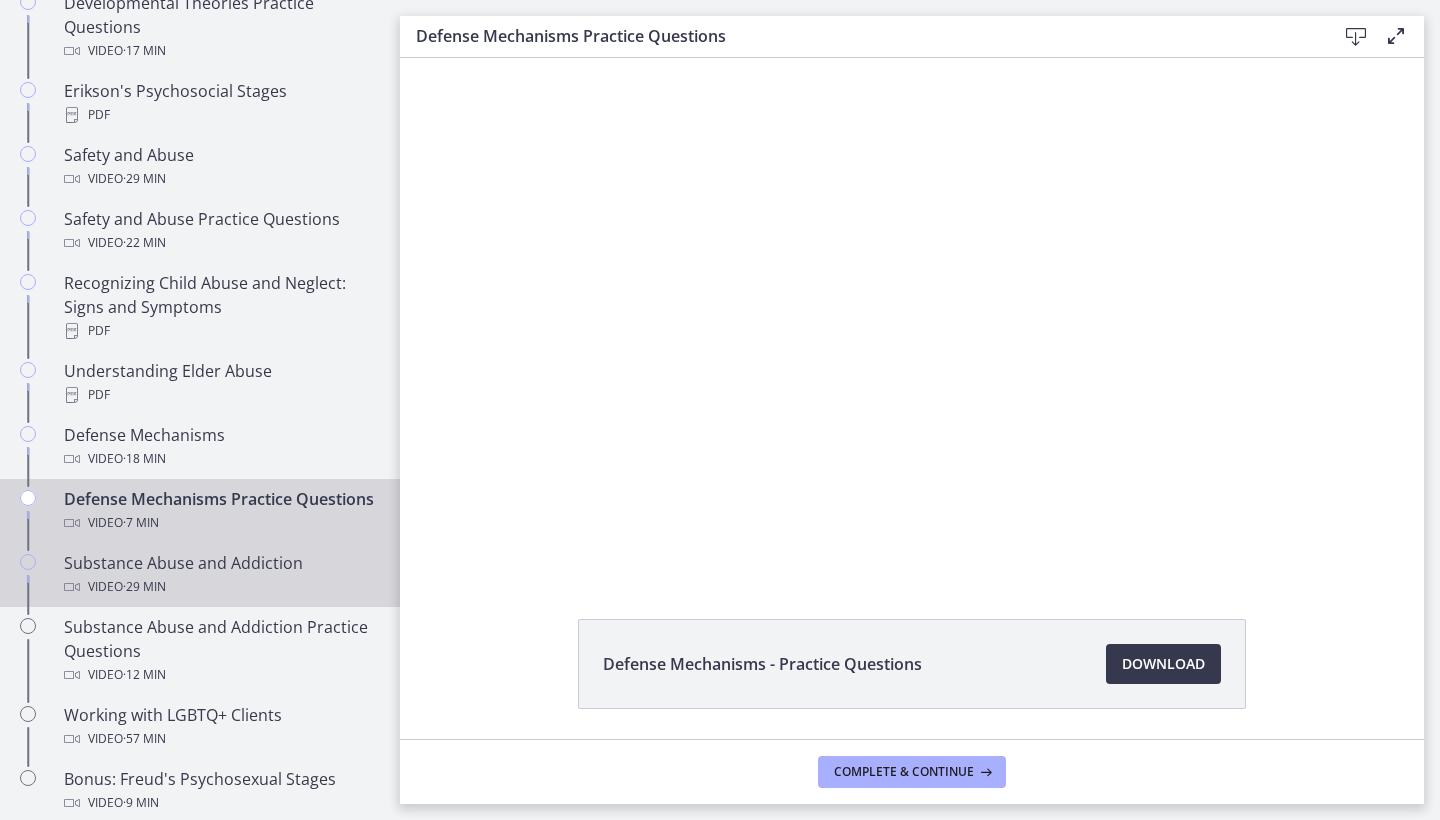 click on "Substance Abuse and Addiction
Video
·  29 min" at bounding box center (200, 575) 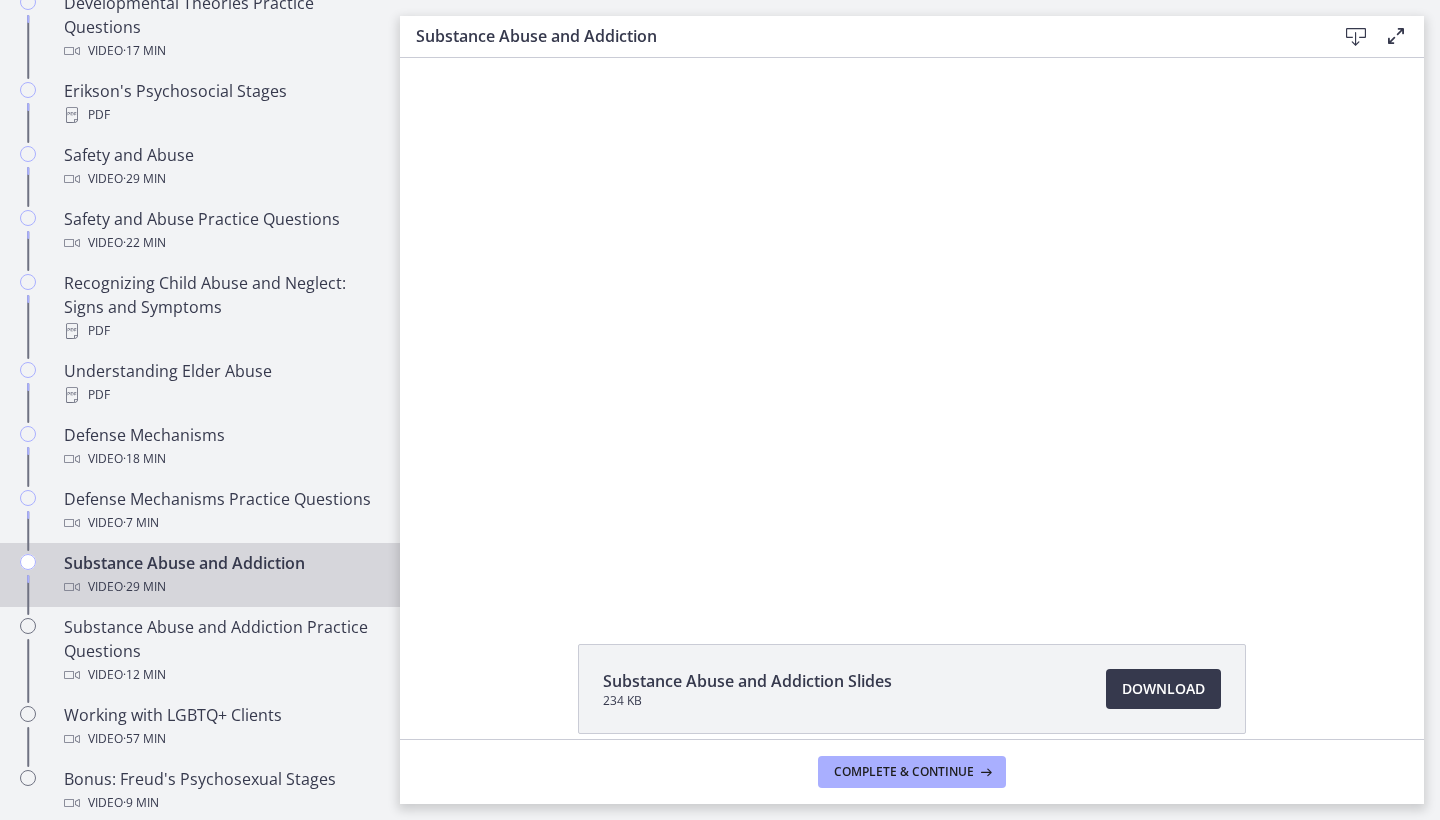 scroll, scrollTop: 0, scrollLeft: 0, axis: both 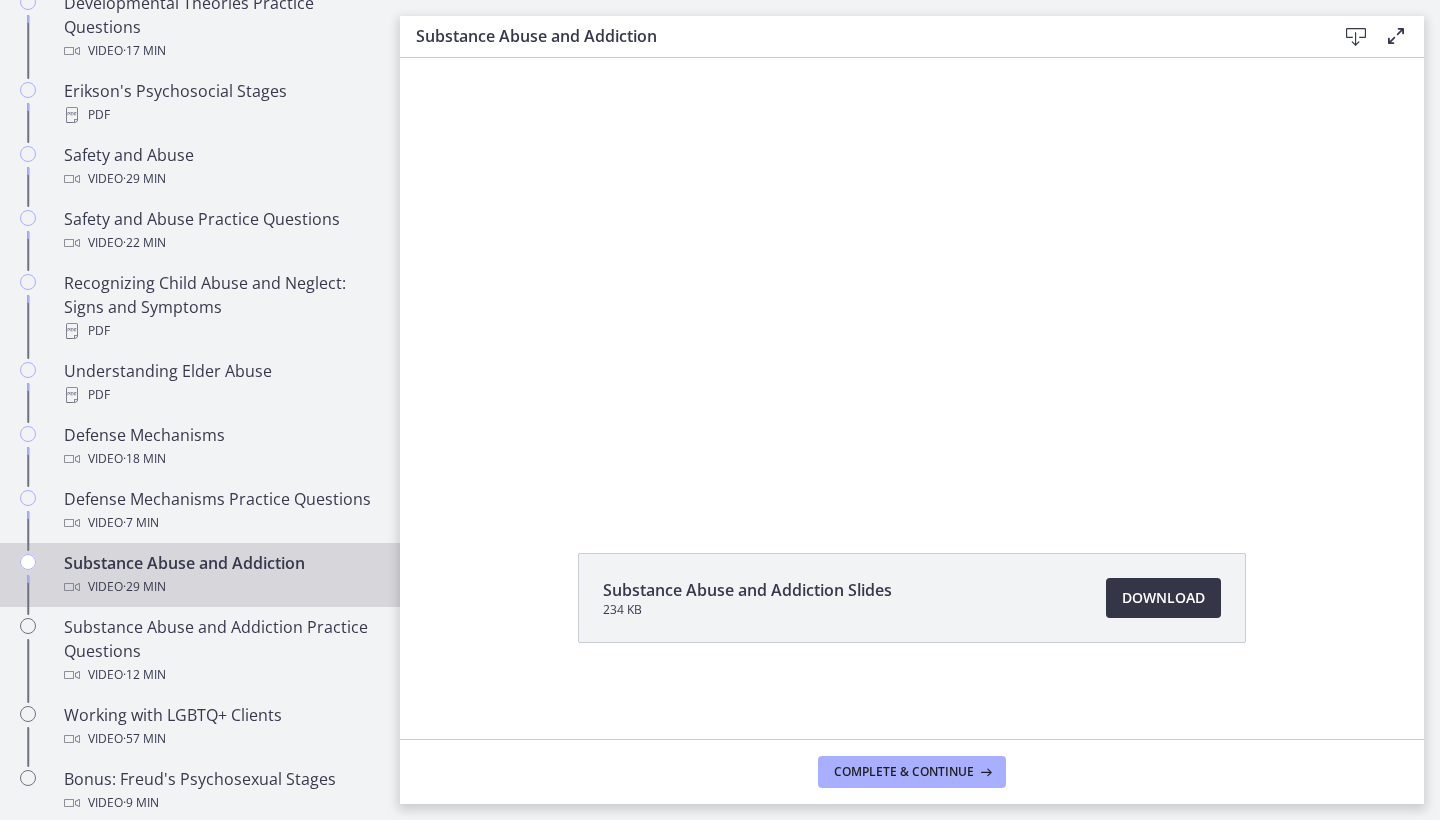click on "Download
Opens in a new window" at bounding box center [1163, 598] 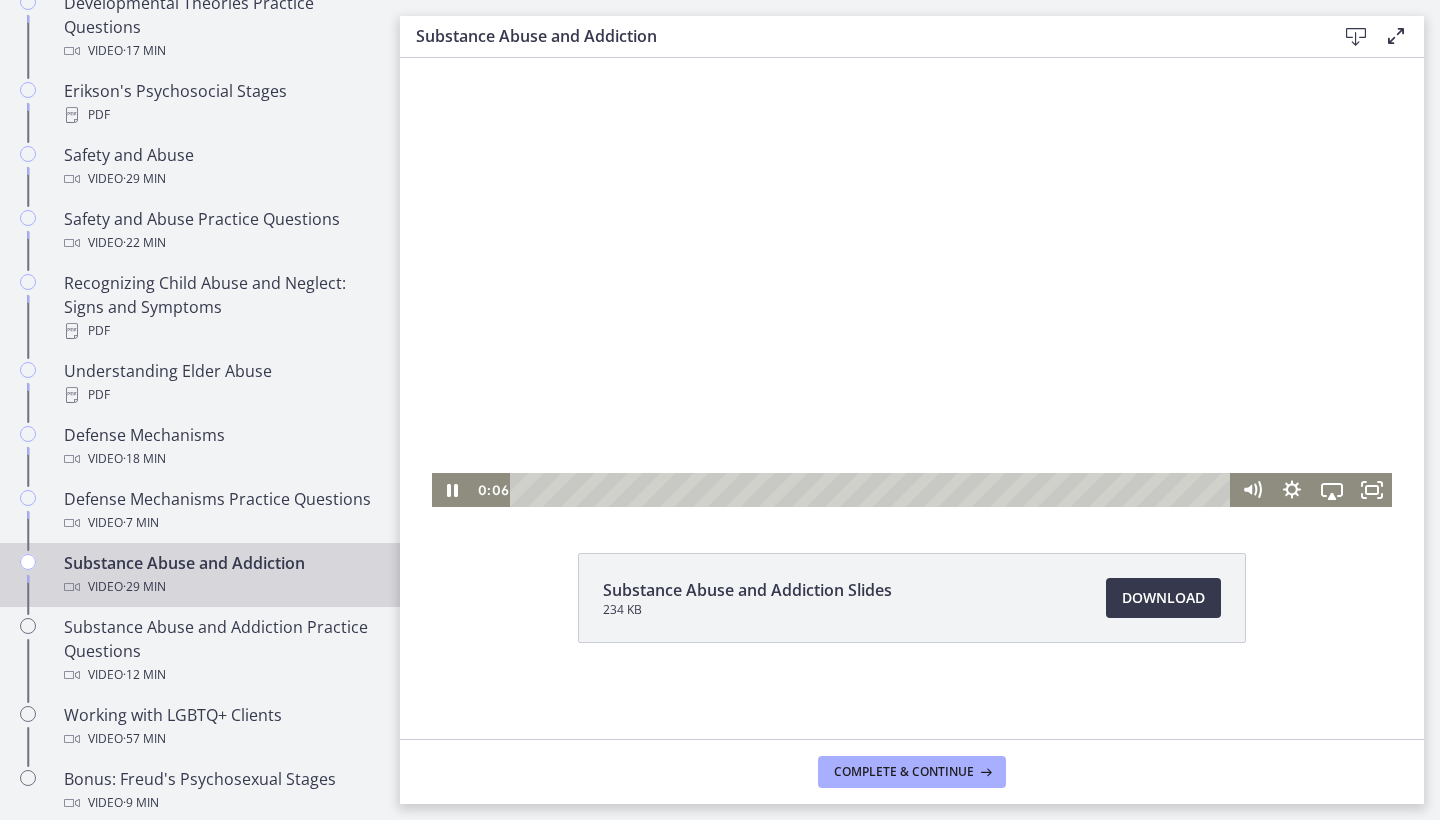 click at bounding box center [912, 237] 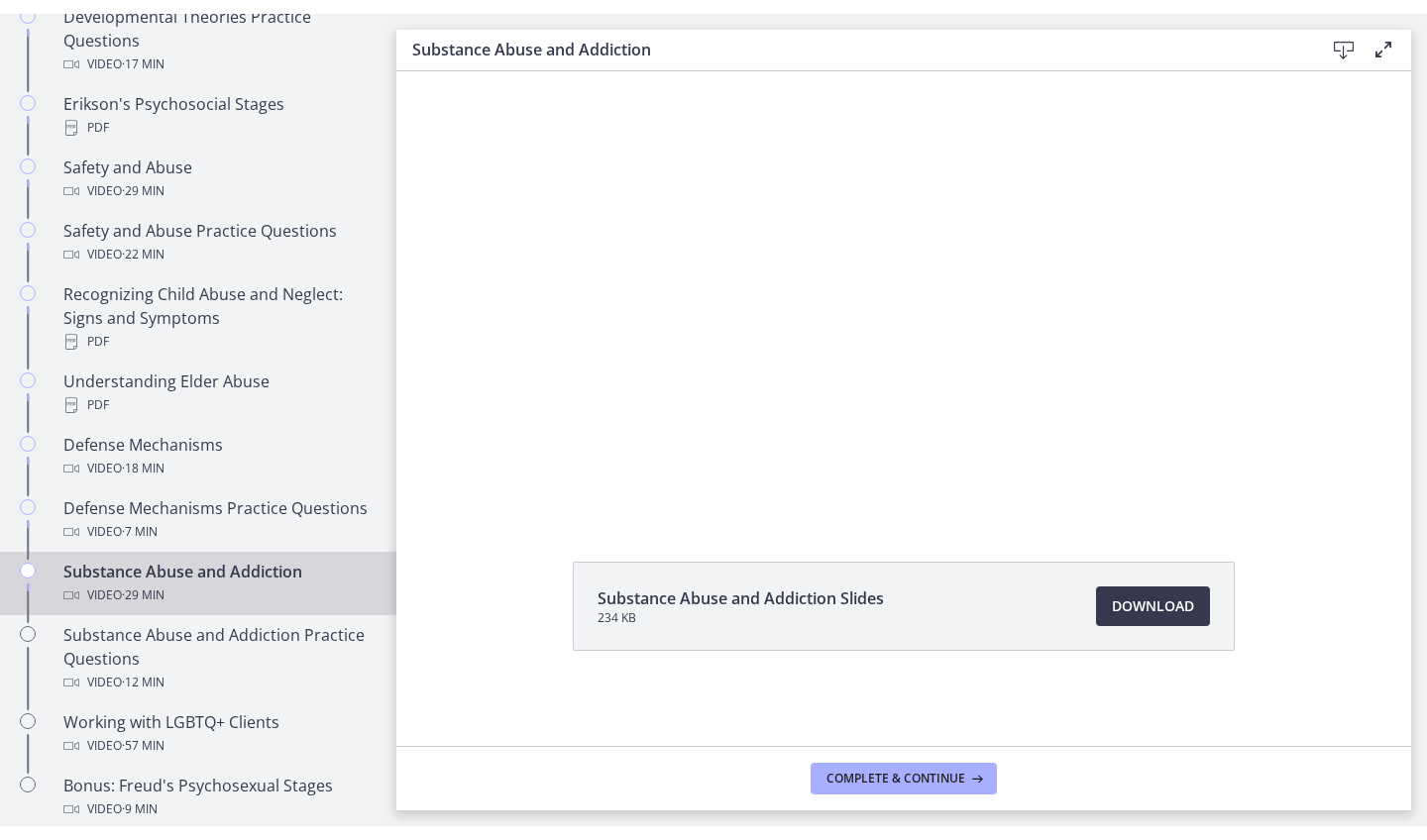 scroll, scrollTop: 62, scrollLeft: 0, axis: vertical 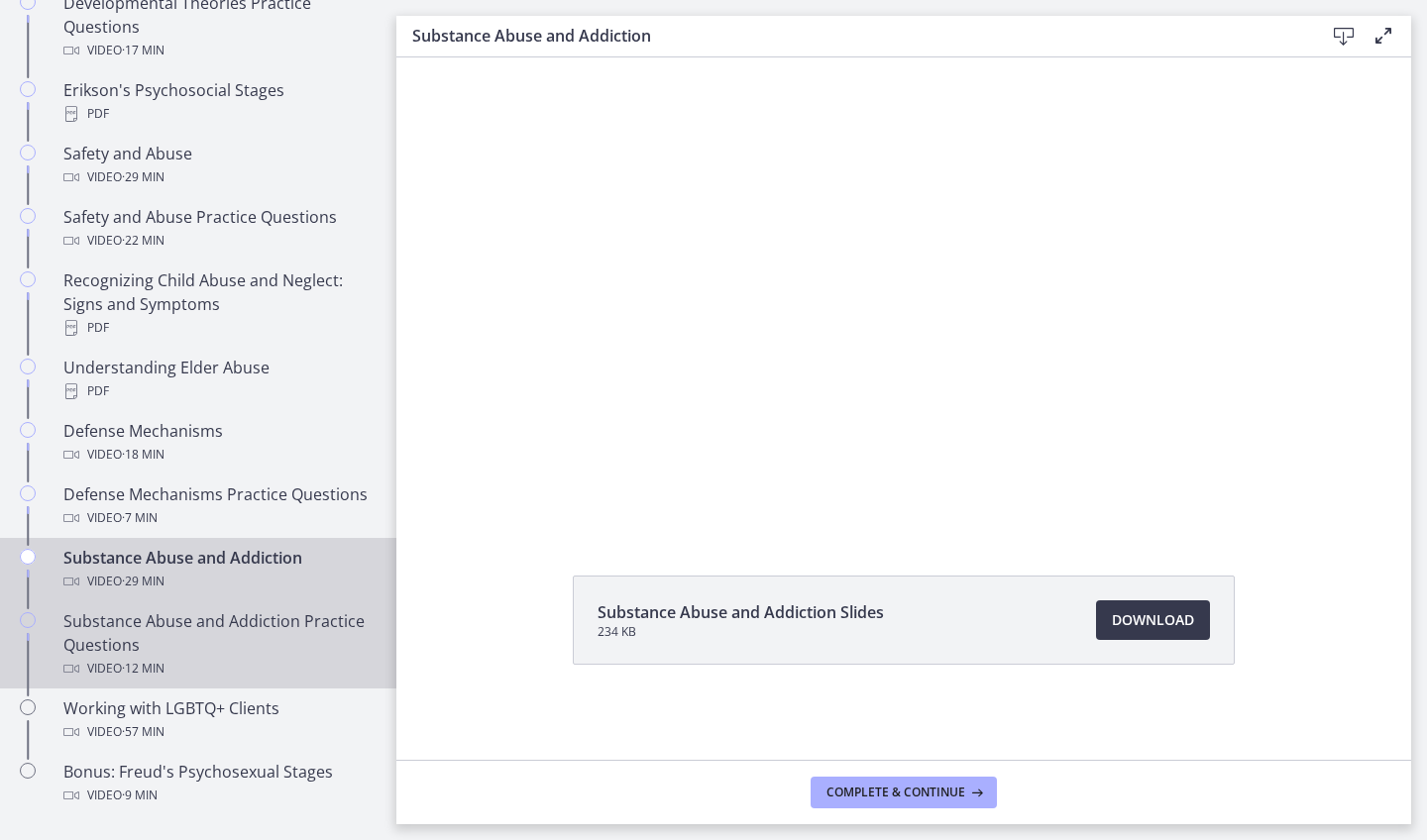 click on "Substance Abuse and Addiction Practice Questions
Video
·  12 min" at bounding box center (218, 645) 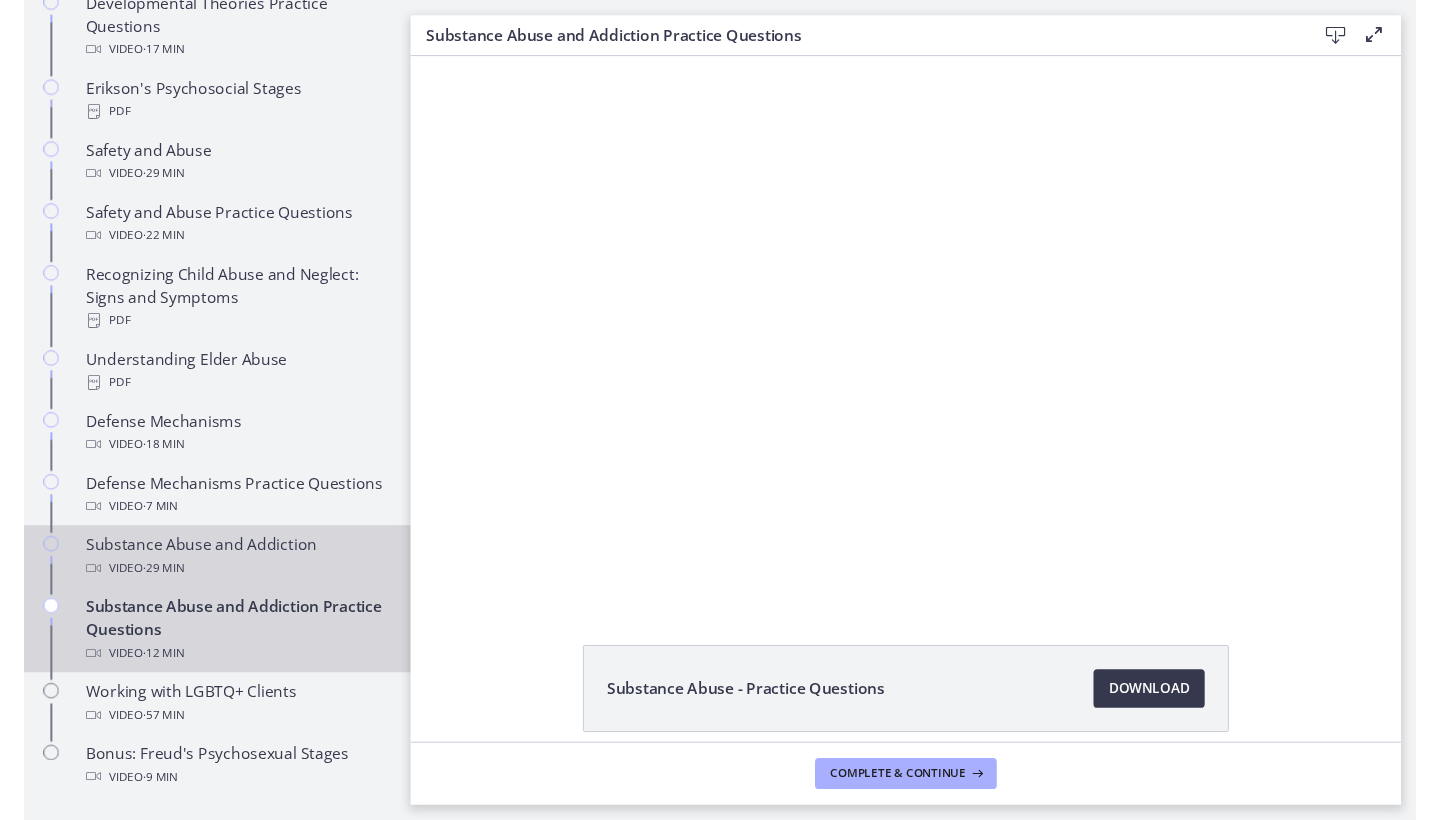 scroll, scrollTop: 0, scrollLeft: 0, axis: both 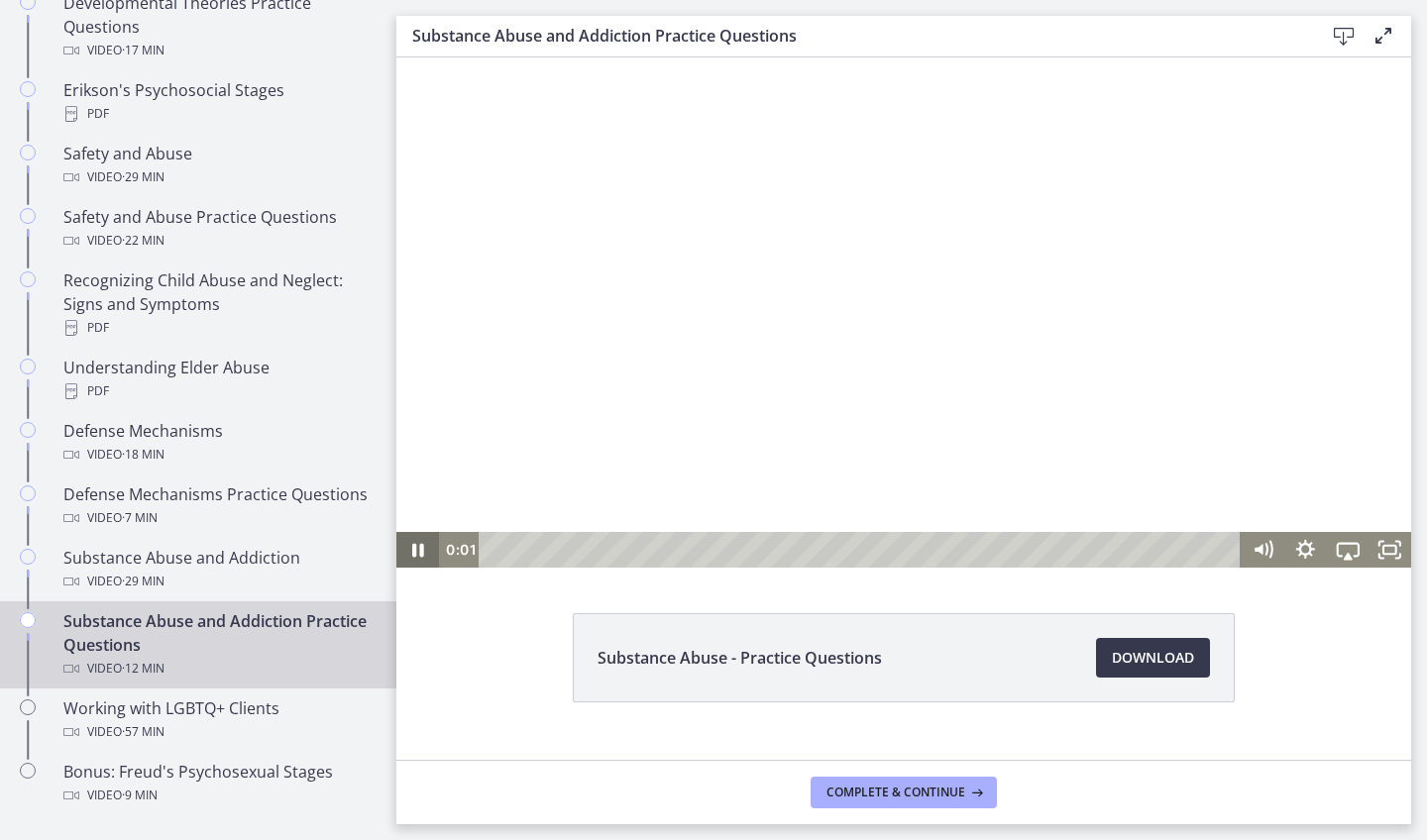click 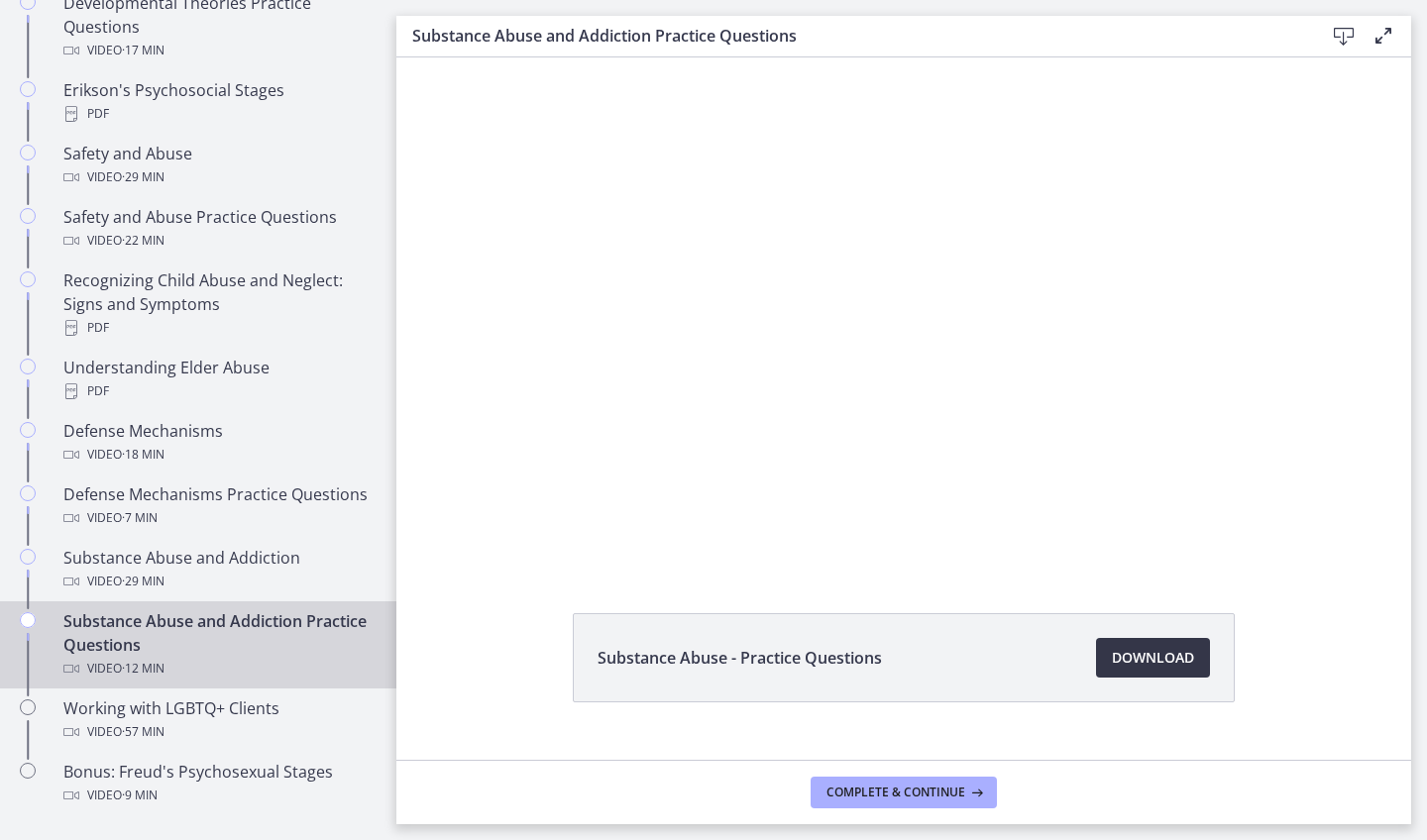 click on "Download
Opens in a new window" at bounding box center (1153, 658) 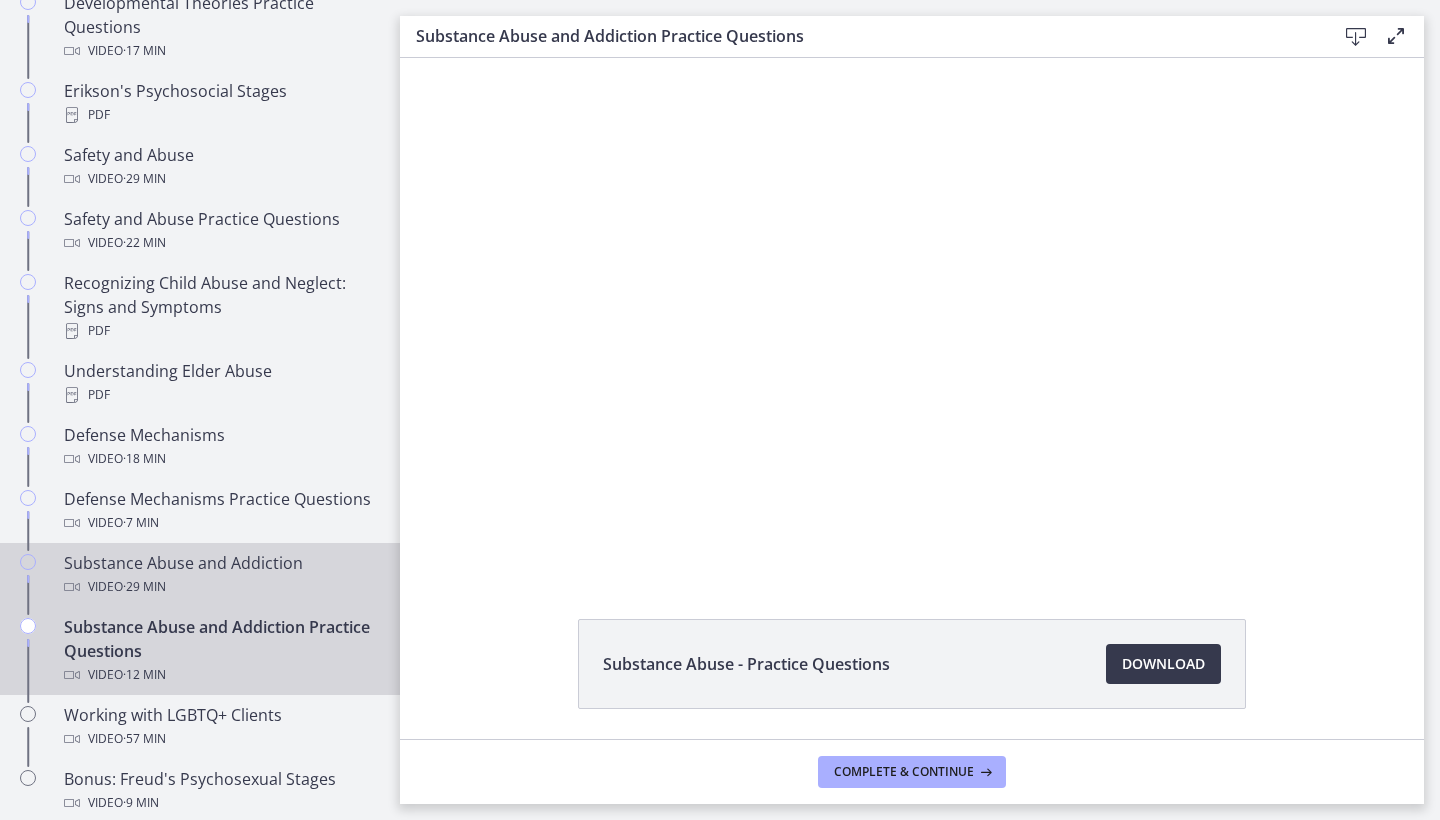 click on "Substance Abuse and Addiction
Video
·  29 min" at bounding box center [220, 575] 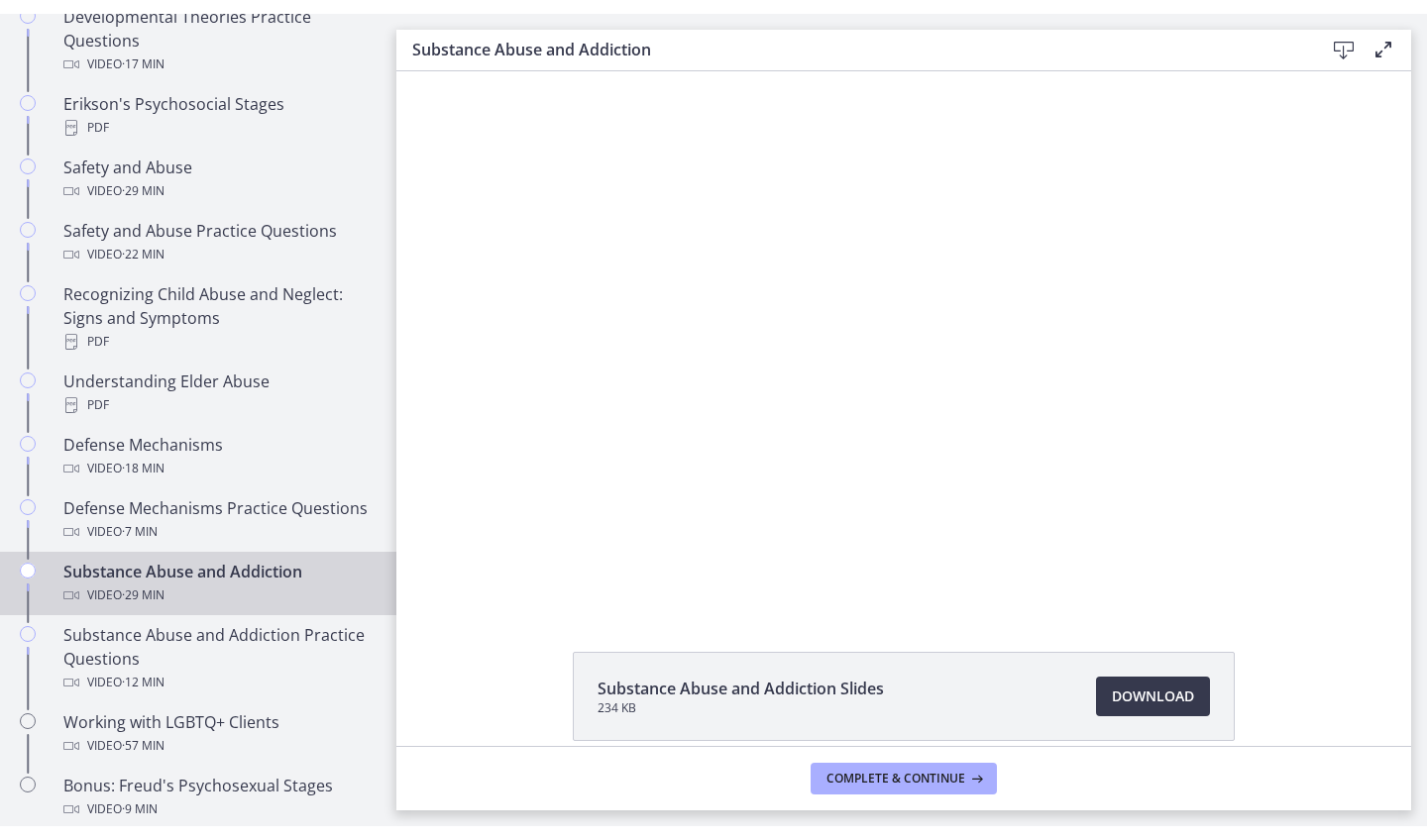 scroll, scrollTop: 0, scrollLeft: 0, axis: both 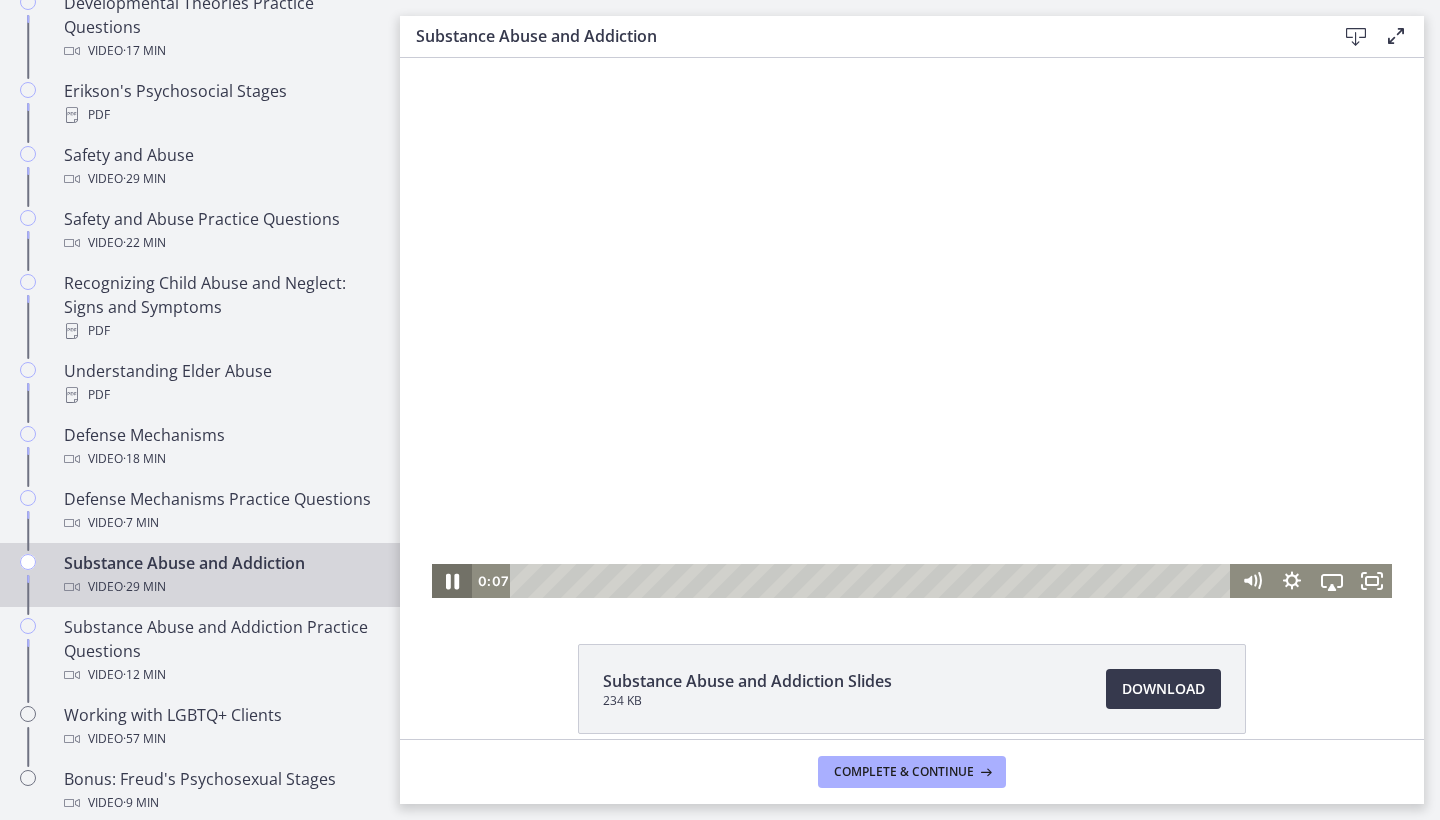 click 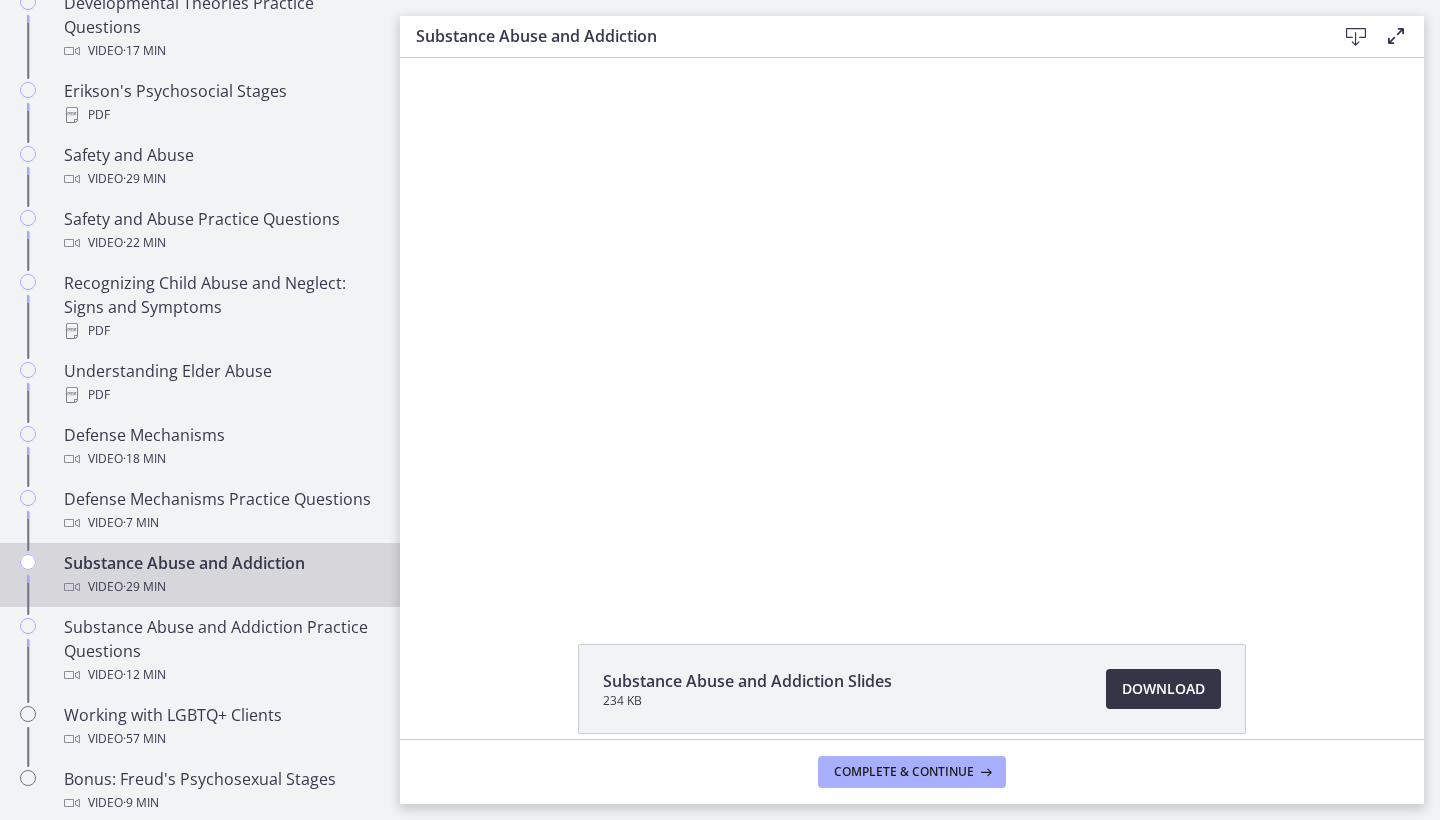 click on "Download
Opens in a new window" at bounding box center (1163, 689) 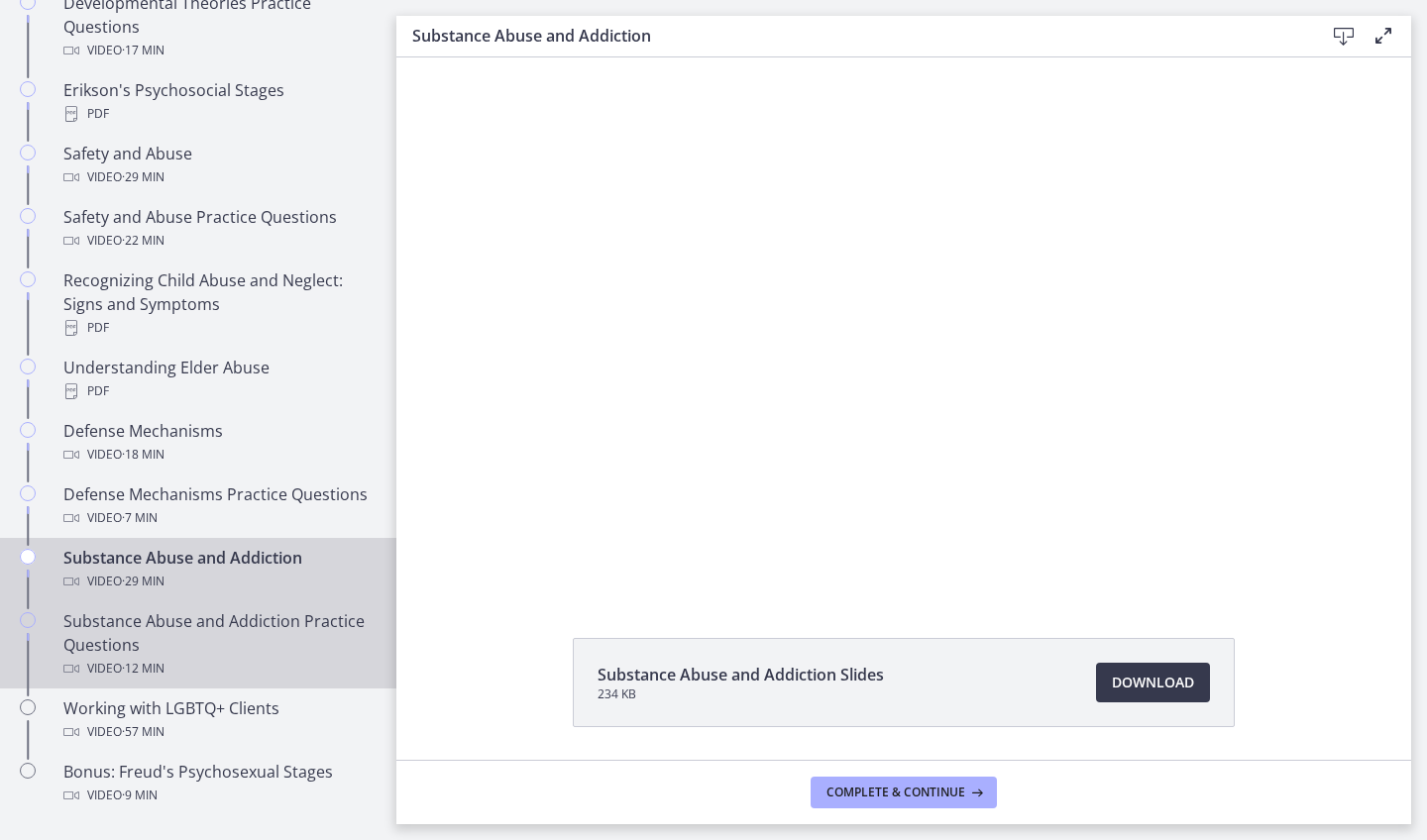 click on "Substance Abuse and Addiction Practice Questions
Video
·  12 min" at bounding box center (218, 645) 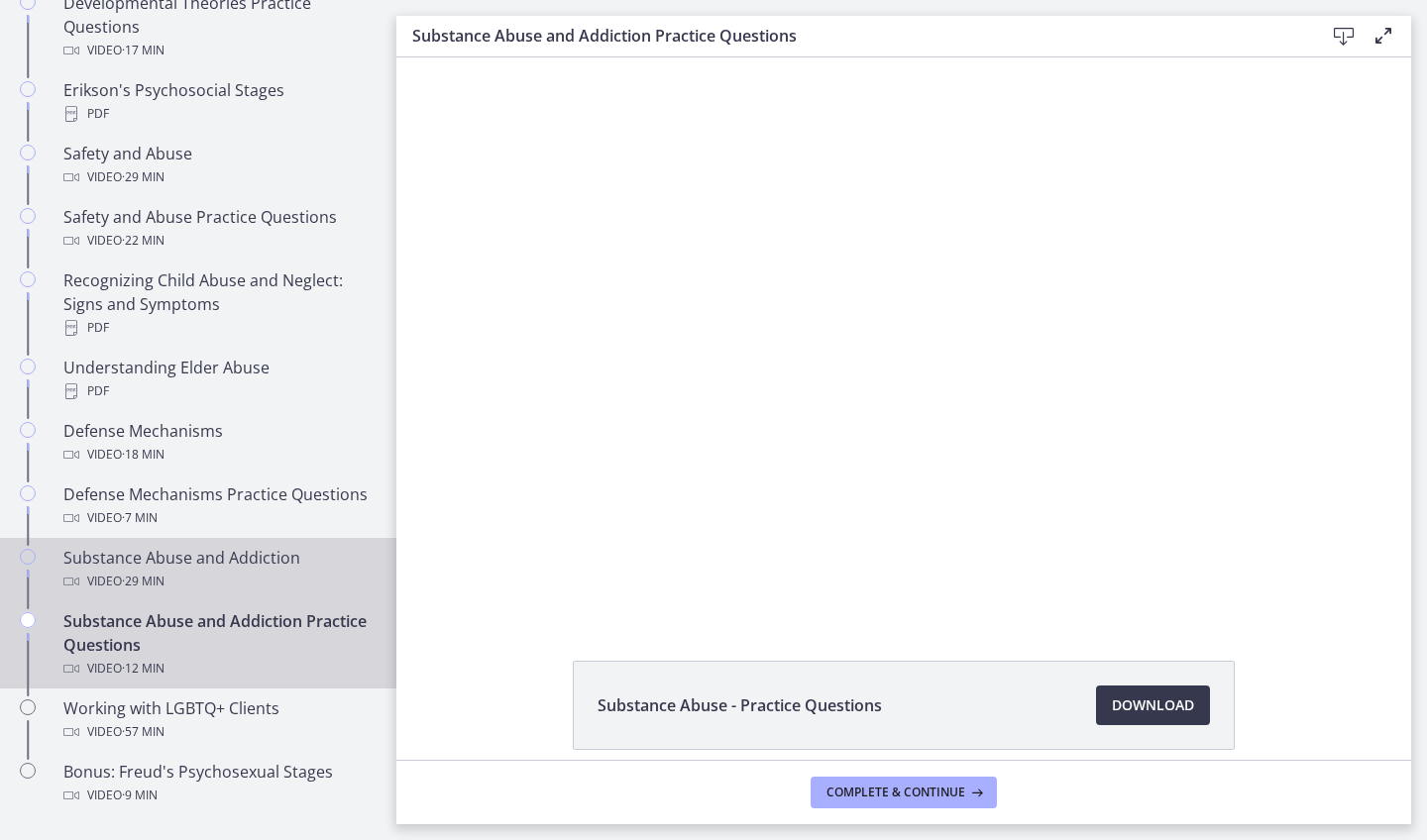 scroll, scrollTop: 0, scrollLeft: 0, axis: both 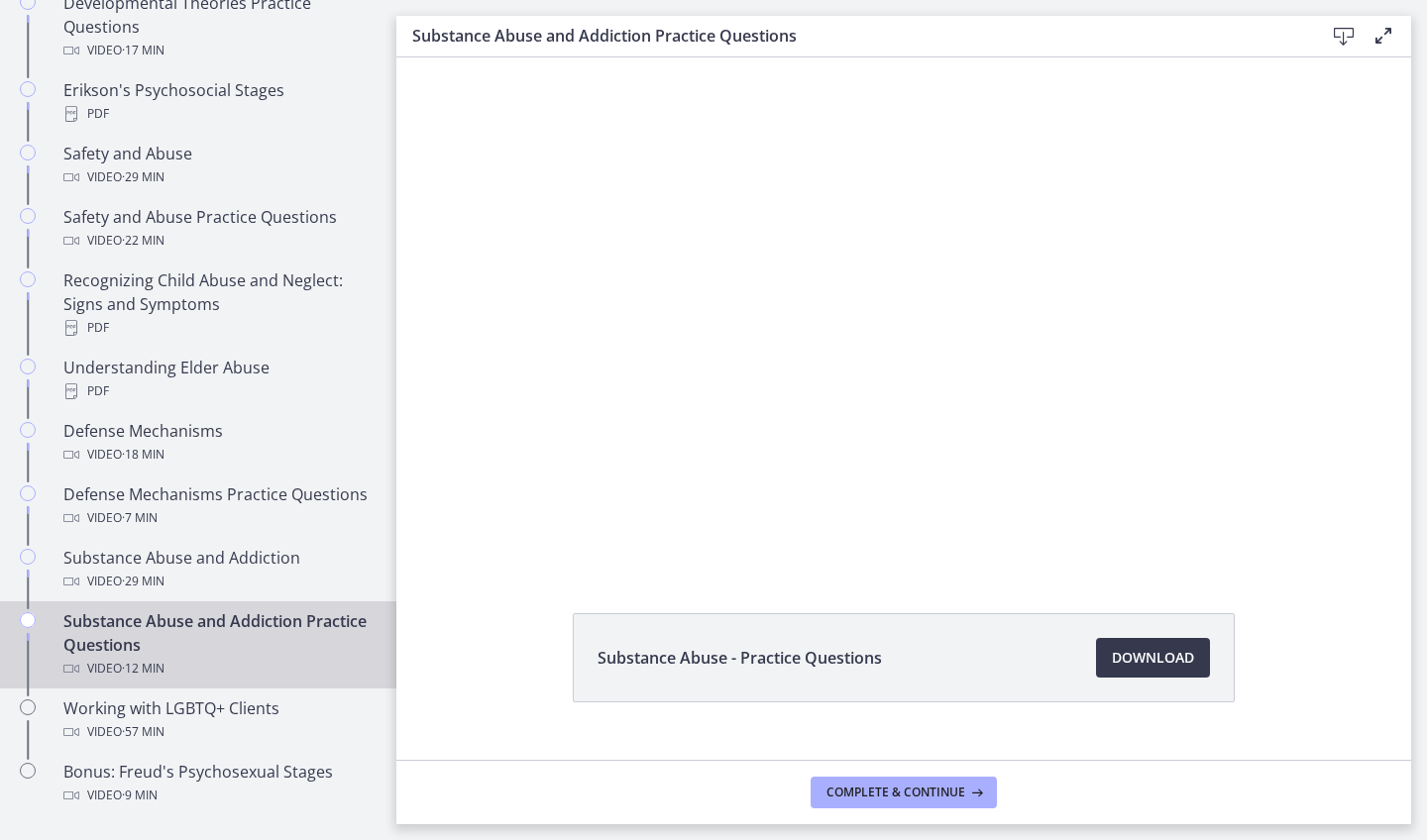 click on "Video
·  12 min" at bounding box center [218, 669] 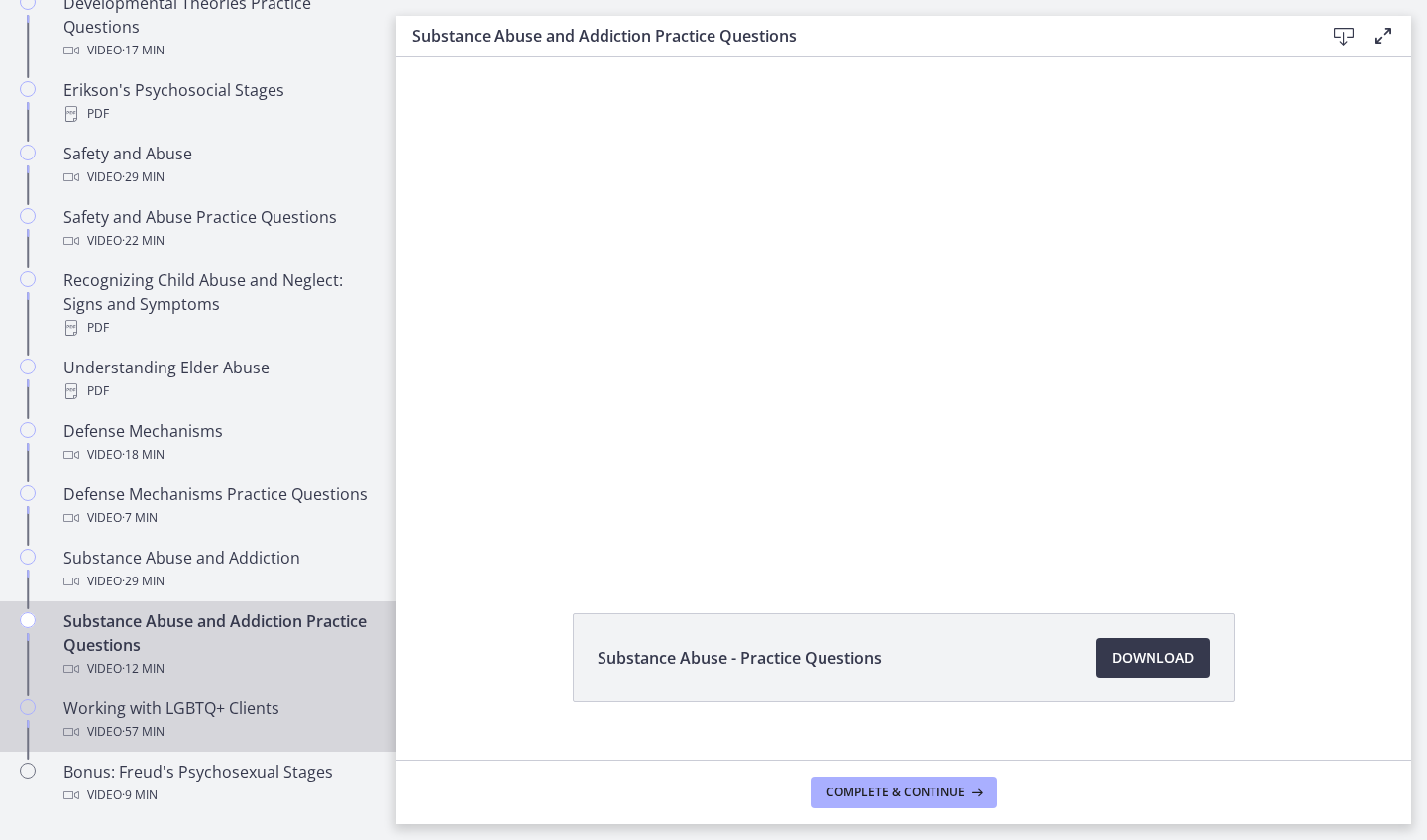 click on "Working with LGBTQ+ Clients
Video
·  57 min" at bounding box center (218, 720) 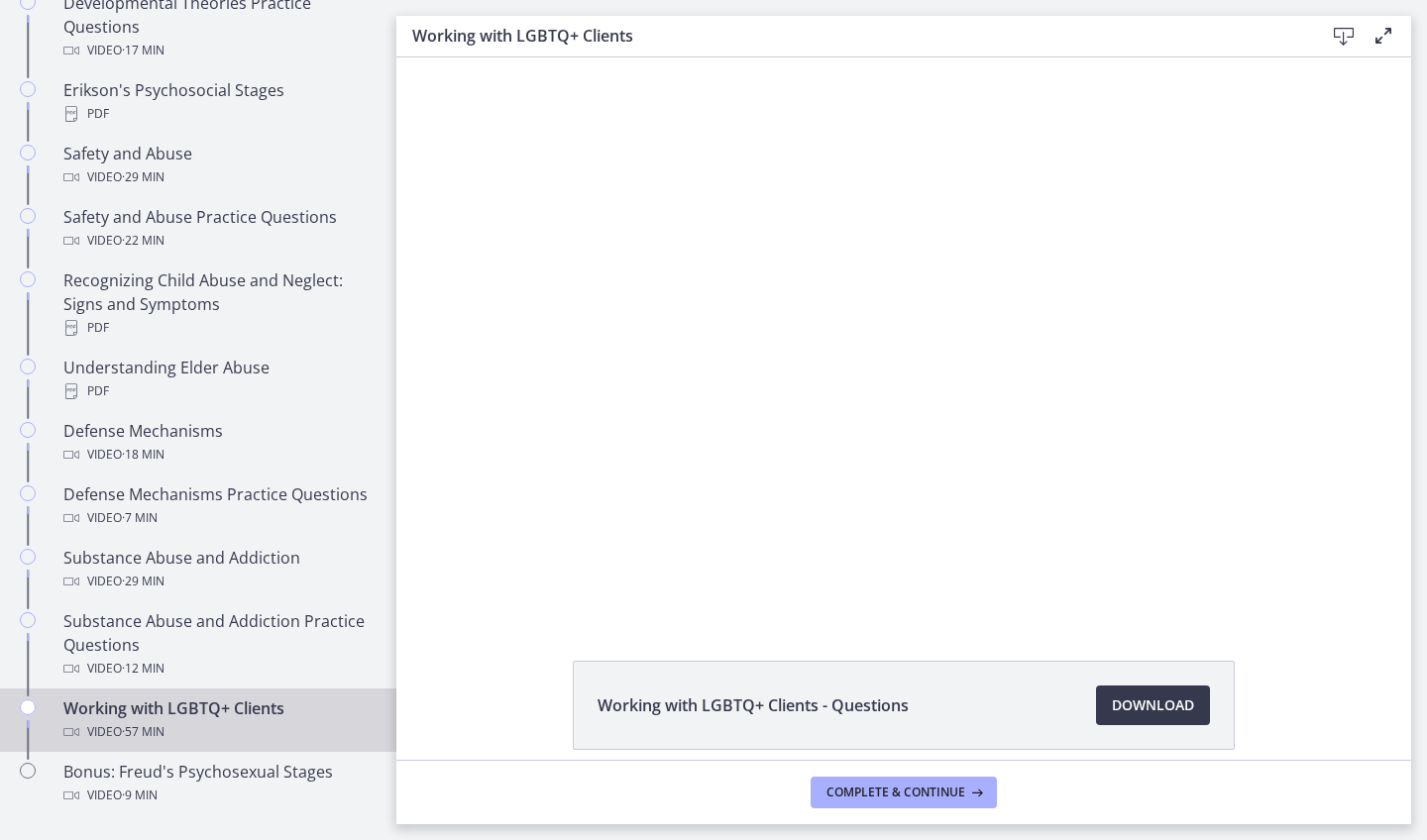scroll, scrollTop: 0, scrollLeft: 0, axis: both 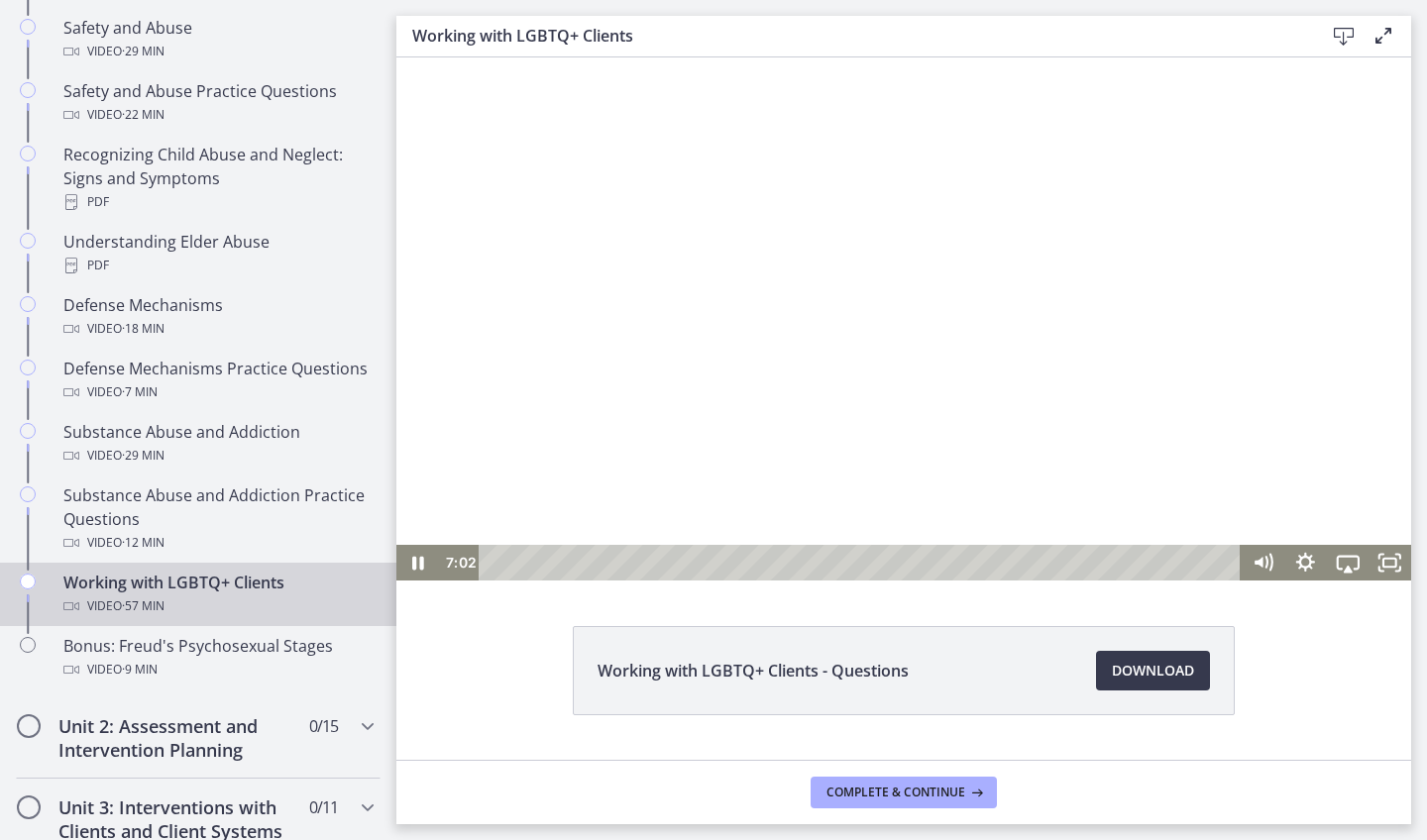 click at bounding box center [862, 563] 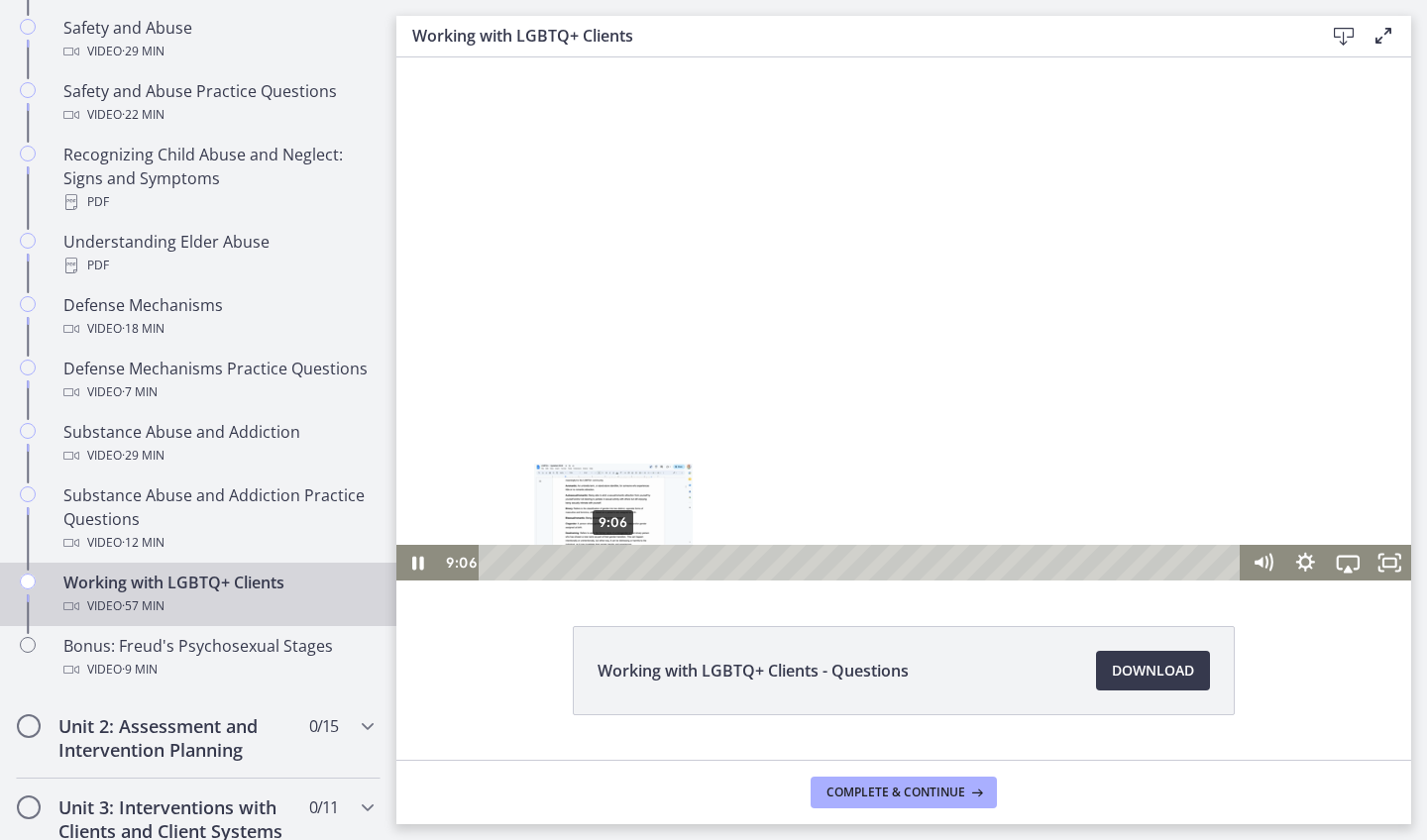 click on "9:06" at bounding box center (862, 563) 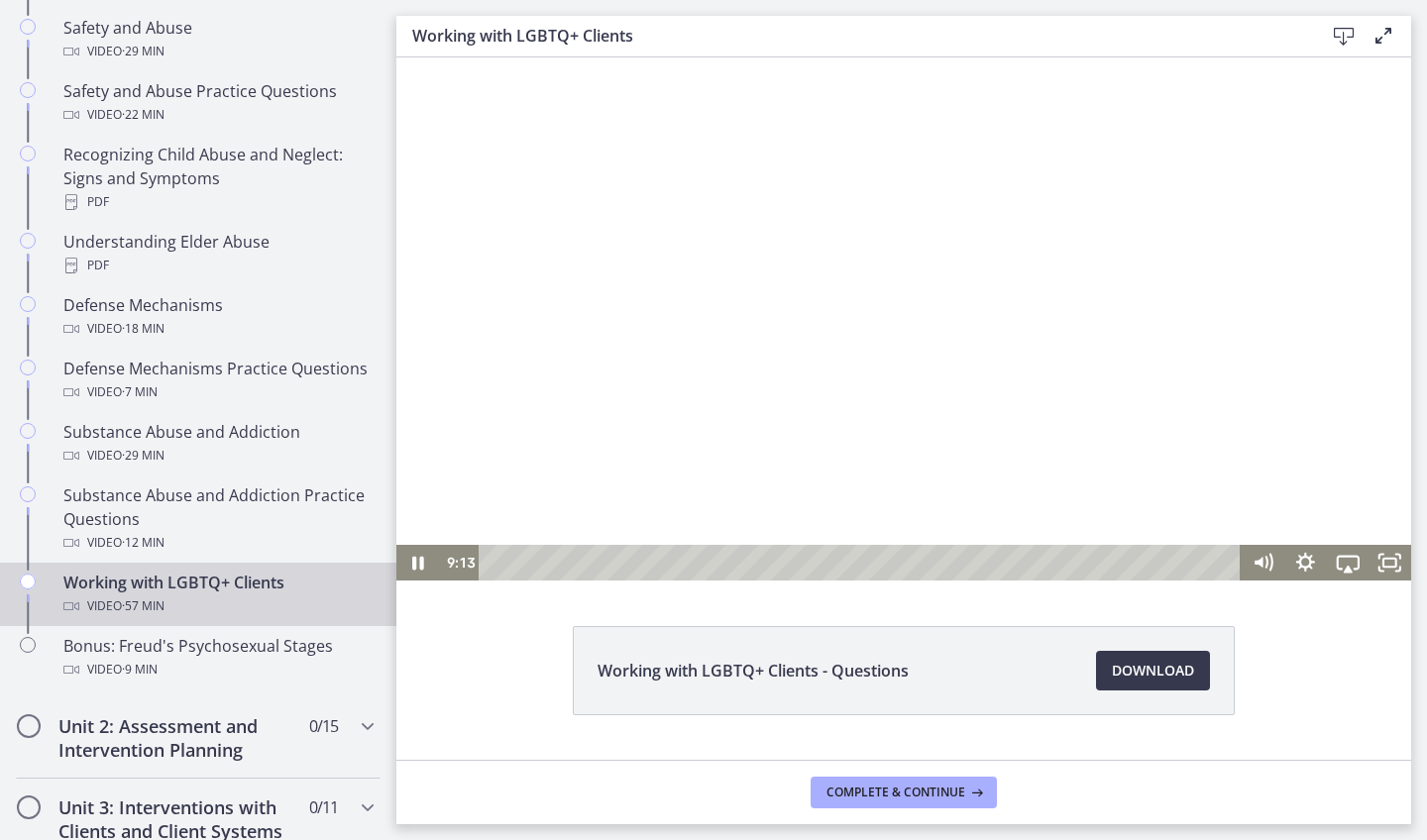 click at bounding box center [904, 319] 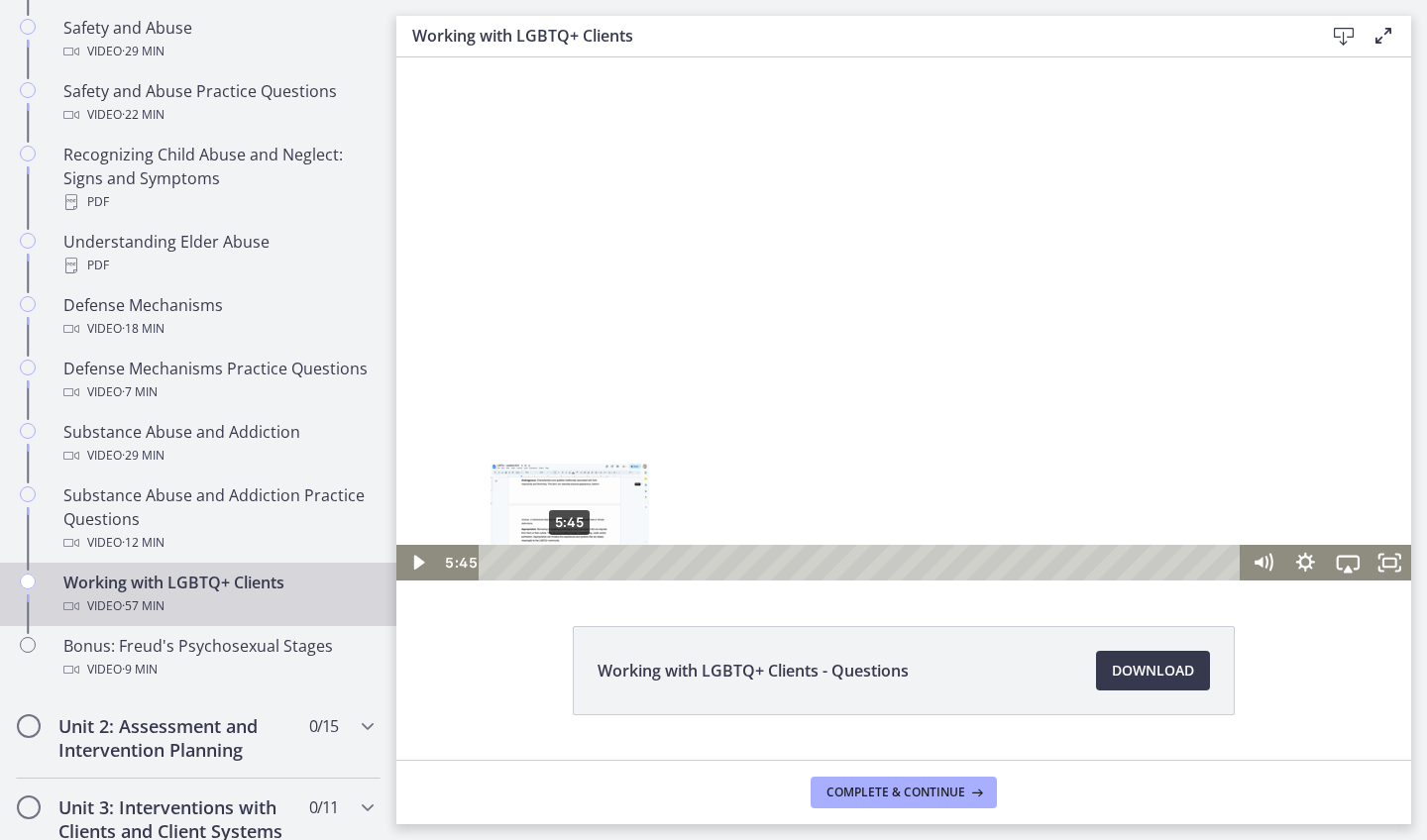 click on "5:45" at bounding box center (862, 563) 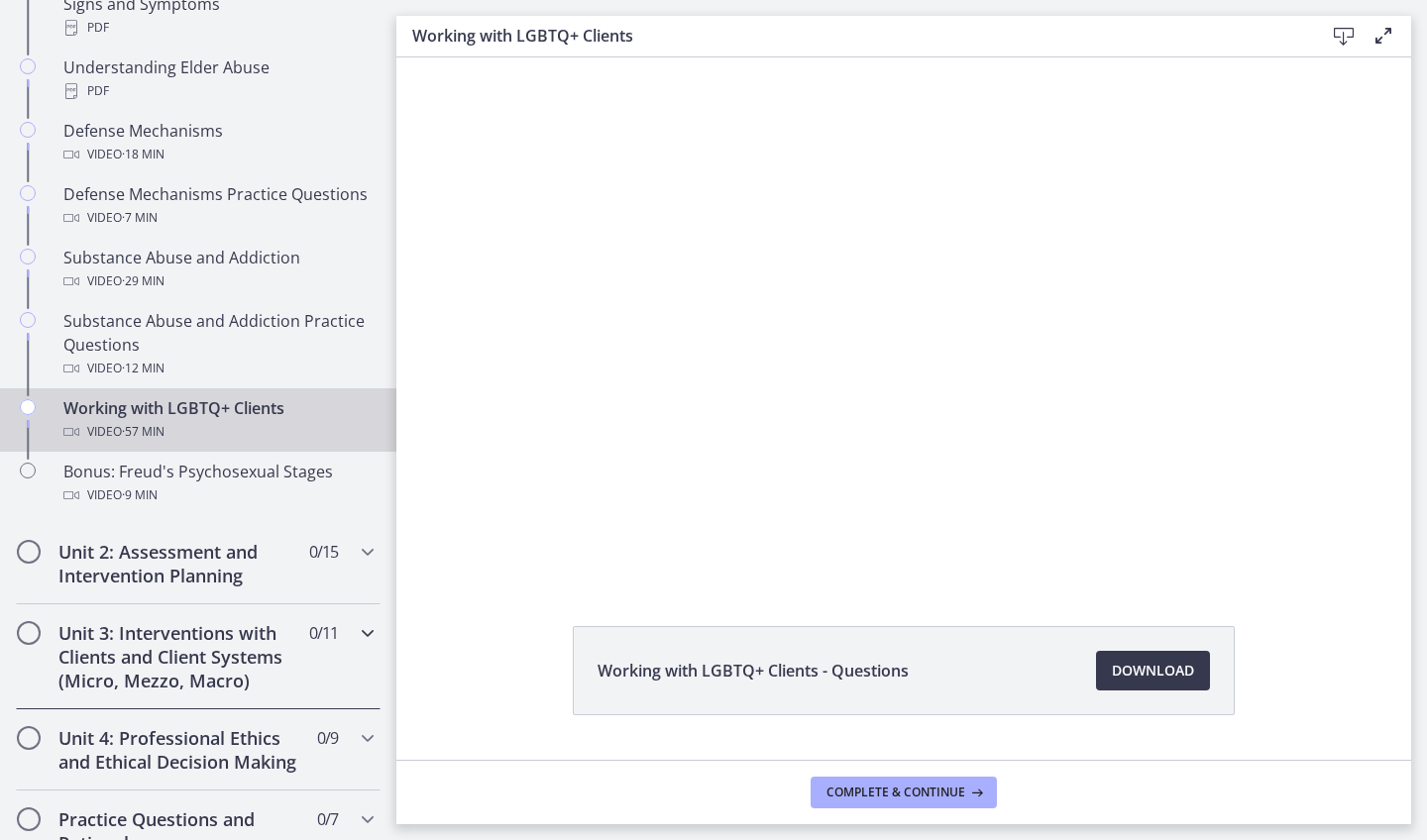 scroll, scrollTop: 1045, scrollLeft: 0, axis: vertical 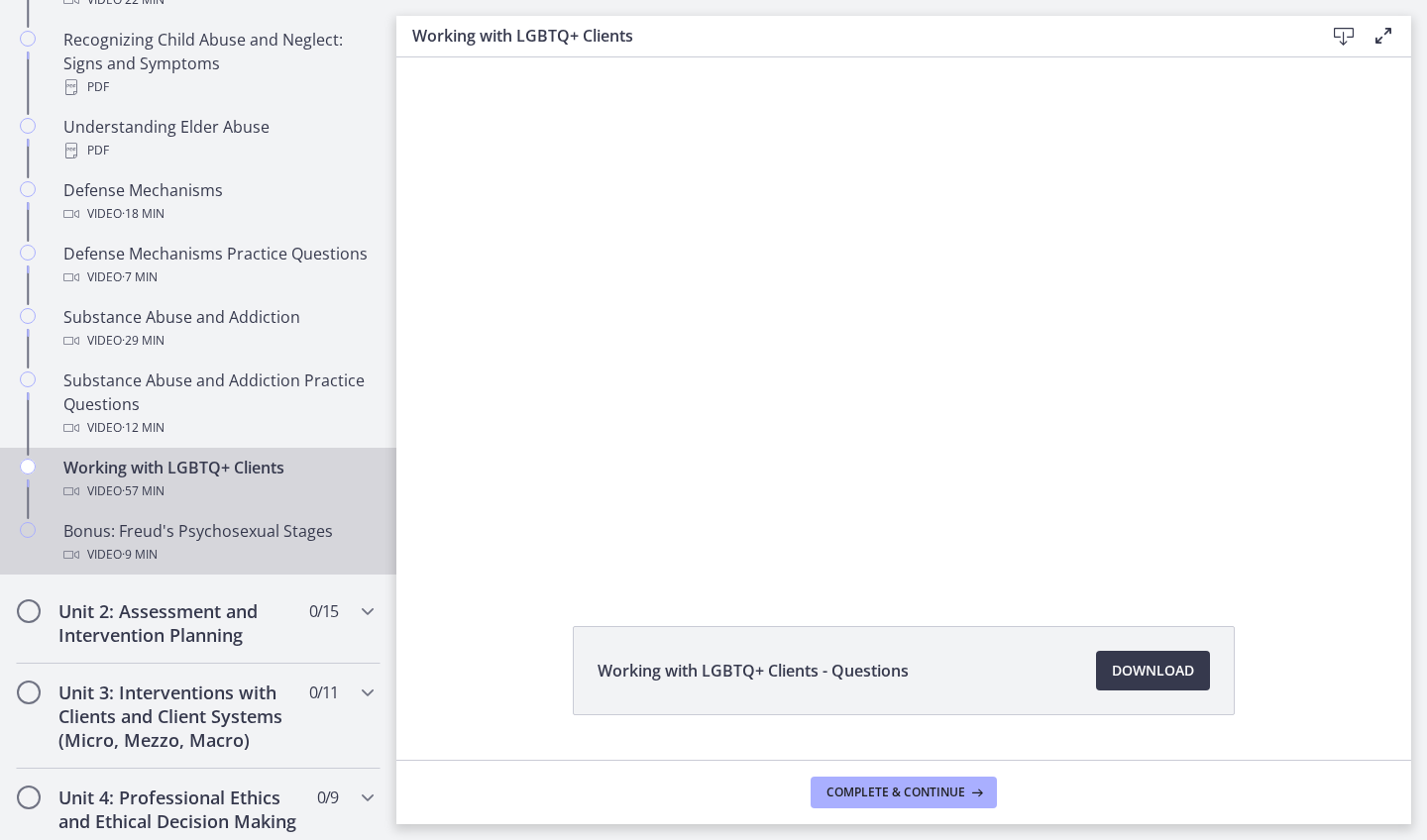 click on "Bonus: Freud's Psychosexual Stages
Video
·  9 min" at bounding box center [218, 543] 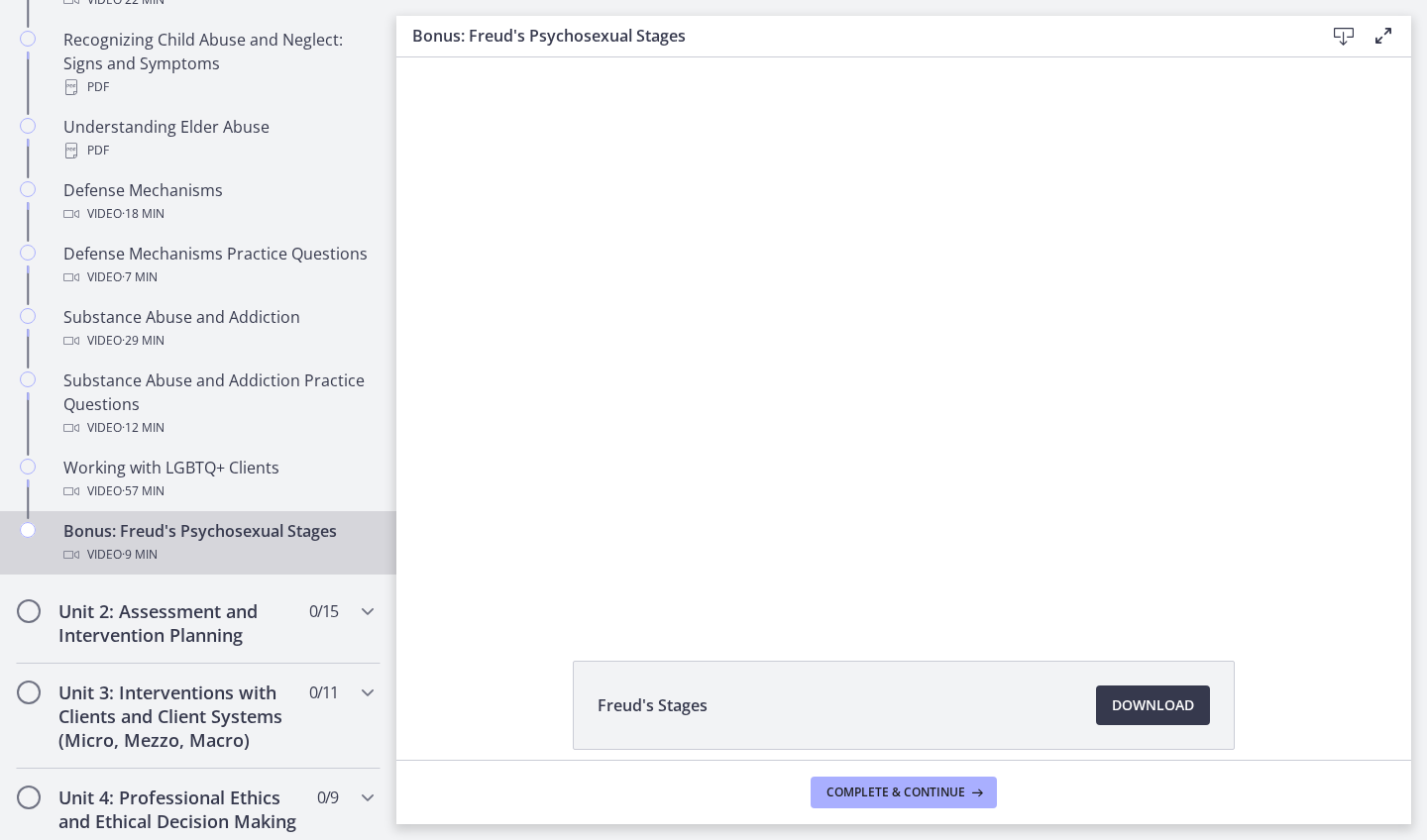 scroll, scrollTop: 0, scrollLeft: 0, axis: both 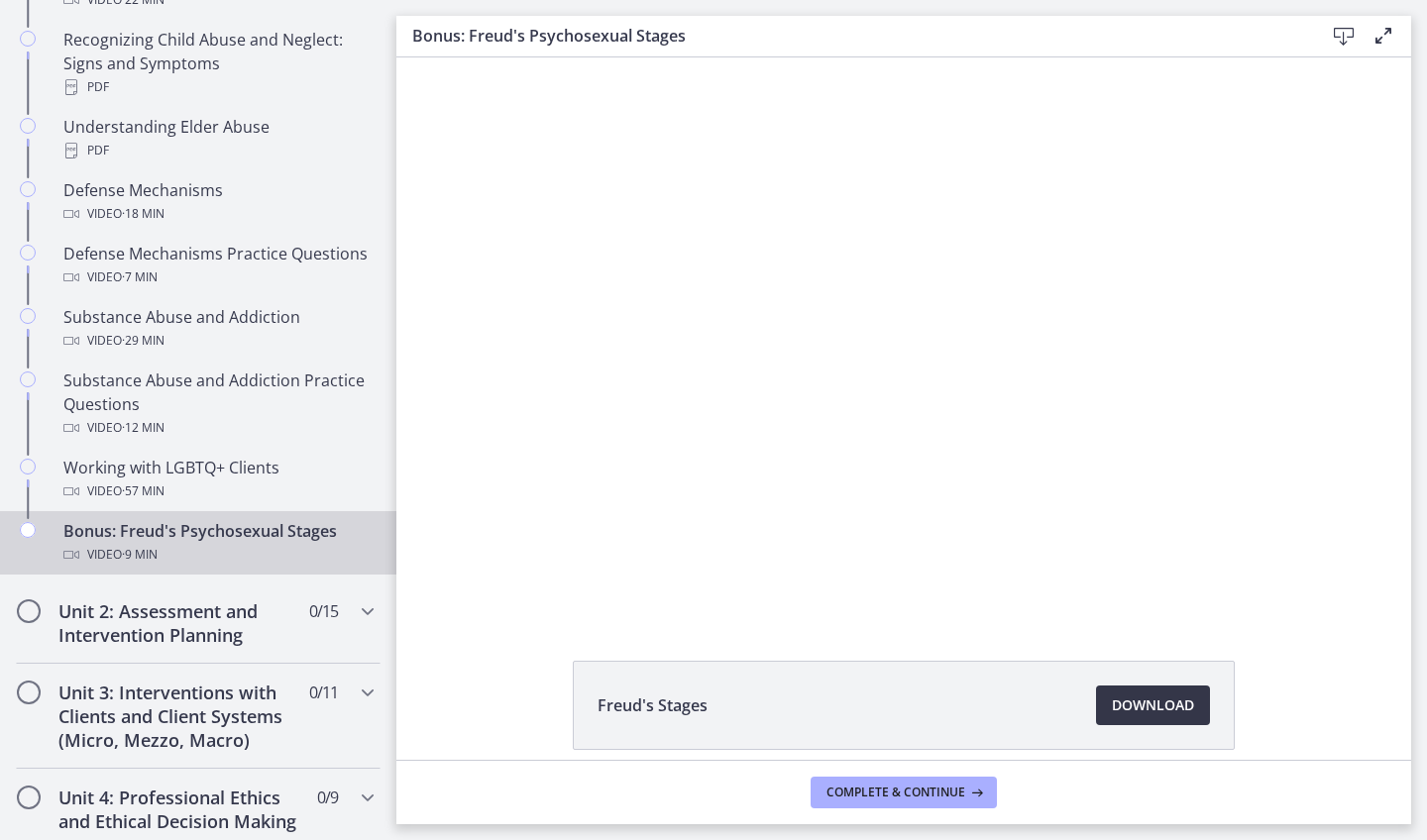 click on "Download
Opens in a new window" at bounding box center (1153, 705) 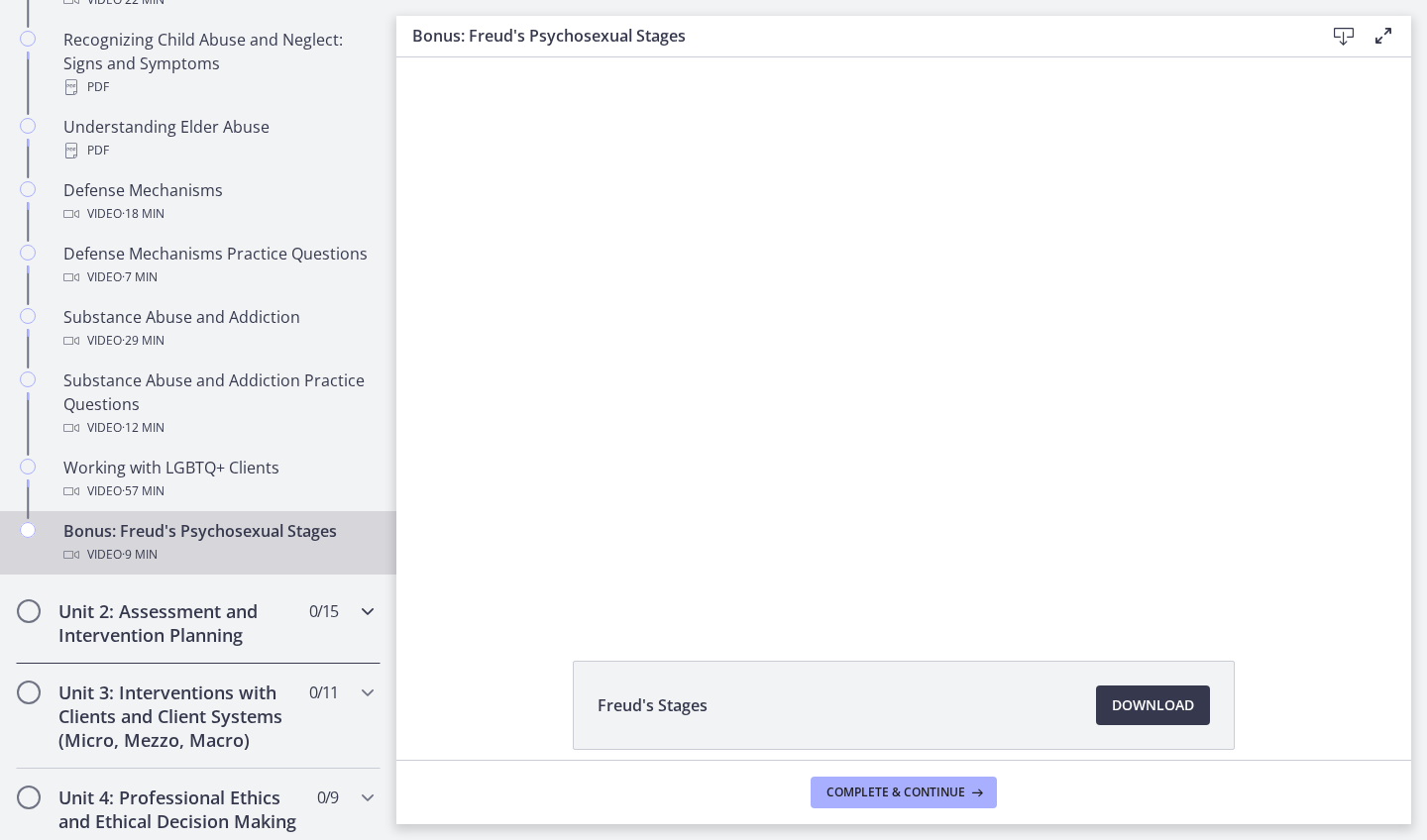 click on "Unit 2: Assessment and Intervention Planning" at bounding box center (179, 623) 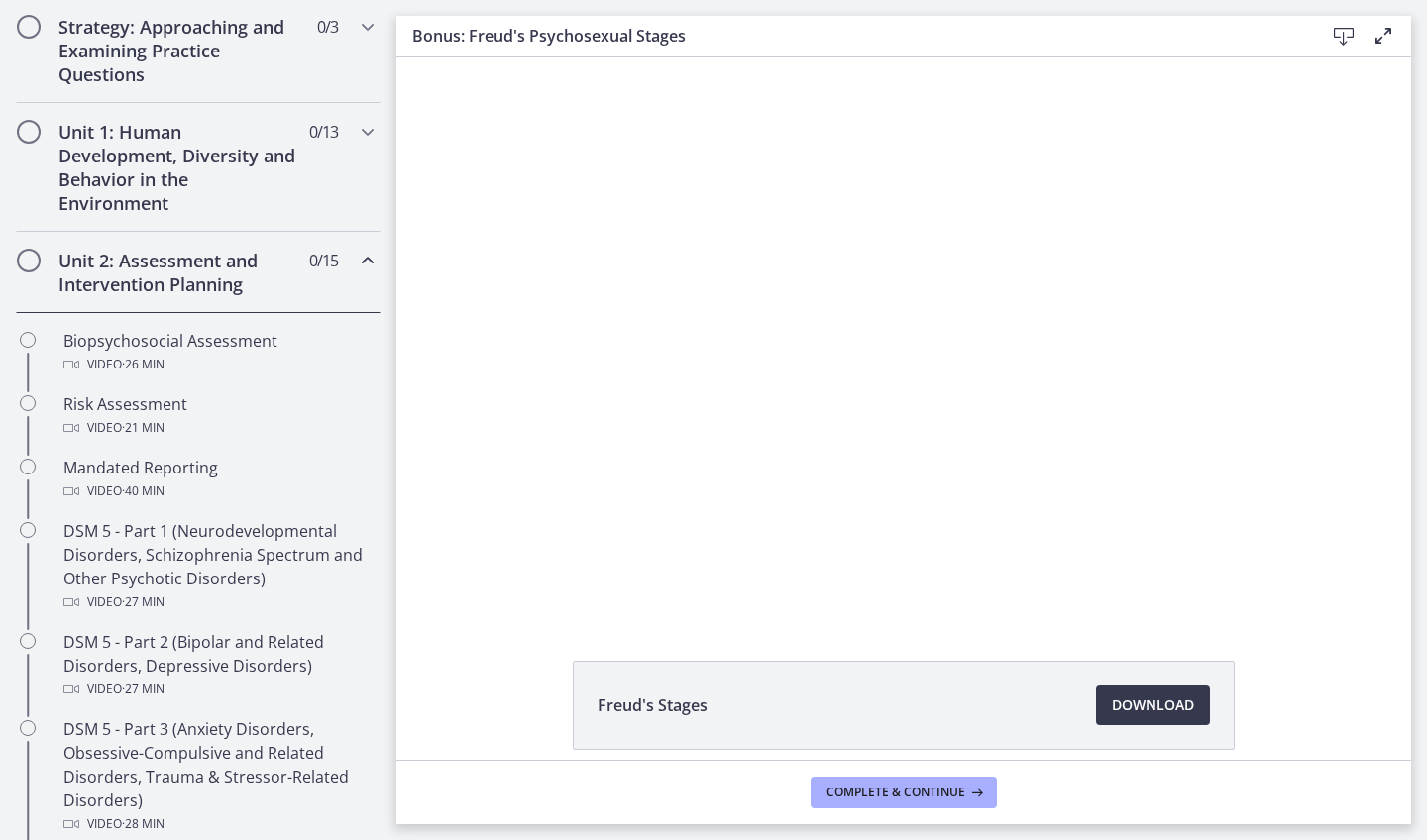 scroll, scrollTop: 459, scrollLeft: 0, axis: vertical 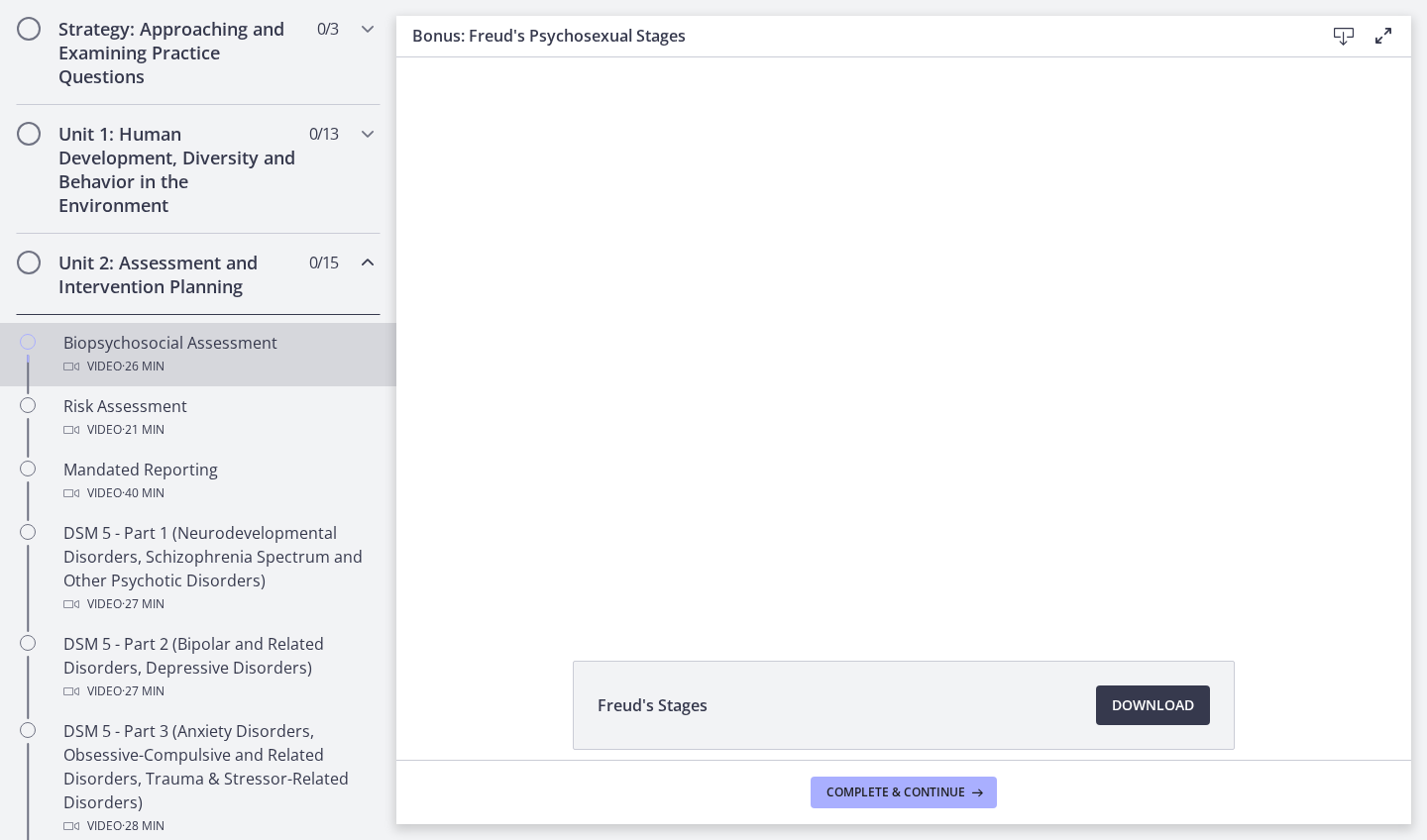 click on "Biopsychosocial Assessment
Video
·  26 min" at bounding box center (218, 355) 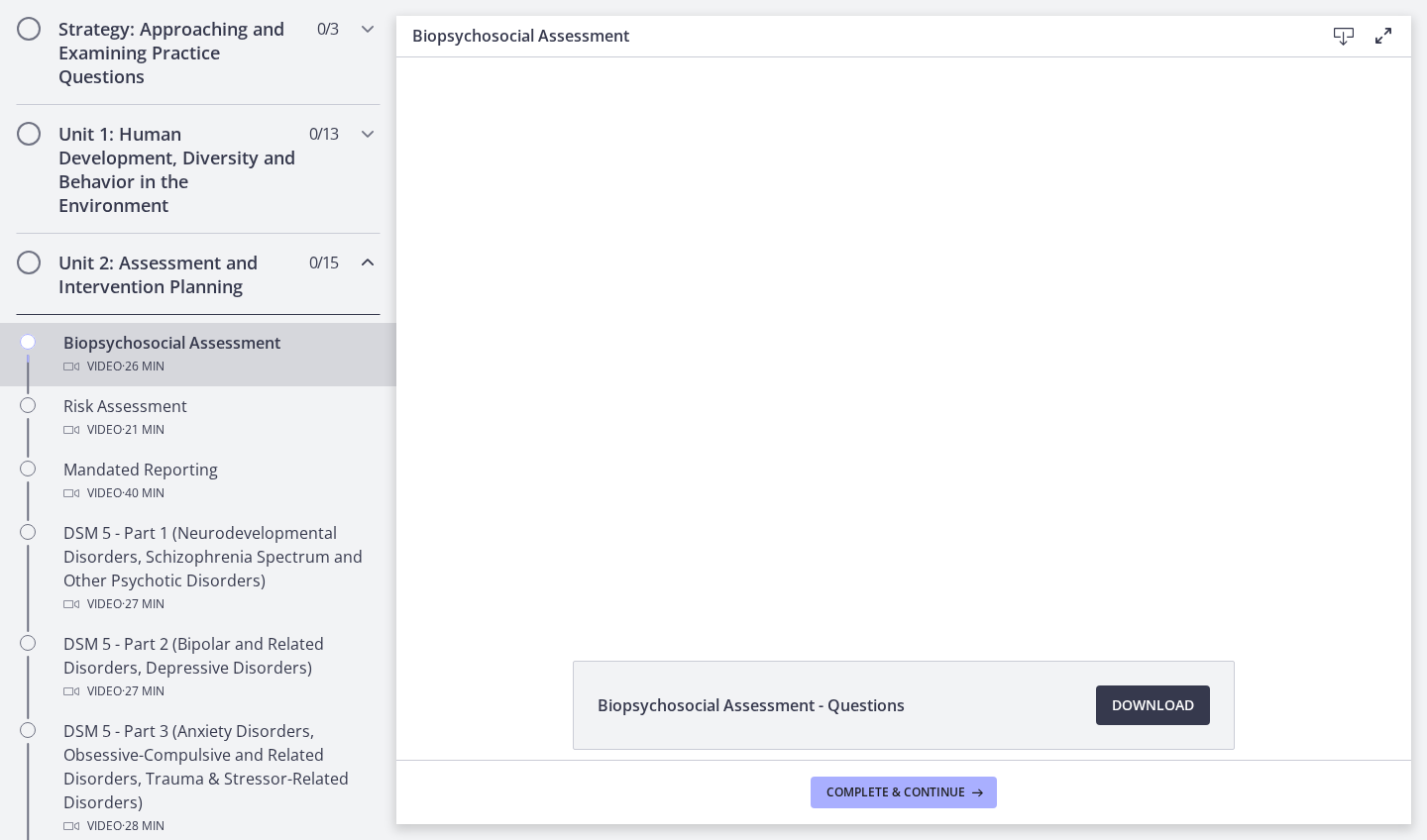 scroll, scrollTop: 0, scrollLeft: 0, axis: both 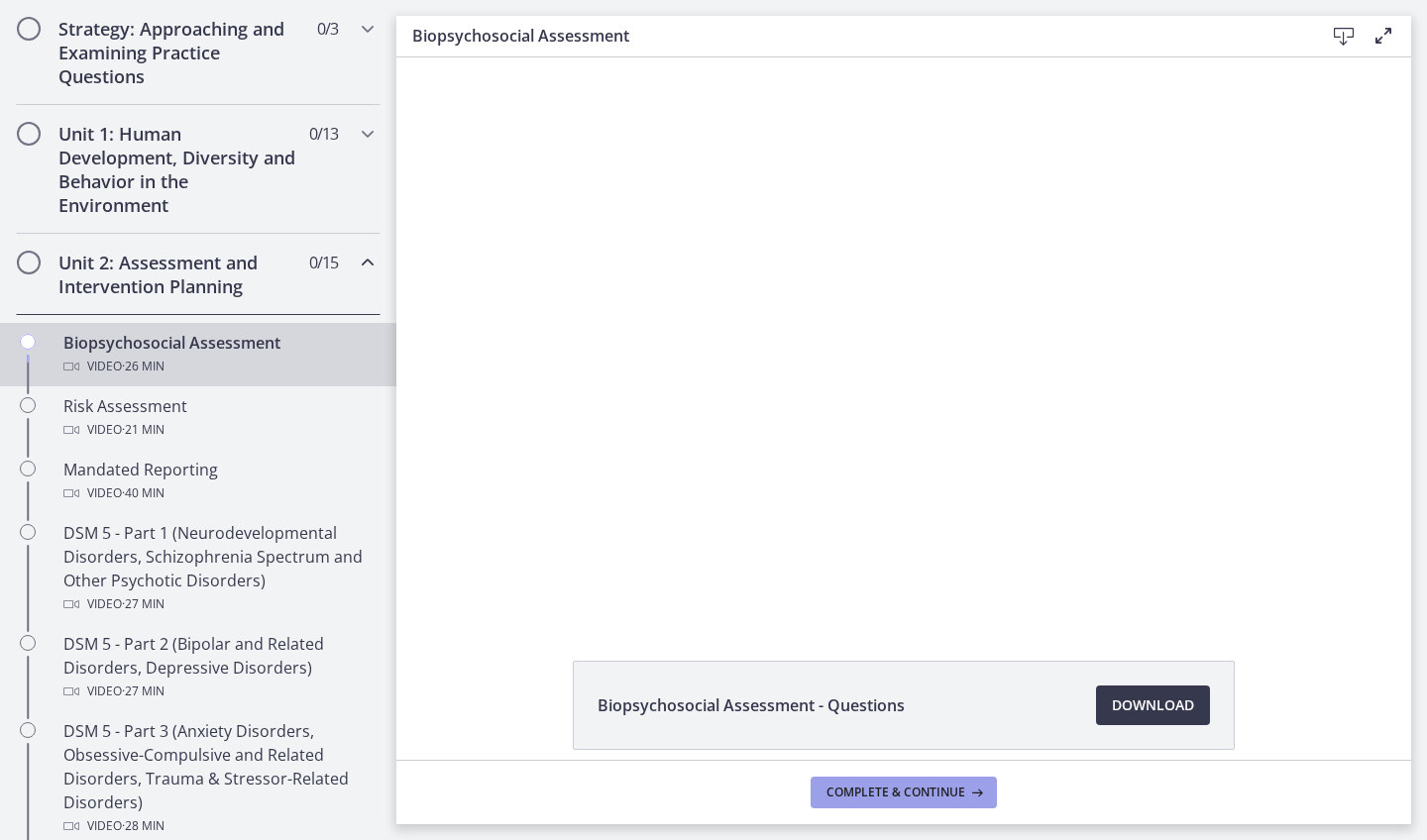 click on "Complete & continue" at bounding box center [896, 792] 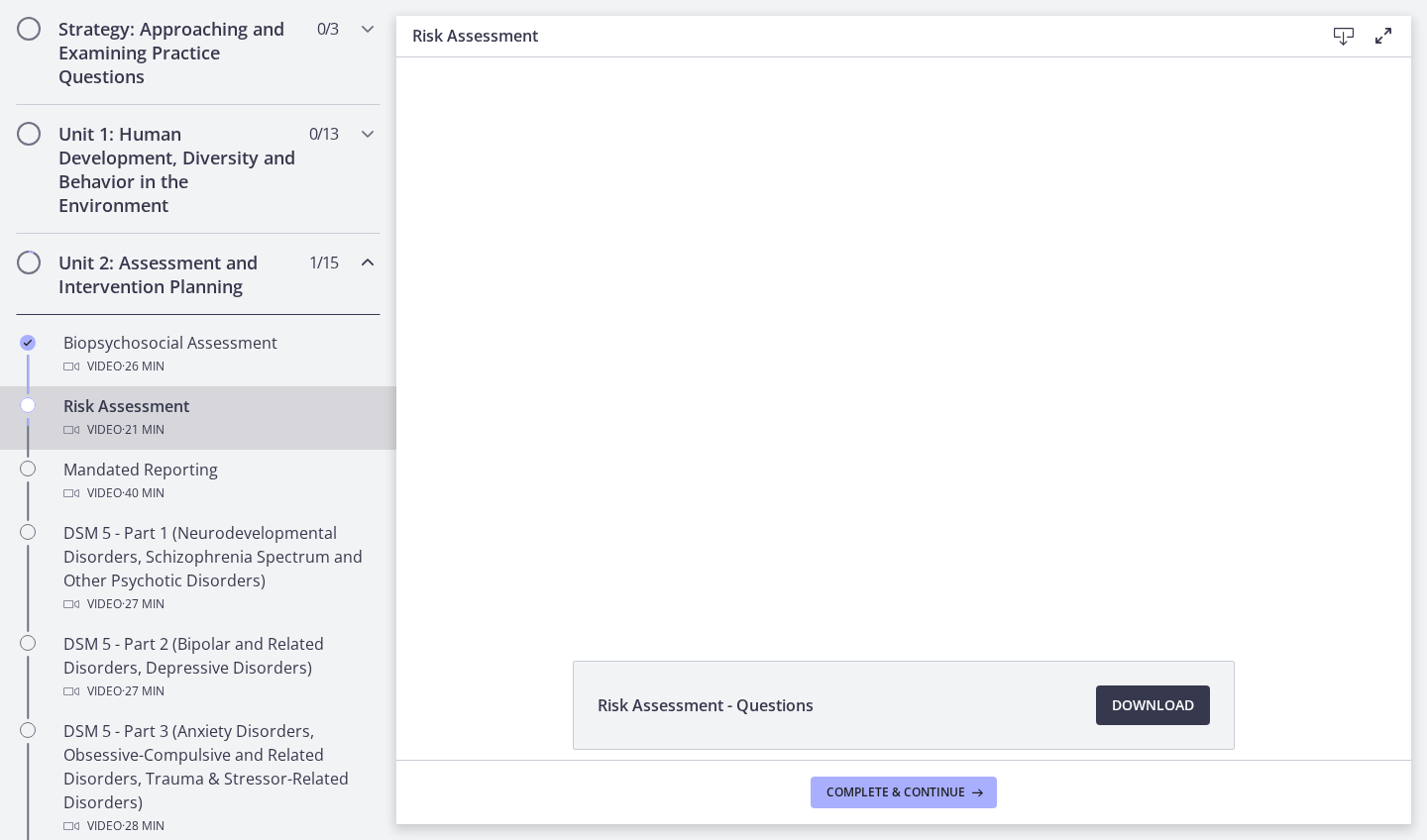 scroll, scrollTop: 0, scrollLeft: 0, axis: both 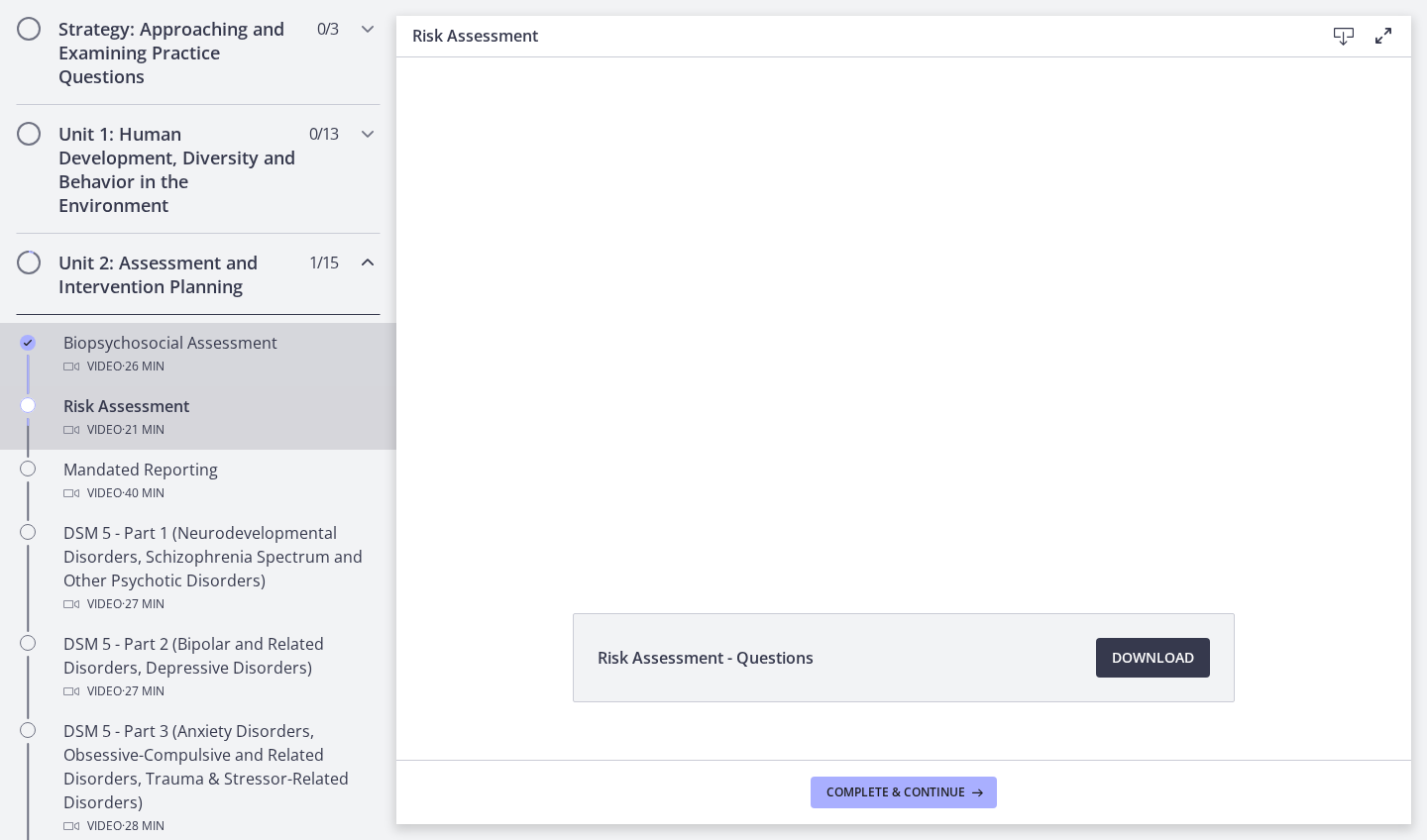 click on "Video
·  26 min" at bounding box center [218, 367] 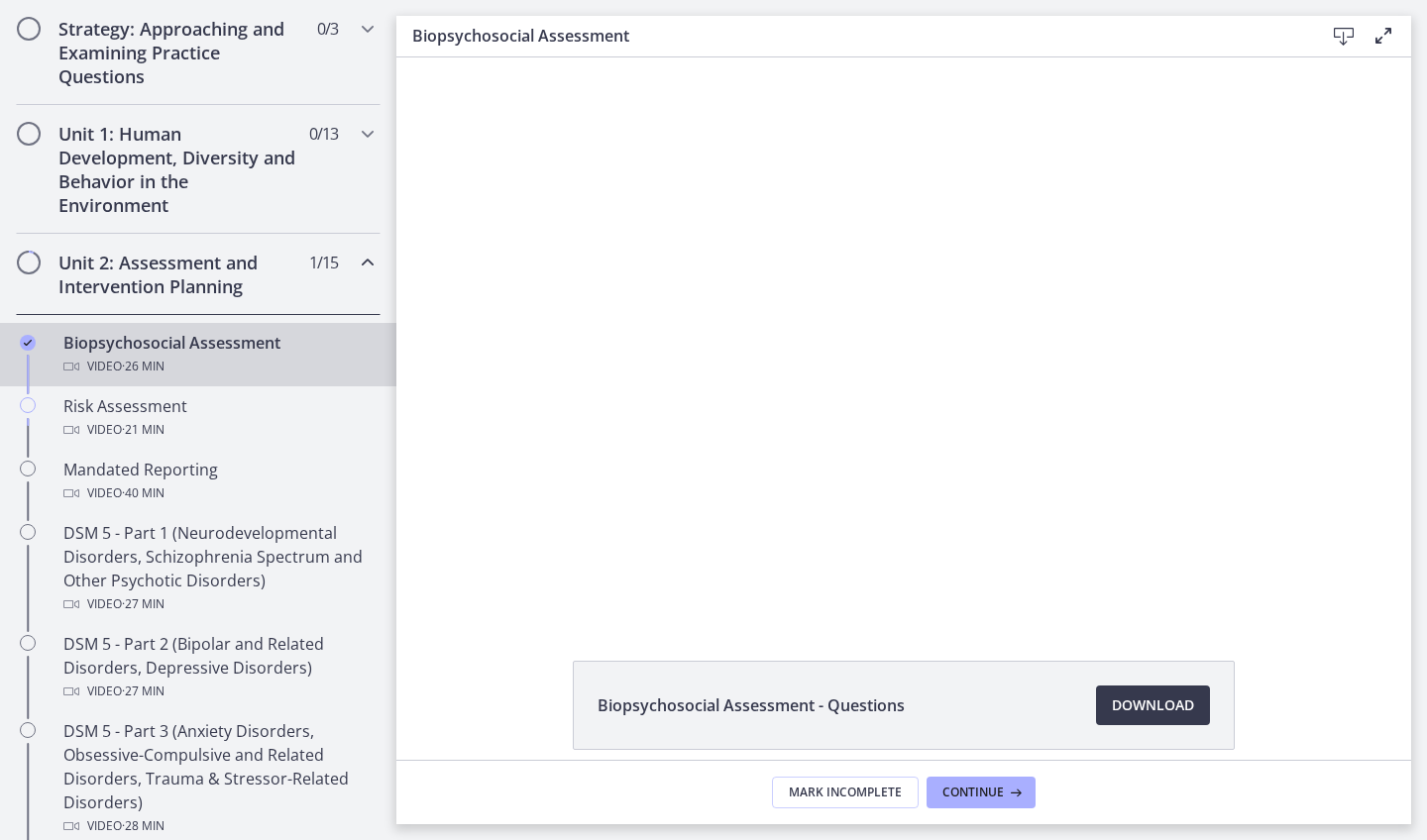 scroll, scrollTop: 0, scrollLeft: 0, axis: both 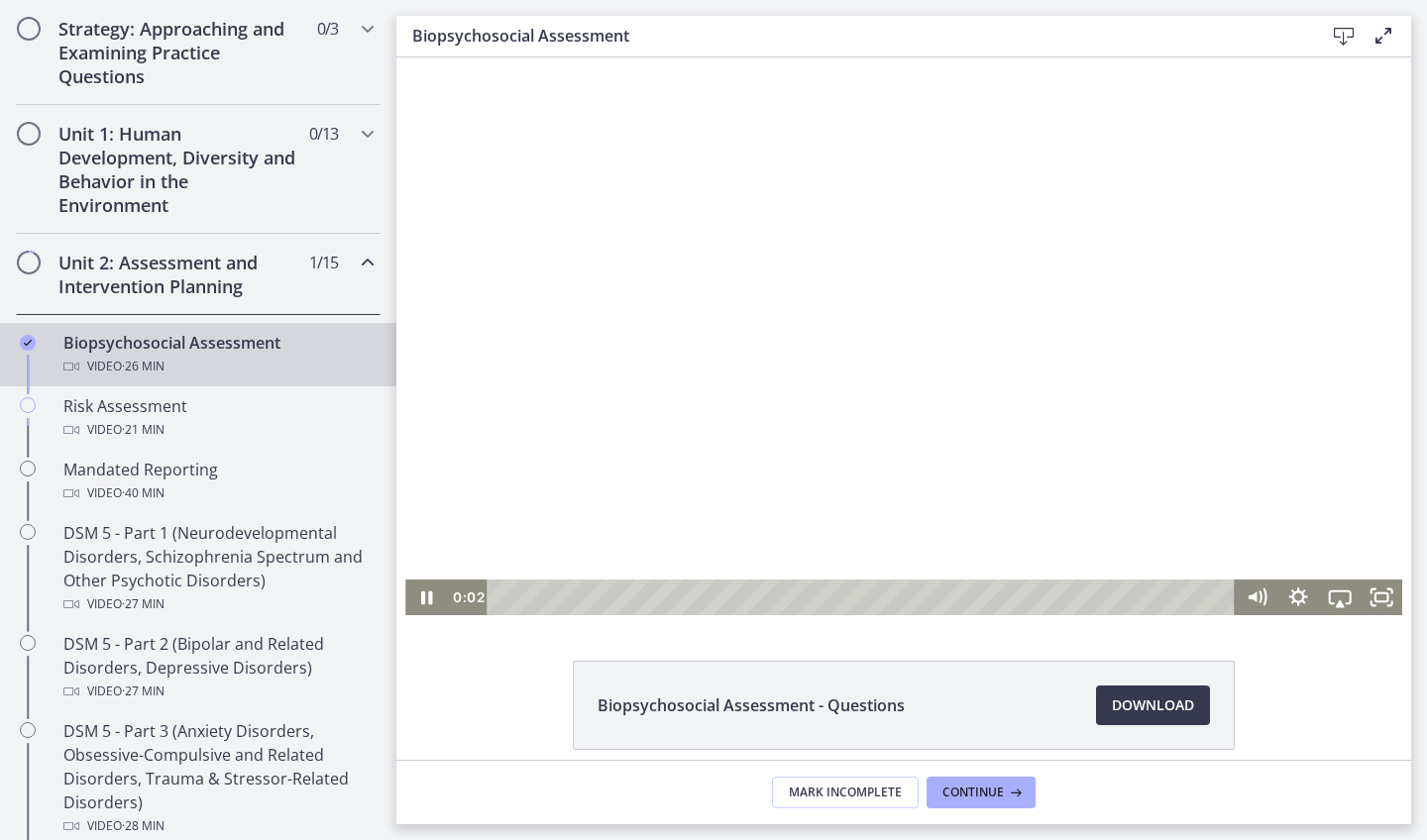 click at bounding box center [863, 597] 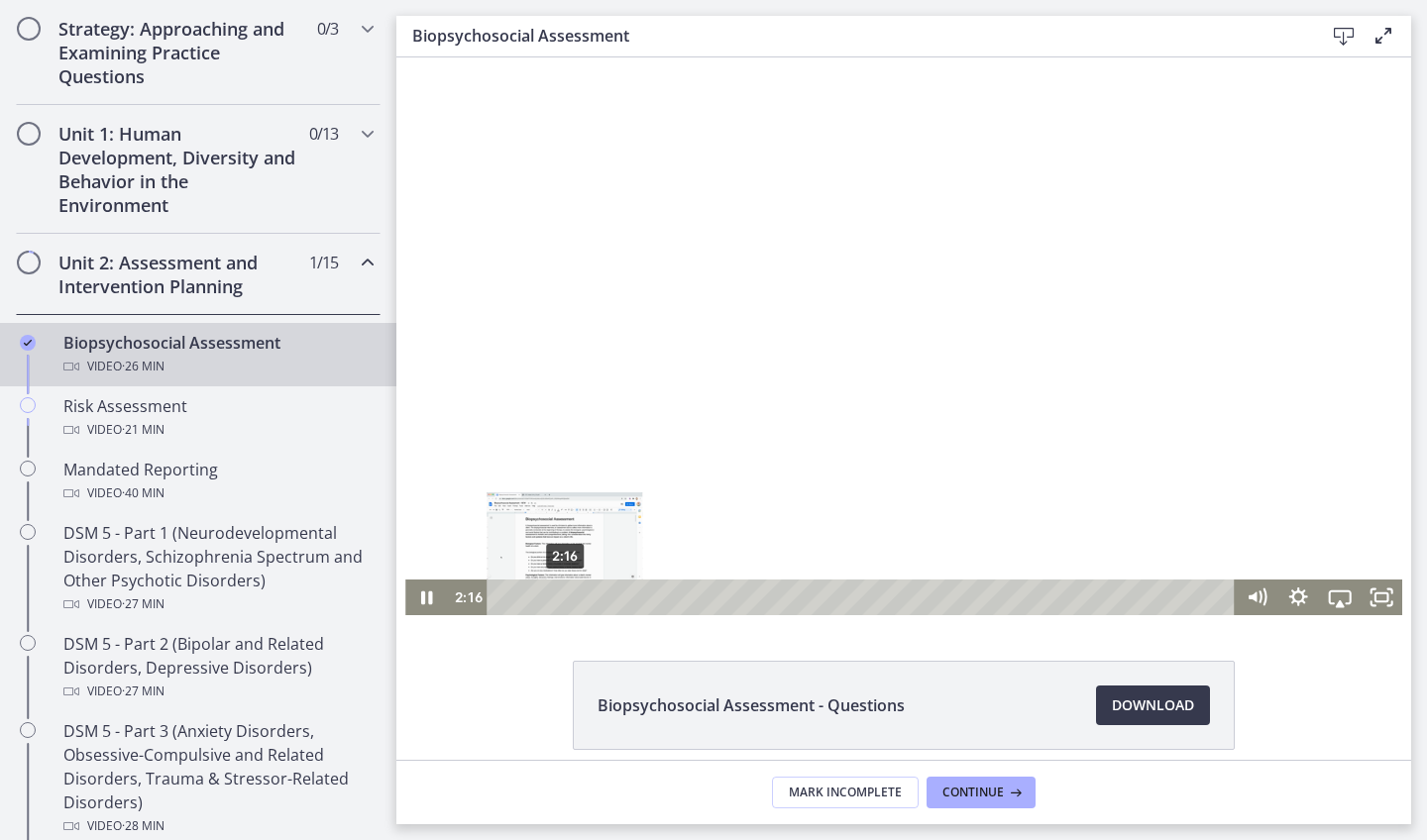 click on "2:16" at bounding box center (863, 597) 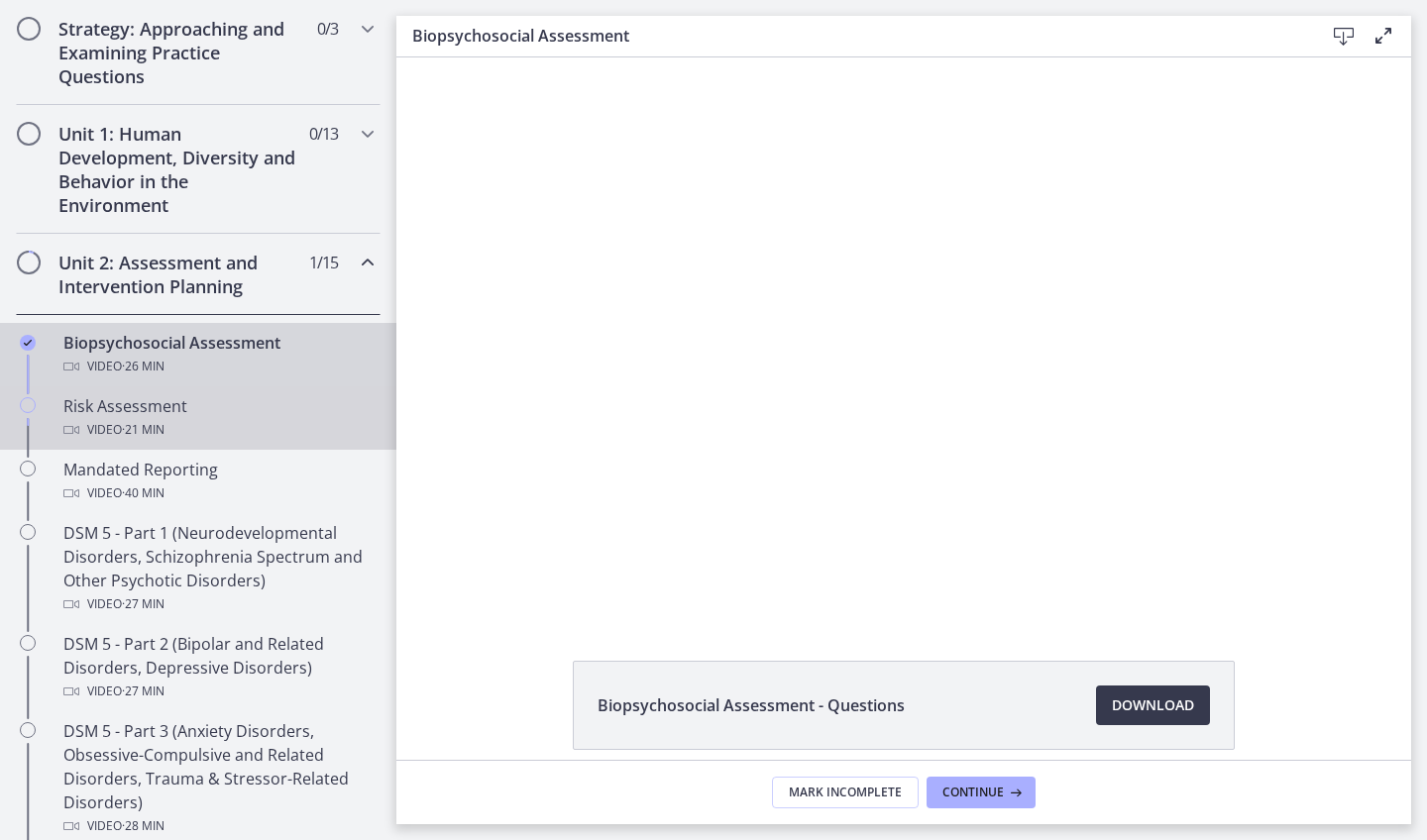 click on "Video
·  21 min" at bounding box center [218, 430] 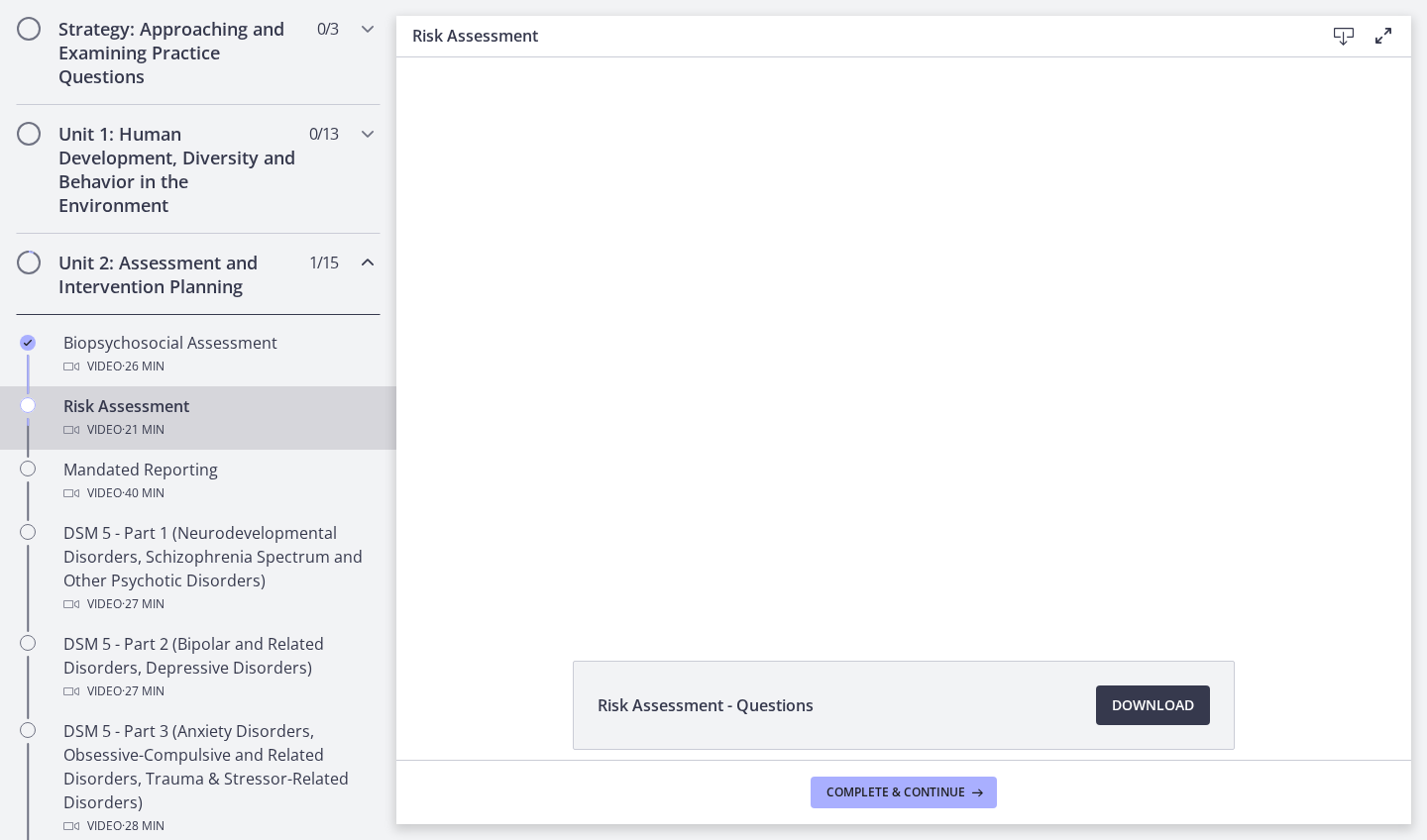 scroll, scrollTop: 0, scrollLeft: 0, axis: both 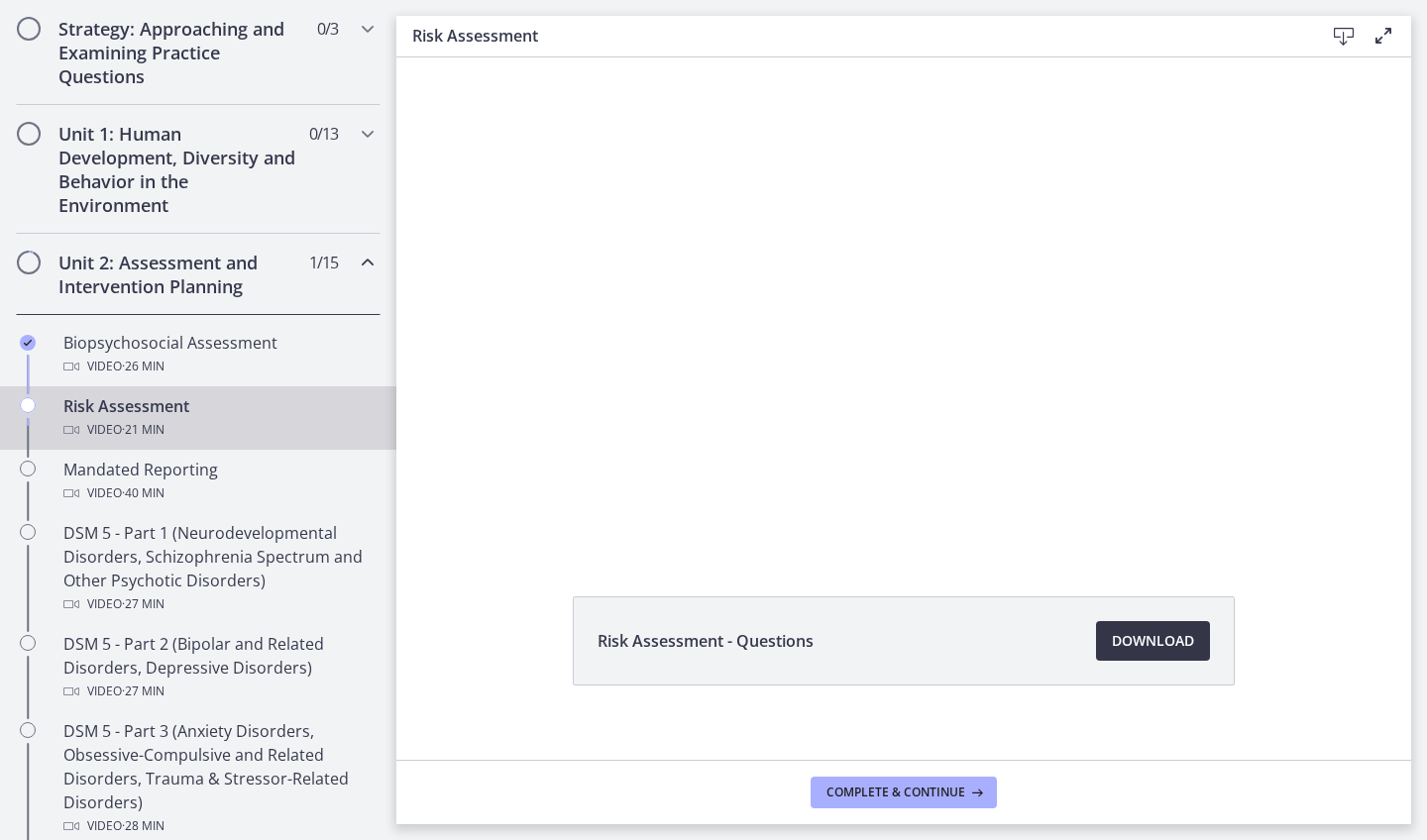 click on "Download
Opens in a new window" at bounding box center (1153, 641) 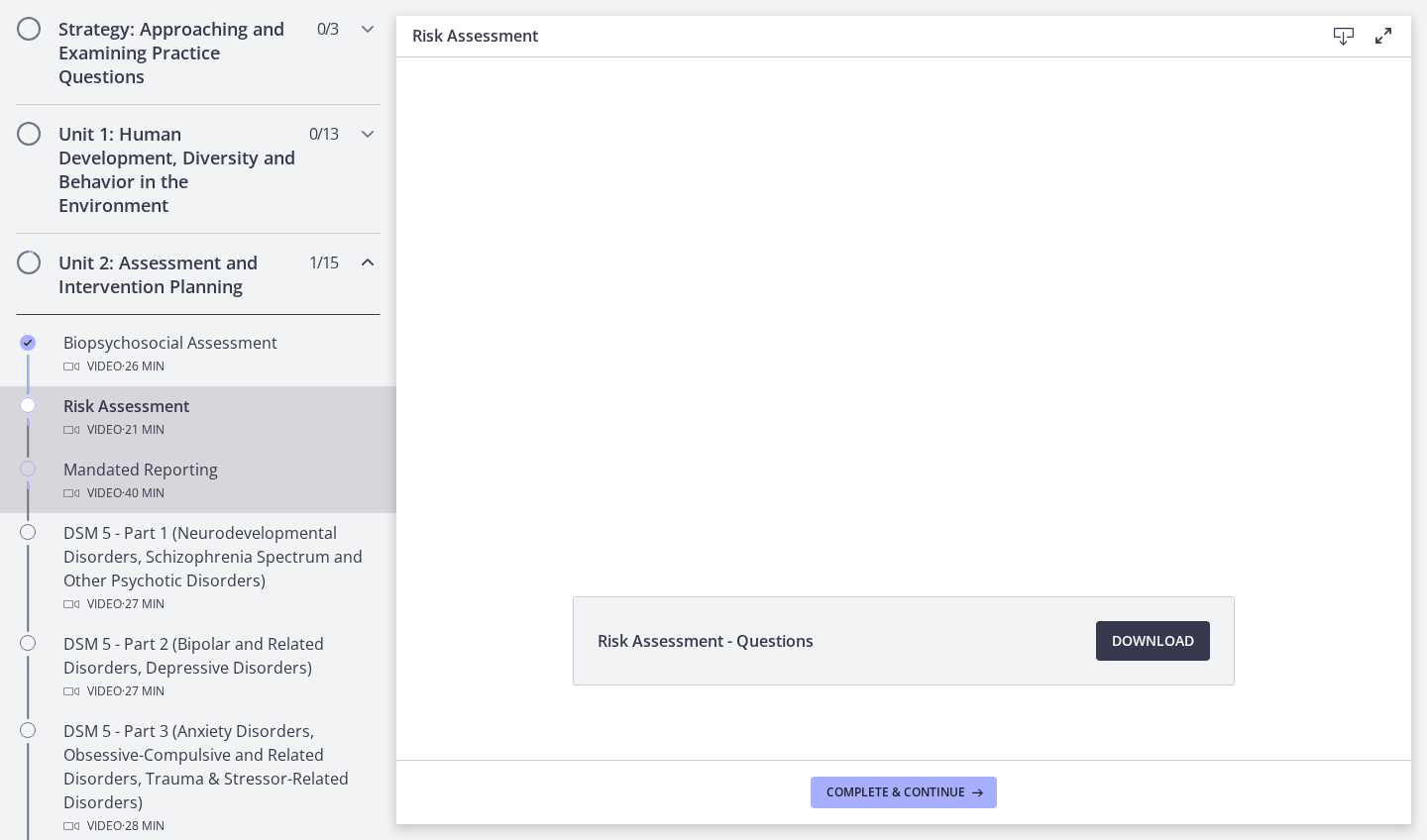 click on "Video
·  40 min" at bounding box center [218, 493] 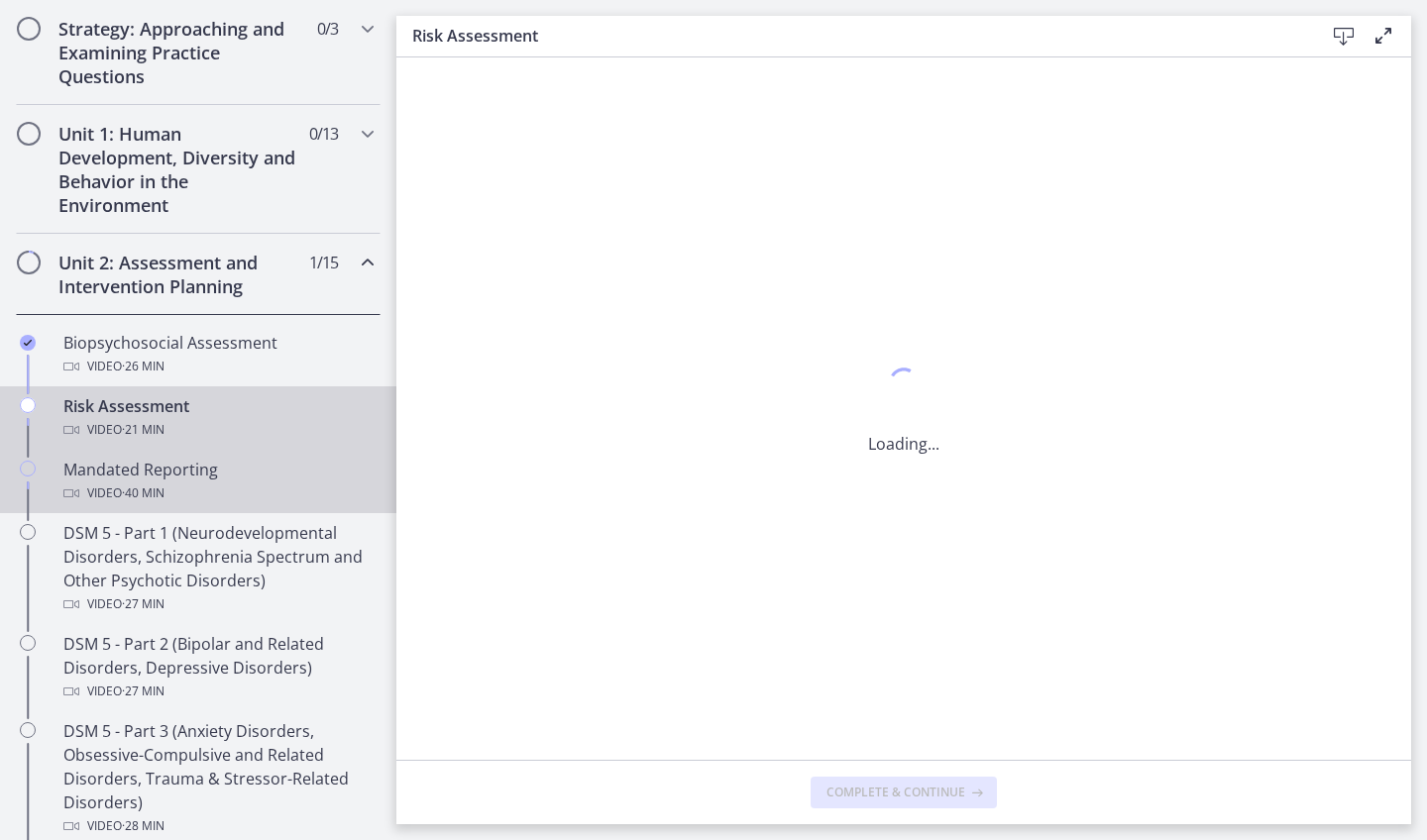 scroll, scrollTop: 0, scrollLeft: 0, axis: both 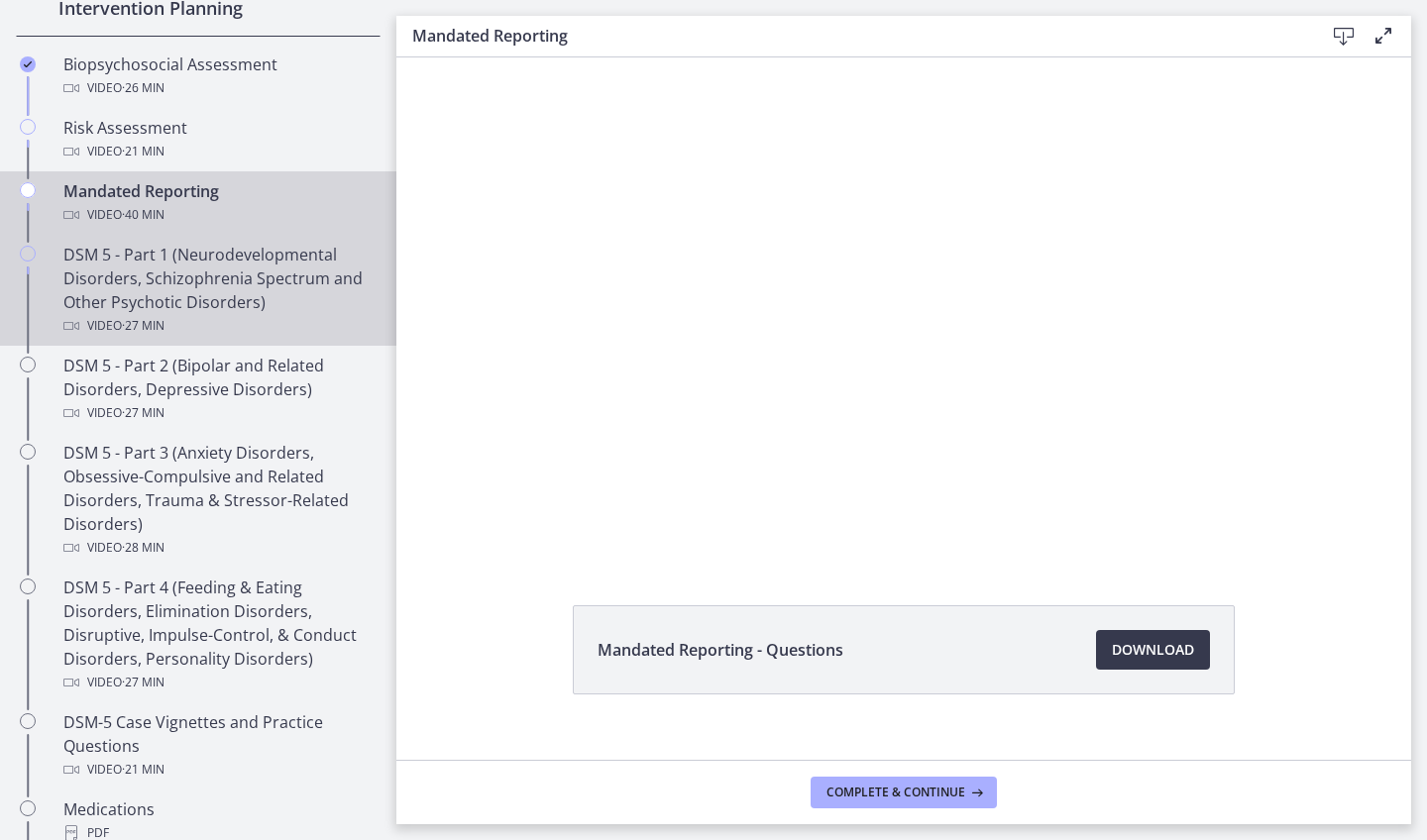 click on "DSM 5 - Part 1 (Neurodevelopmental Disorders, Schizophrenia Spectrum and Other Psychotic Disorders)
Video
·  27 min" at bounding box center [218, 290] 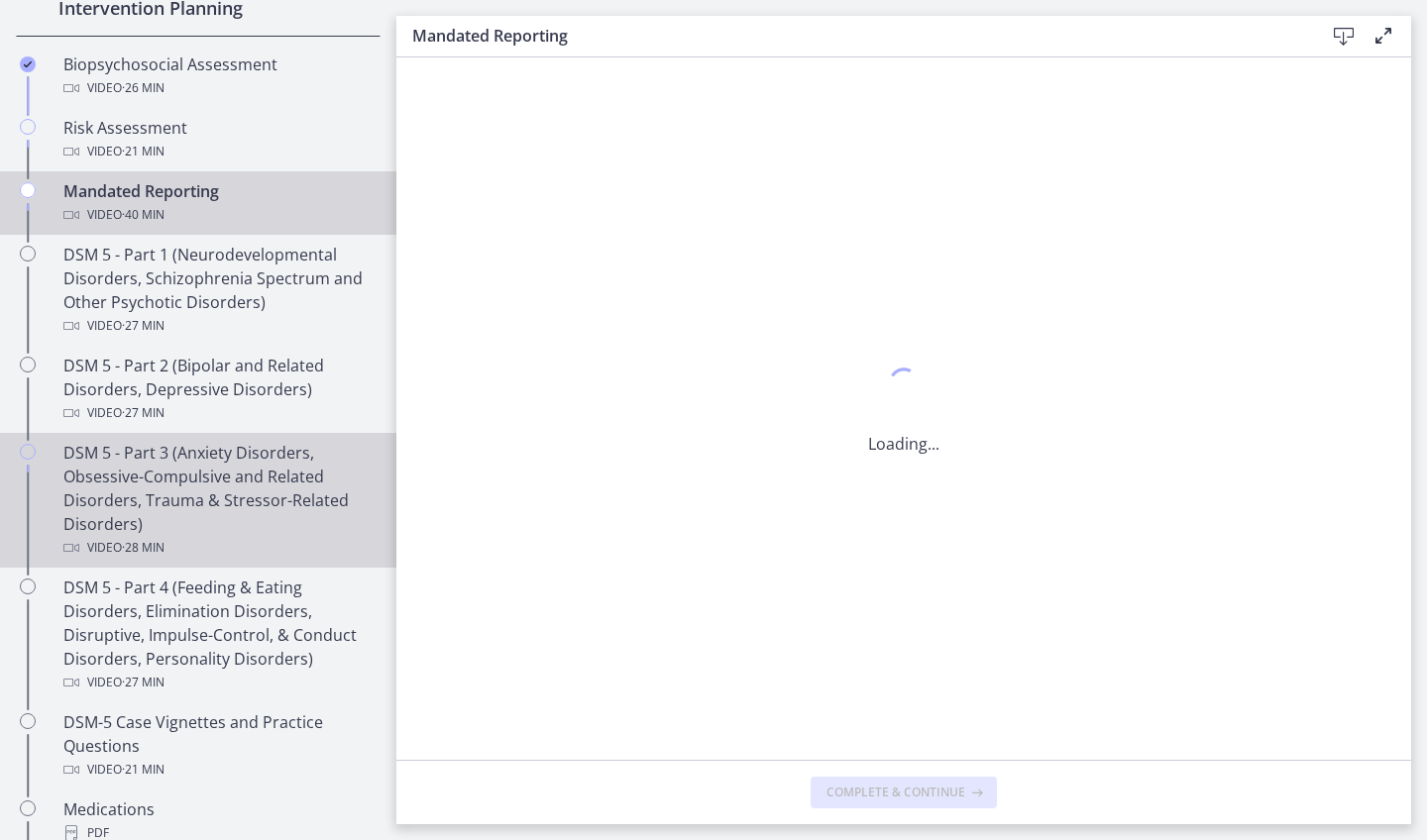 scroll, scrollTop: 0, scrollLeft: 0, axis: both 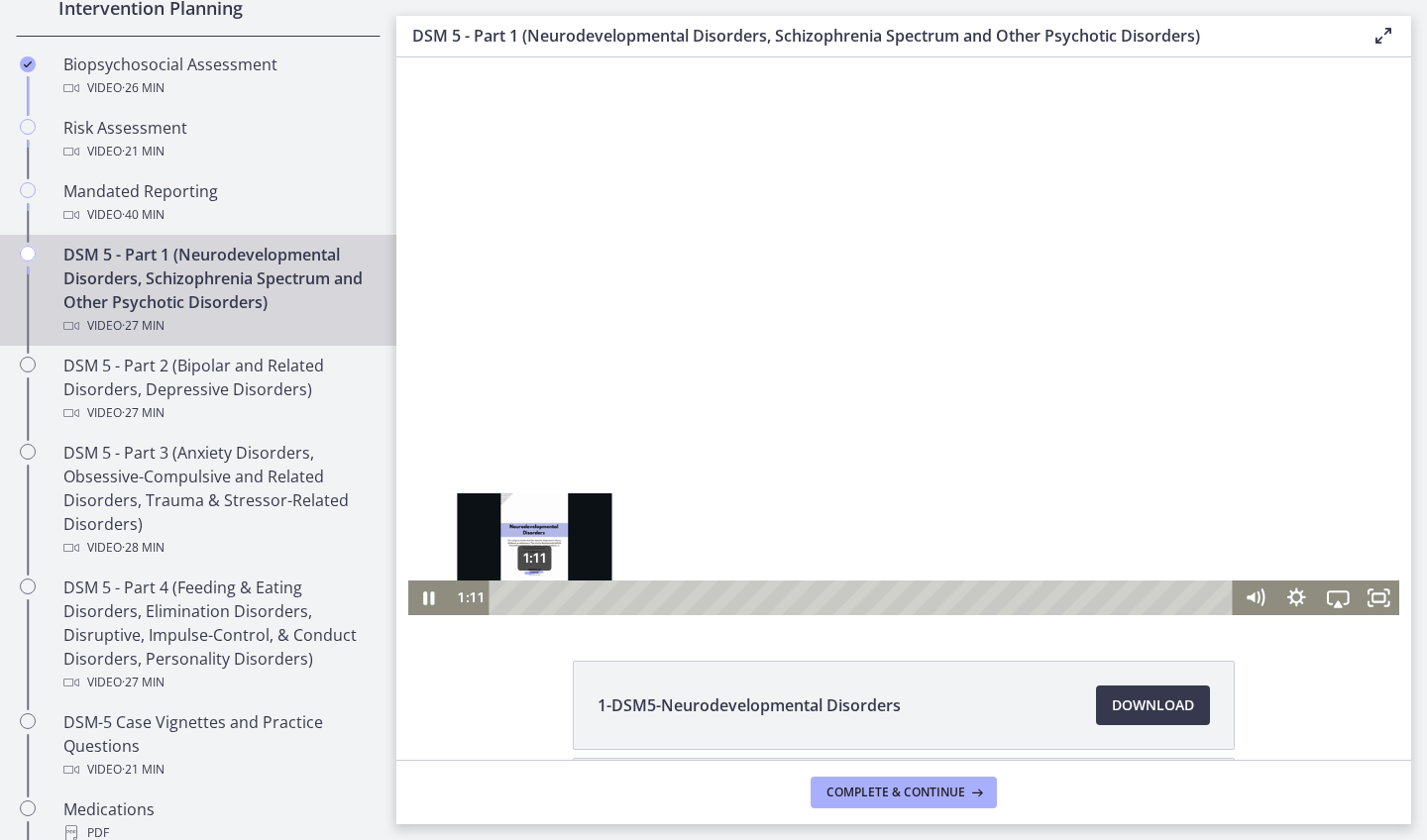 click on "1:11" at bounding box center [864, 597] 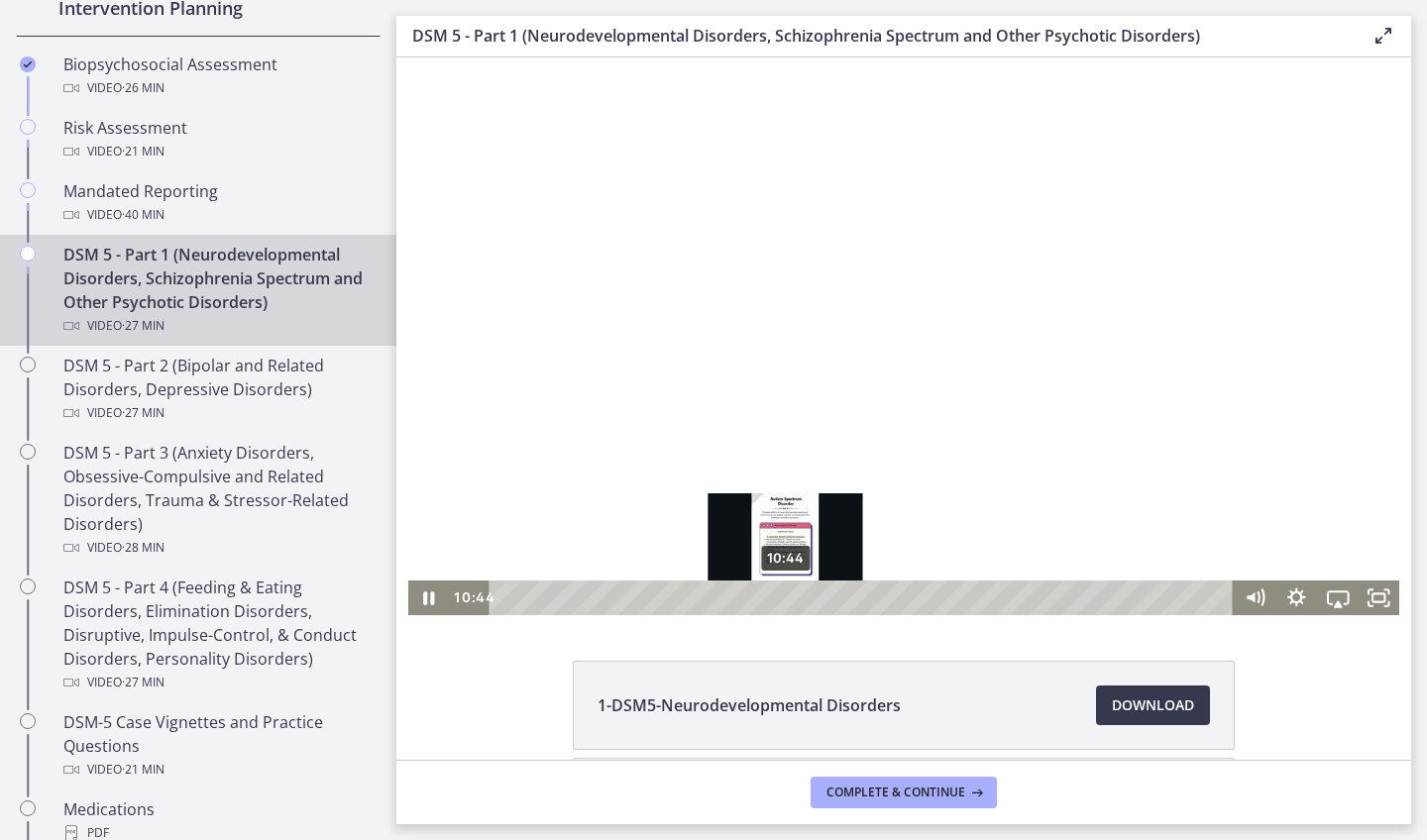click on "10:44" at bounding box center [864, 597] 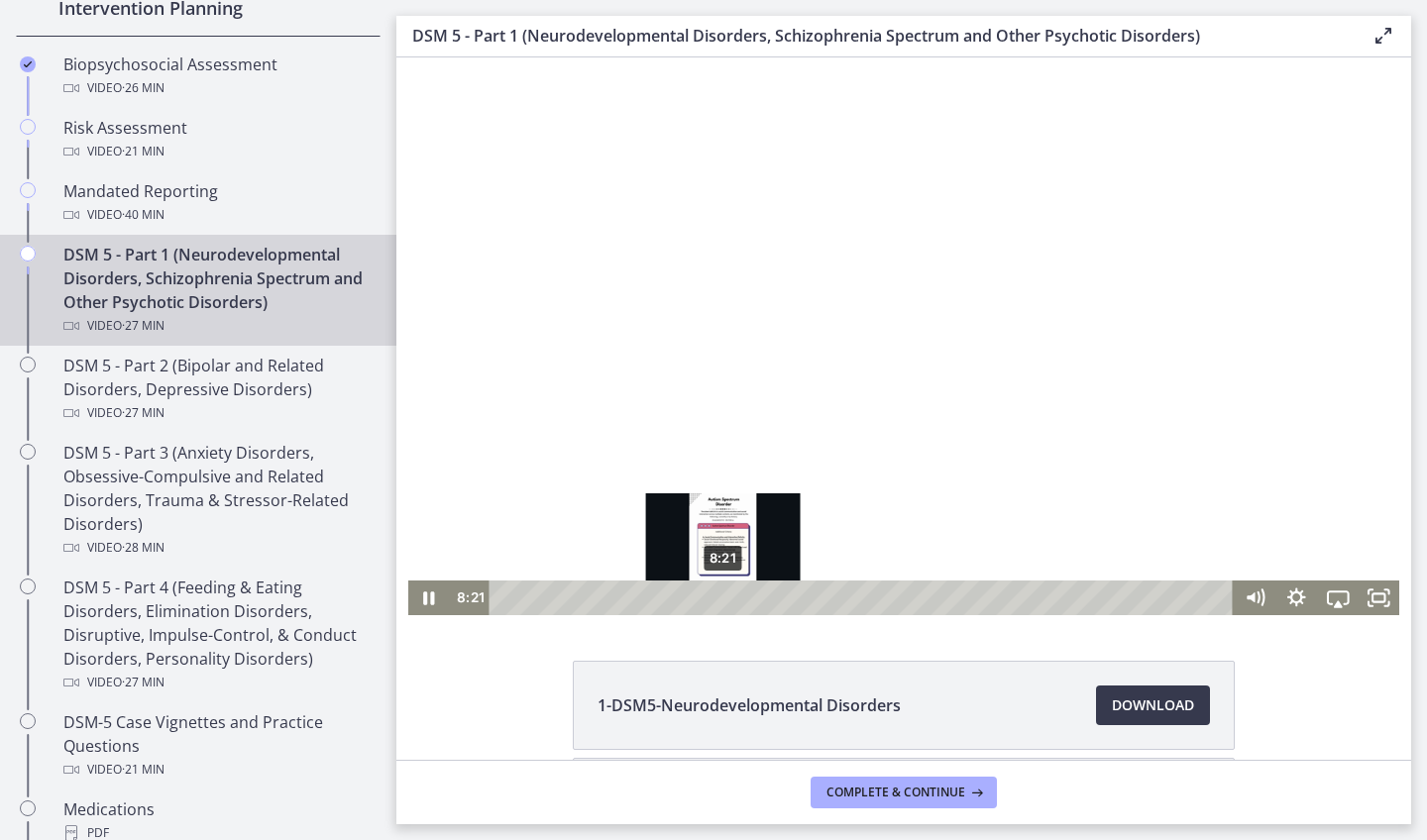 click on "8:21" at bounding box center (864, 597) 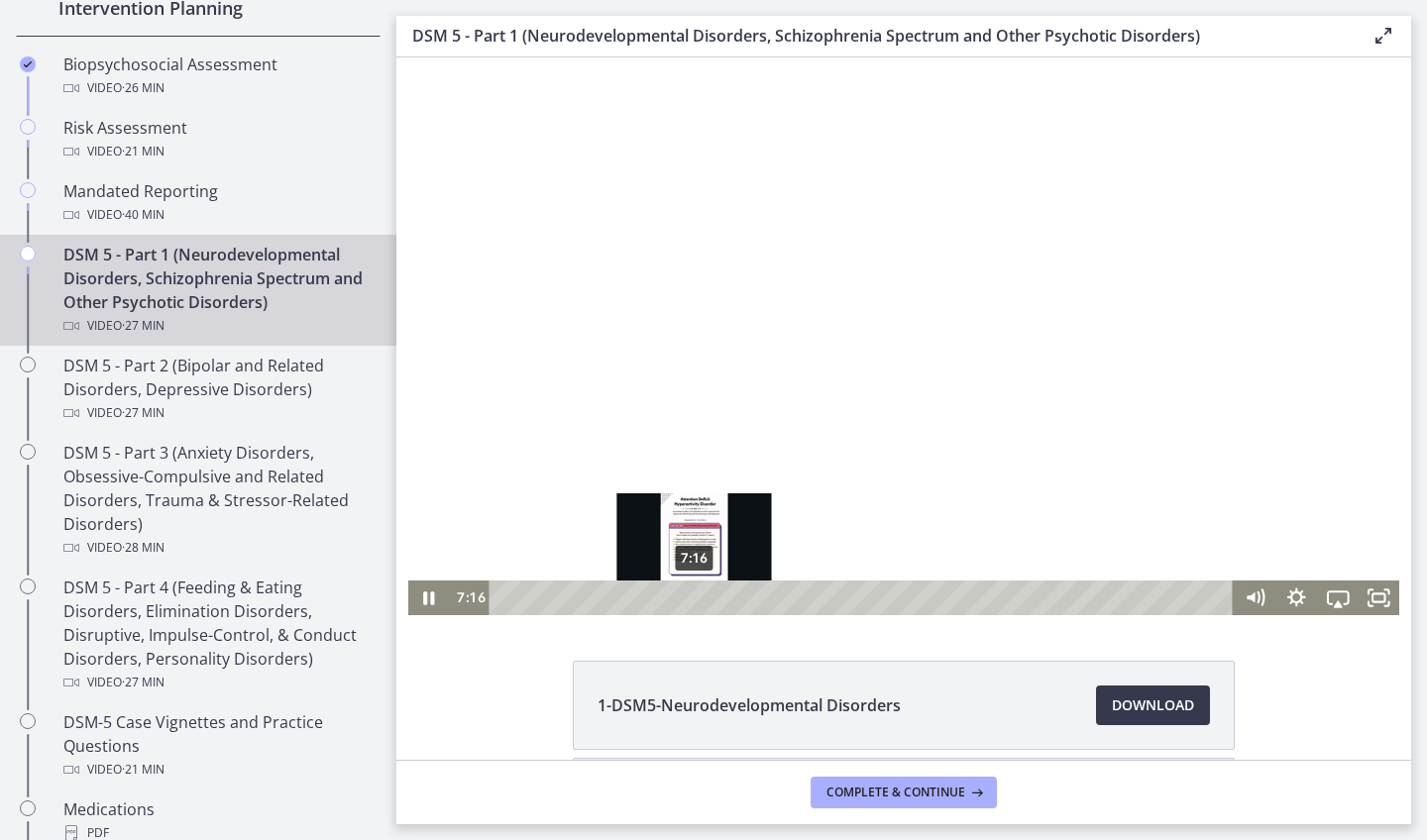 click on "7:16" at bounding box center (864, 597) 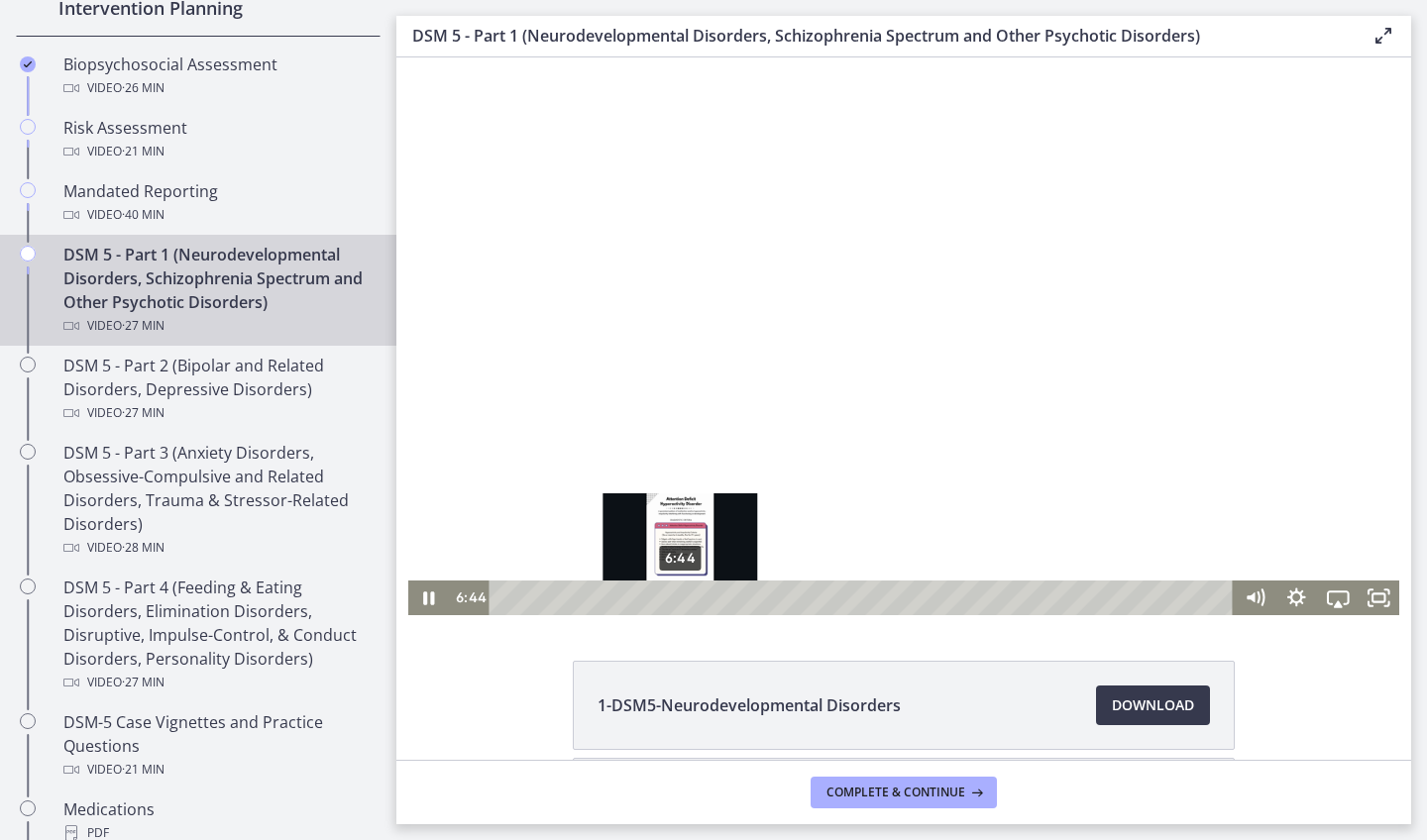 click on "6:44" at bounding box center [864, 597] 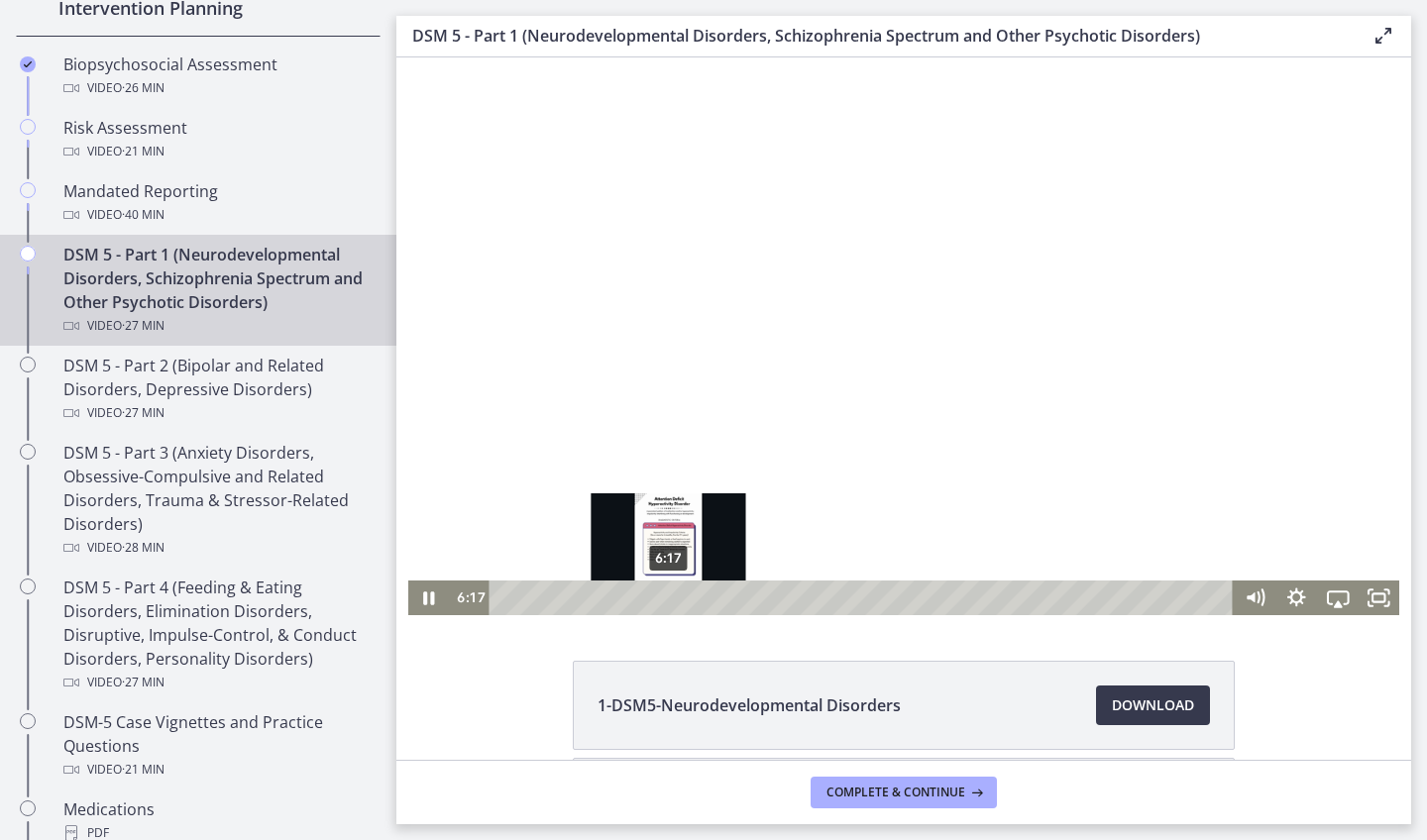 click on "6:17" at bounding box center [864, 597] 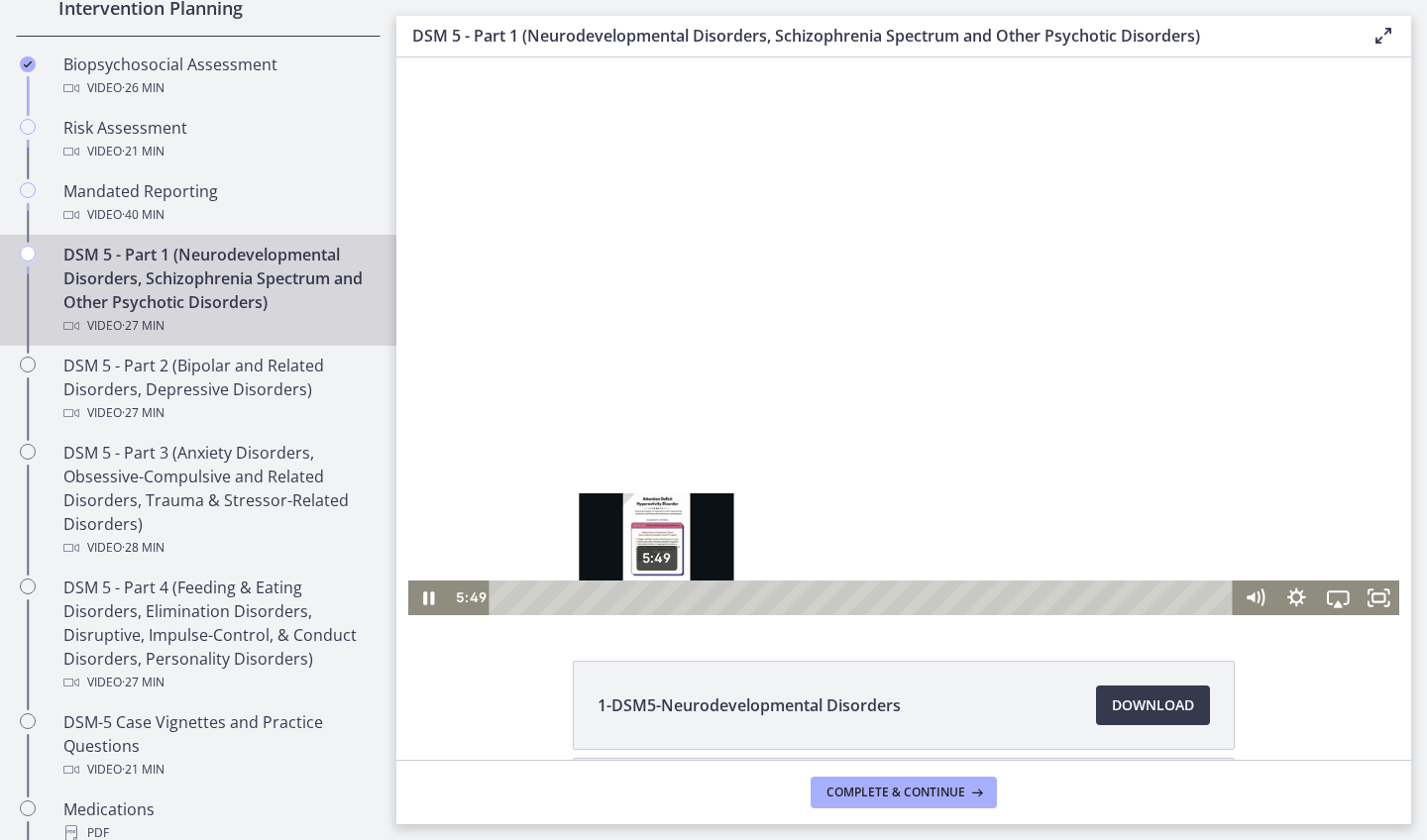 click on "5:49" at bounding box center (864, 597) 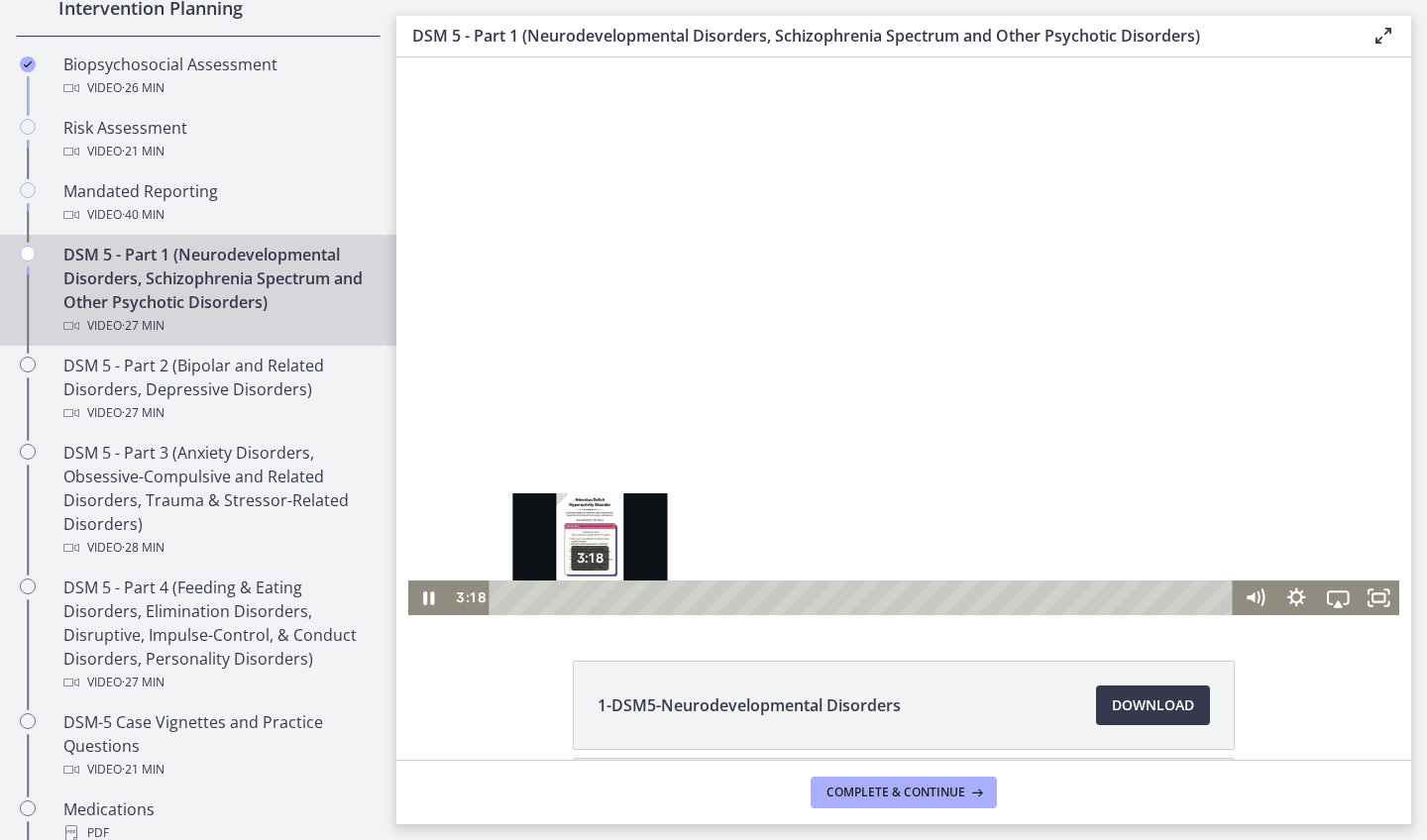 click on "3:18" at bounding box center (864, 597) 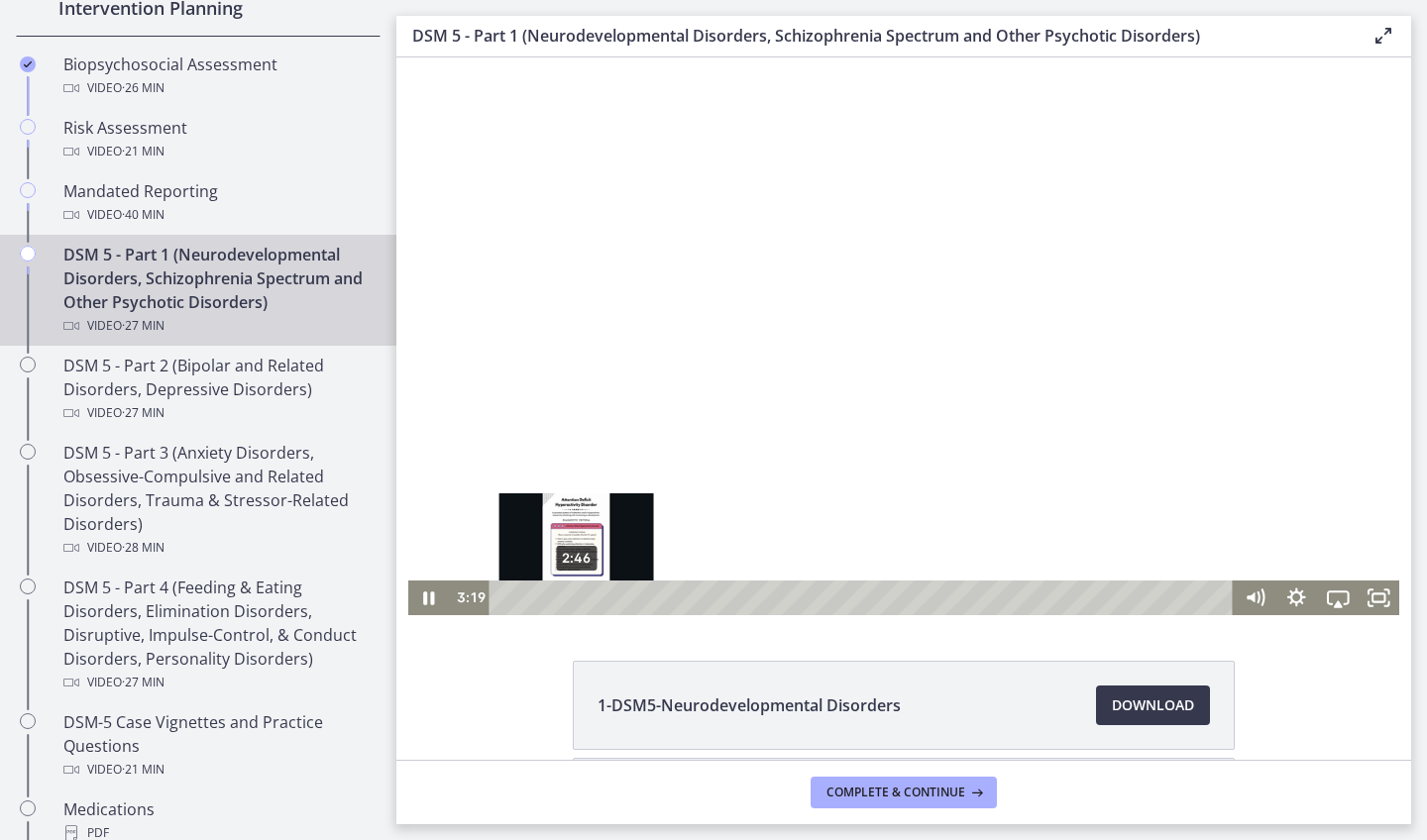click on "2:46" at bounding box center [864, 597] 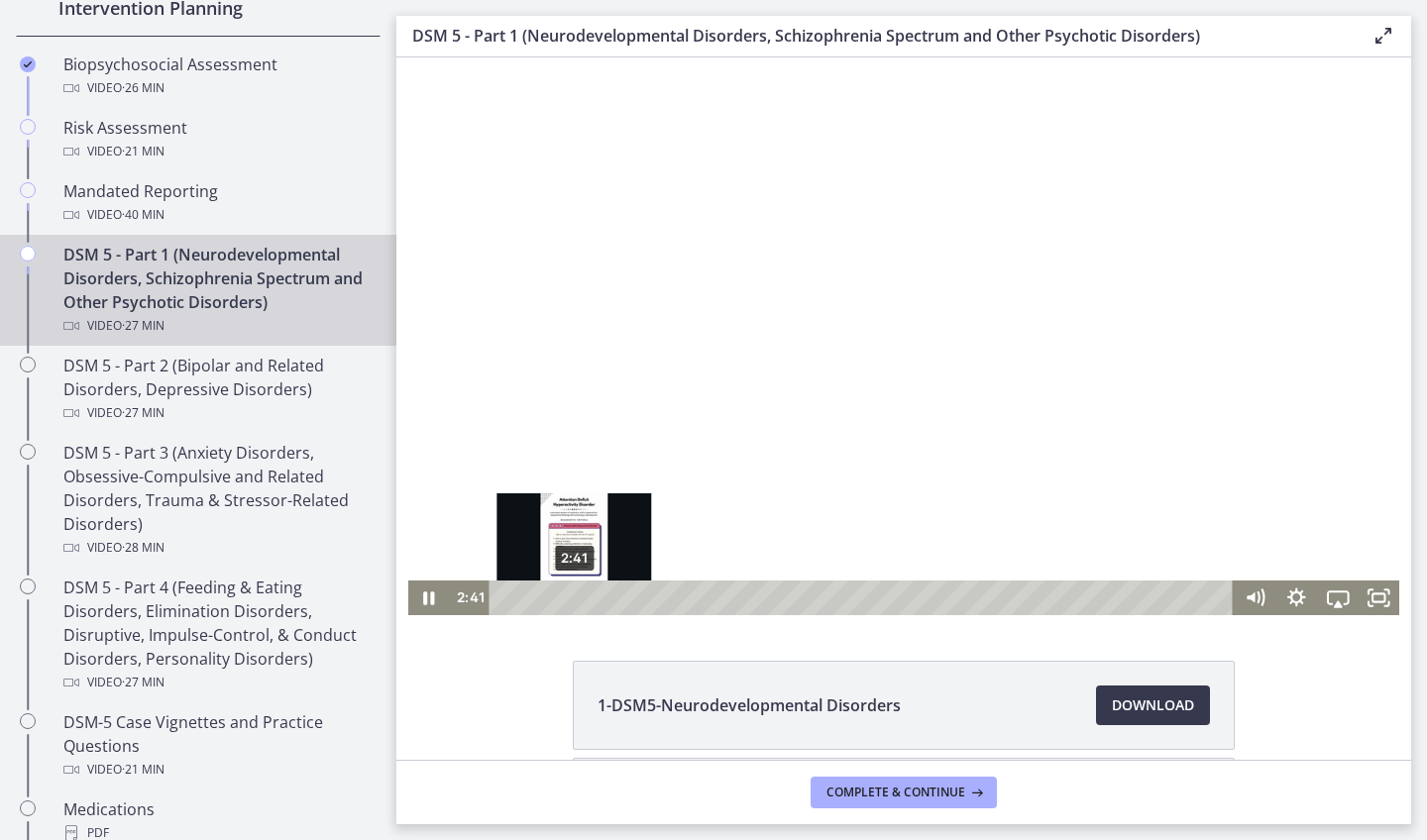 click on "2:41" at bounding box center [864, 597] 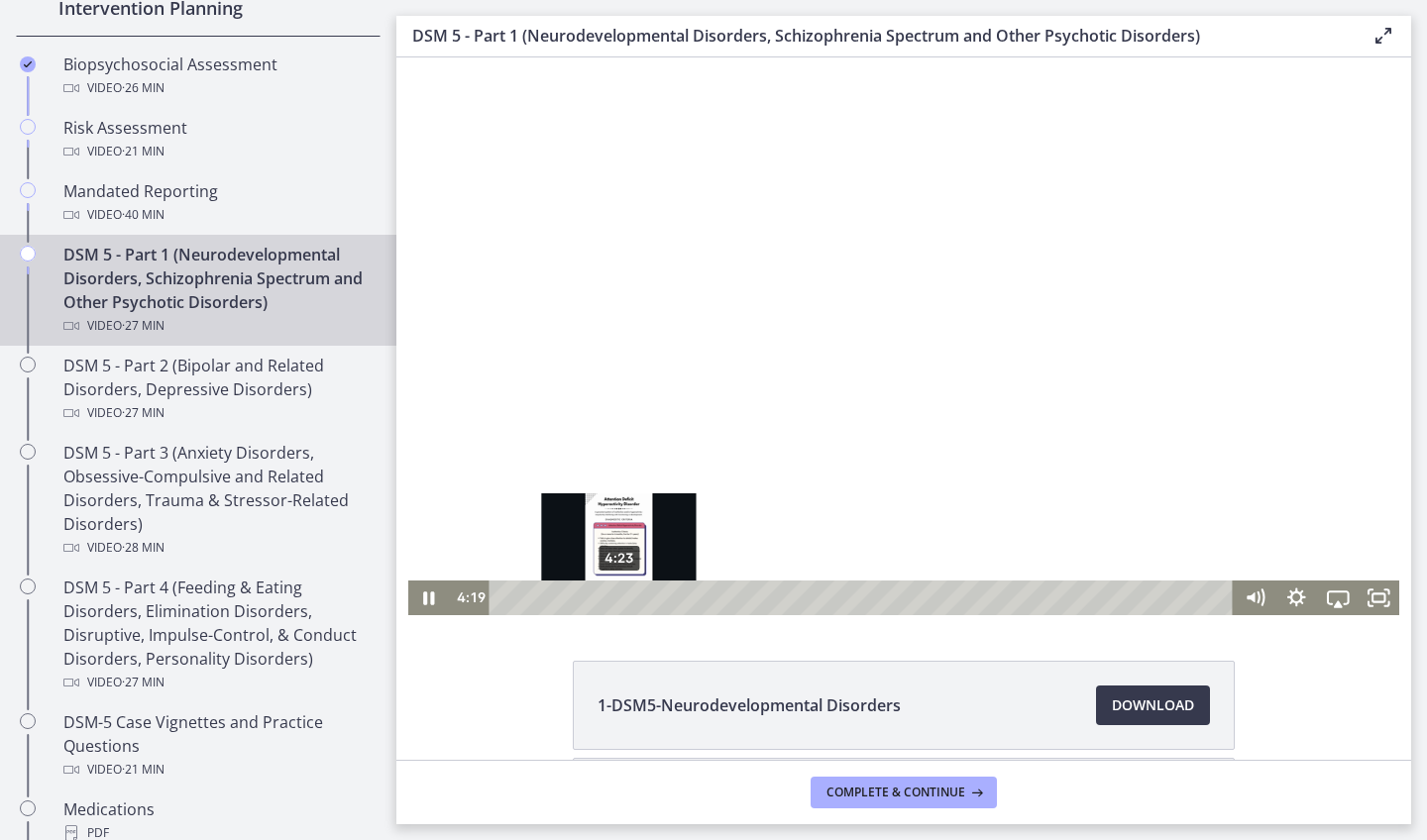 click at bounding box center (617, 598) 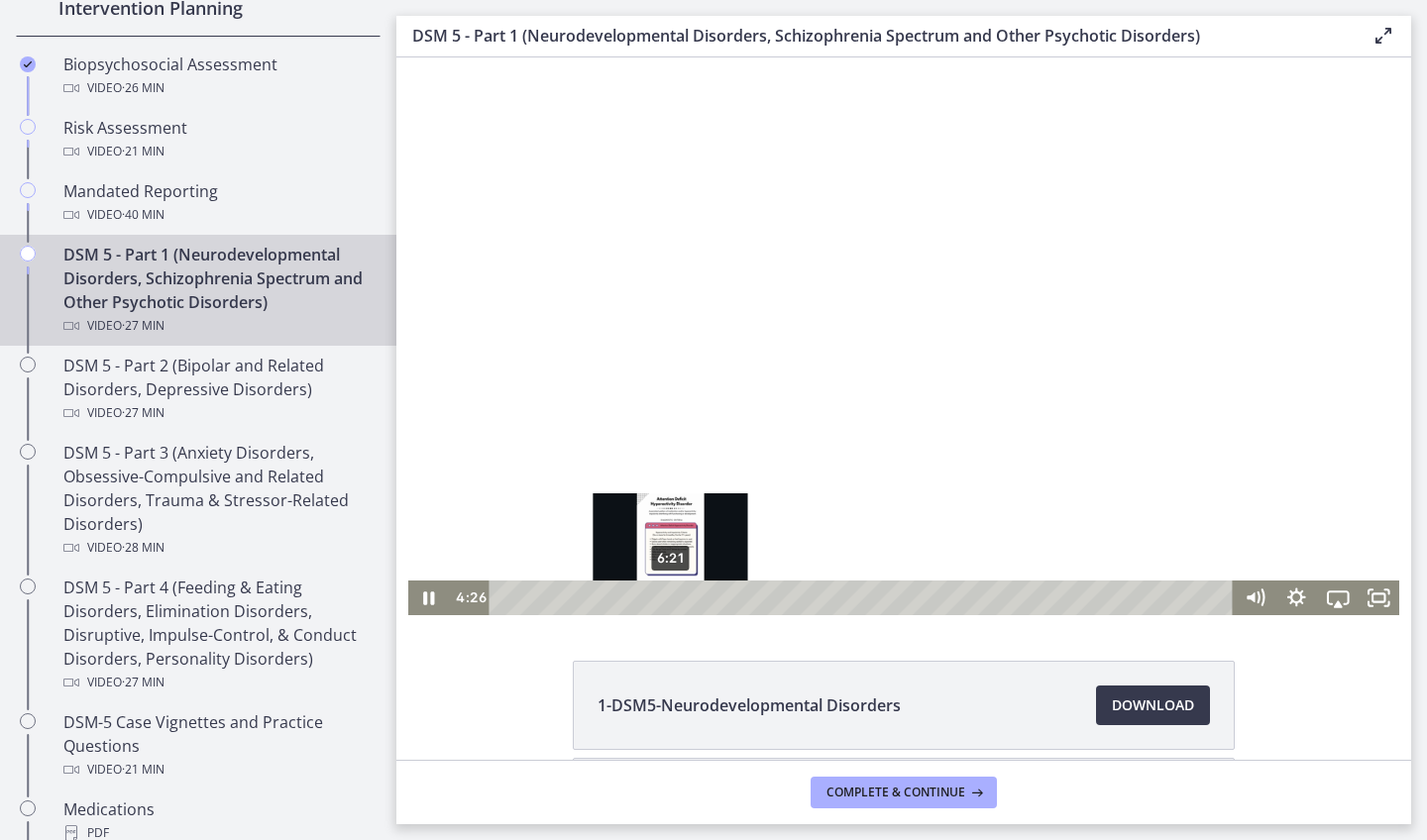 click on "6:21" at bounding box center (864, 597) 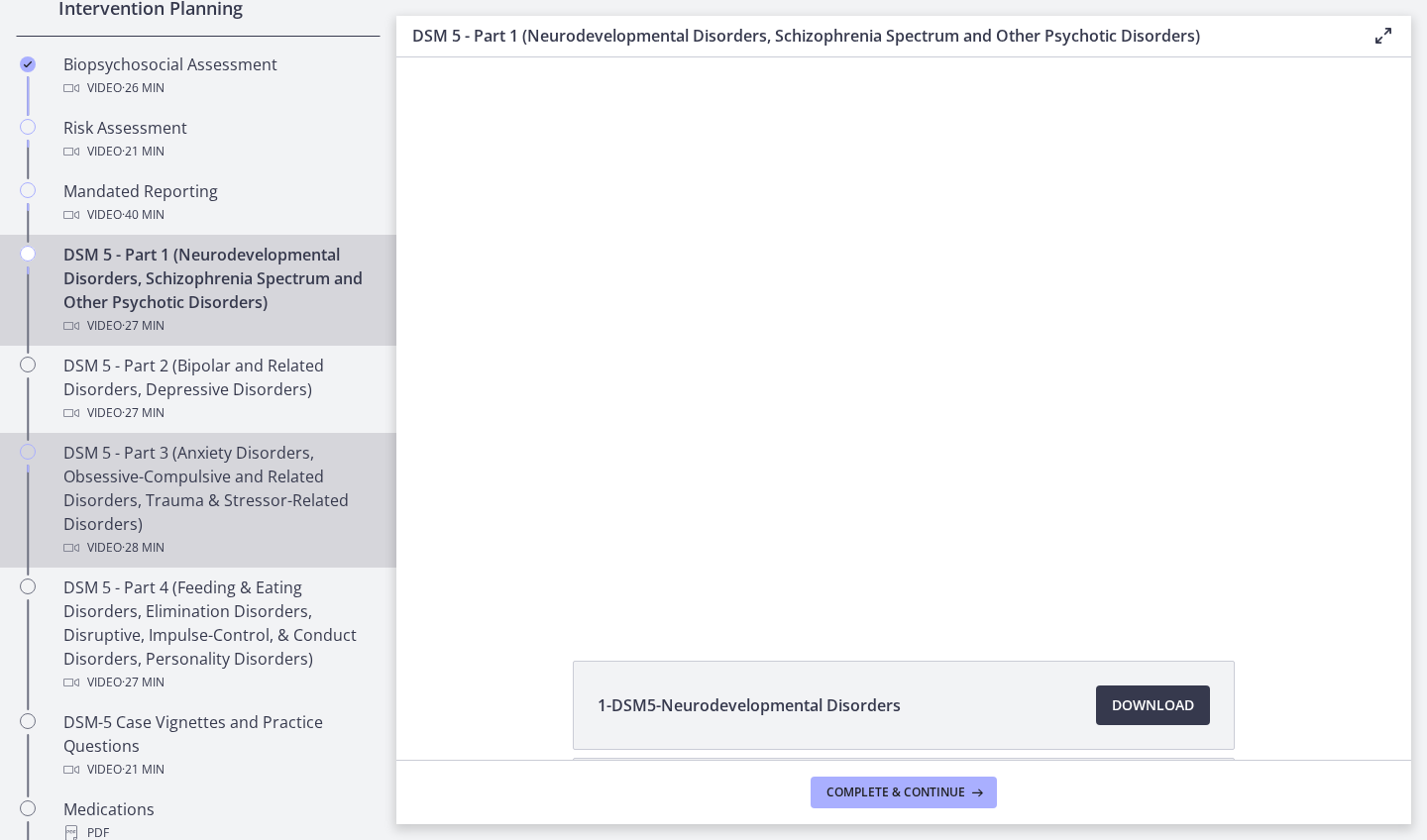 click on "DSM 5 - Part 3 (Anxiety Disorders, Obsessive-Compulsive and Related Disorders, Trauma & Stressor-Related Disorders)
Video
·  28 min" at bounding box center (218, 500) 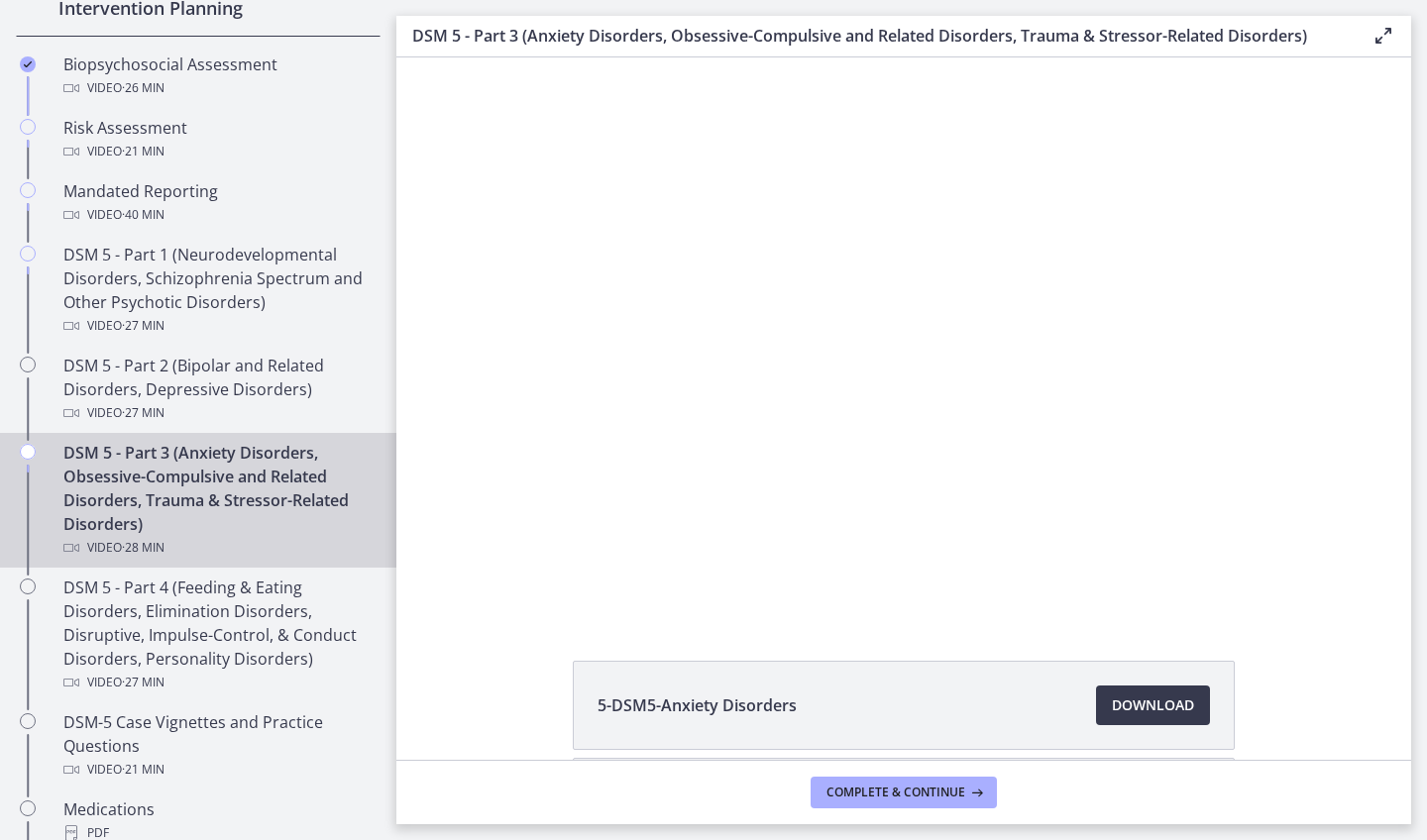 scroll, scrollTop: 0, scrollLeft: 0, axis: both 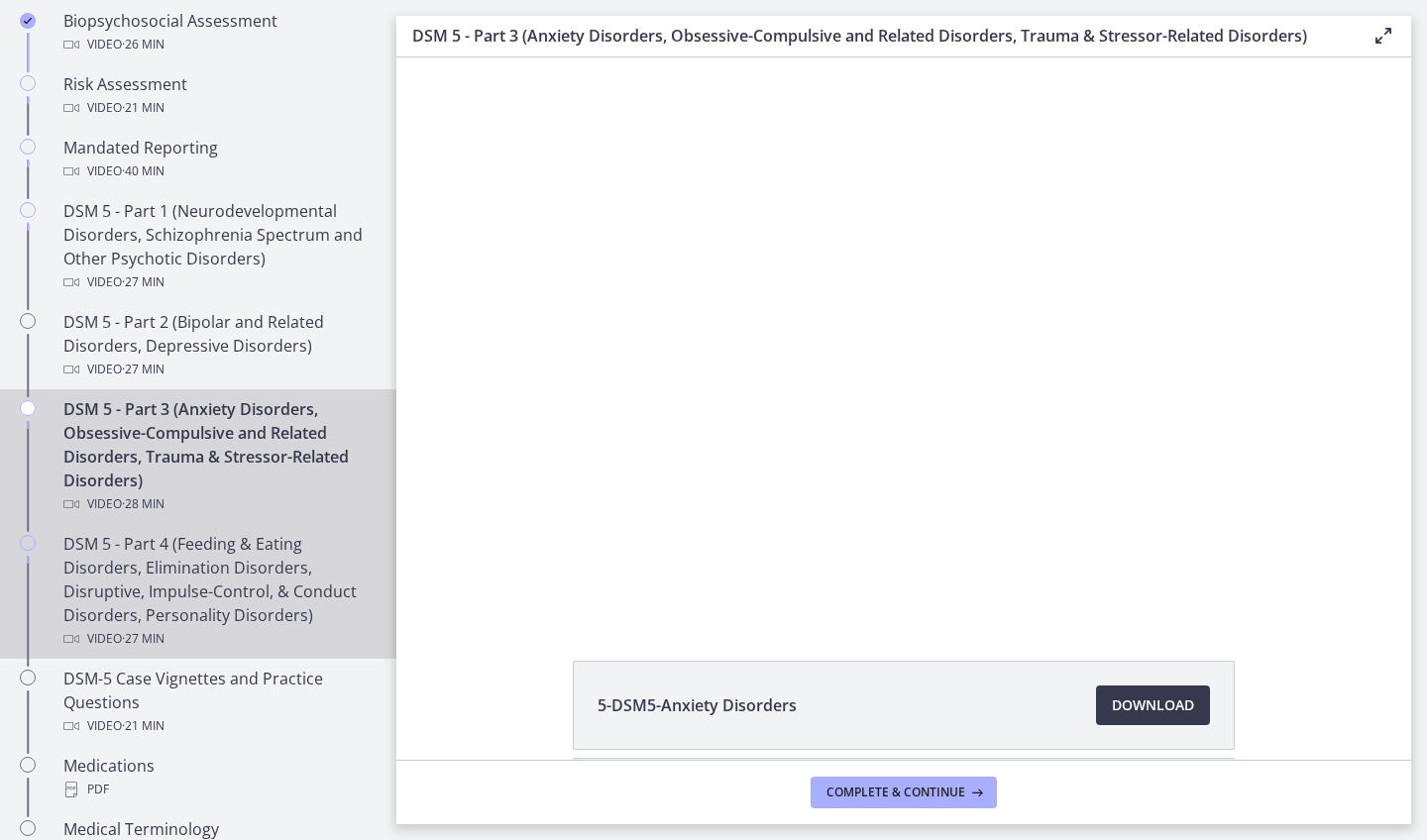 click on "DSM 5 - Part 4 (Feeding & Eating Disorders, Elimination Disorders, Disruptive, Impulse-Control, & Conduct Disorders, Personality Disorders)
Video
·  27 min" at bounding box center [218, 591] 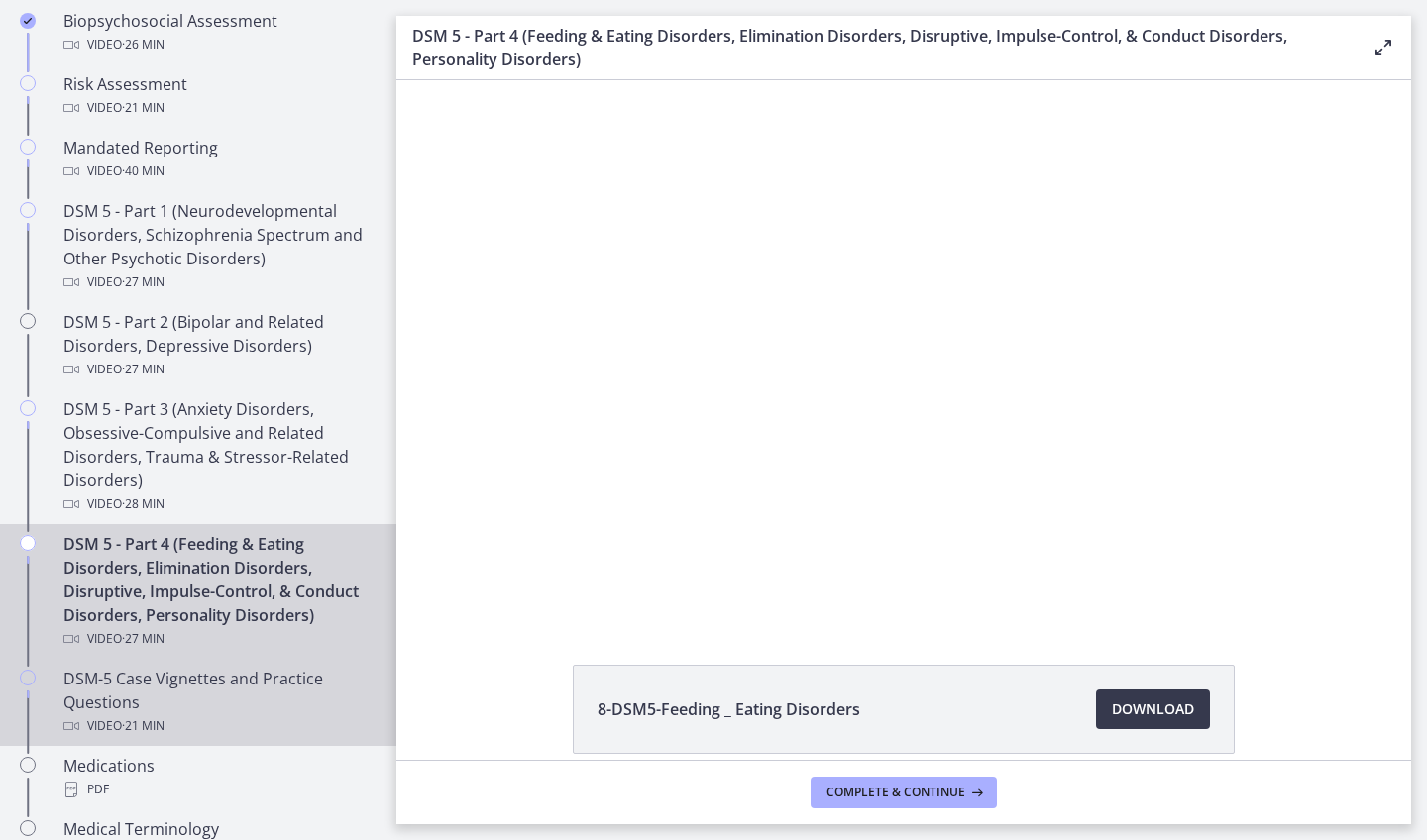 scroll, scrollTop: 0, scrollLeft: 0, axis: both 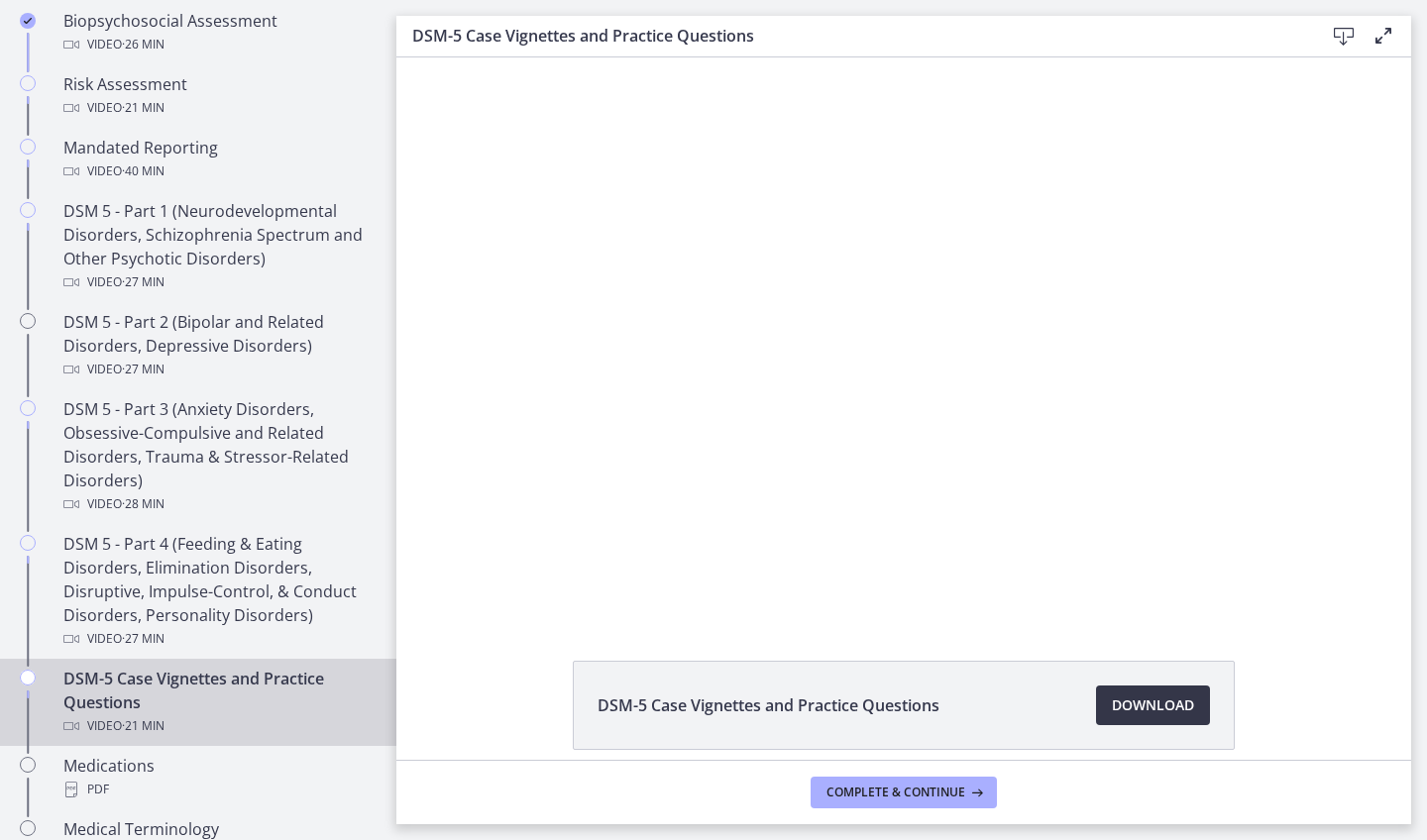 click on "Download
Opens in a new window" at bounding box center (1153, 705) 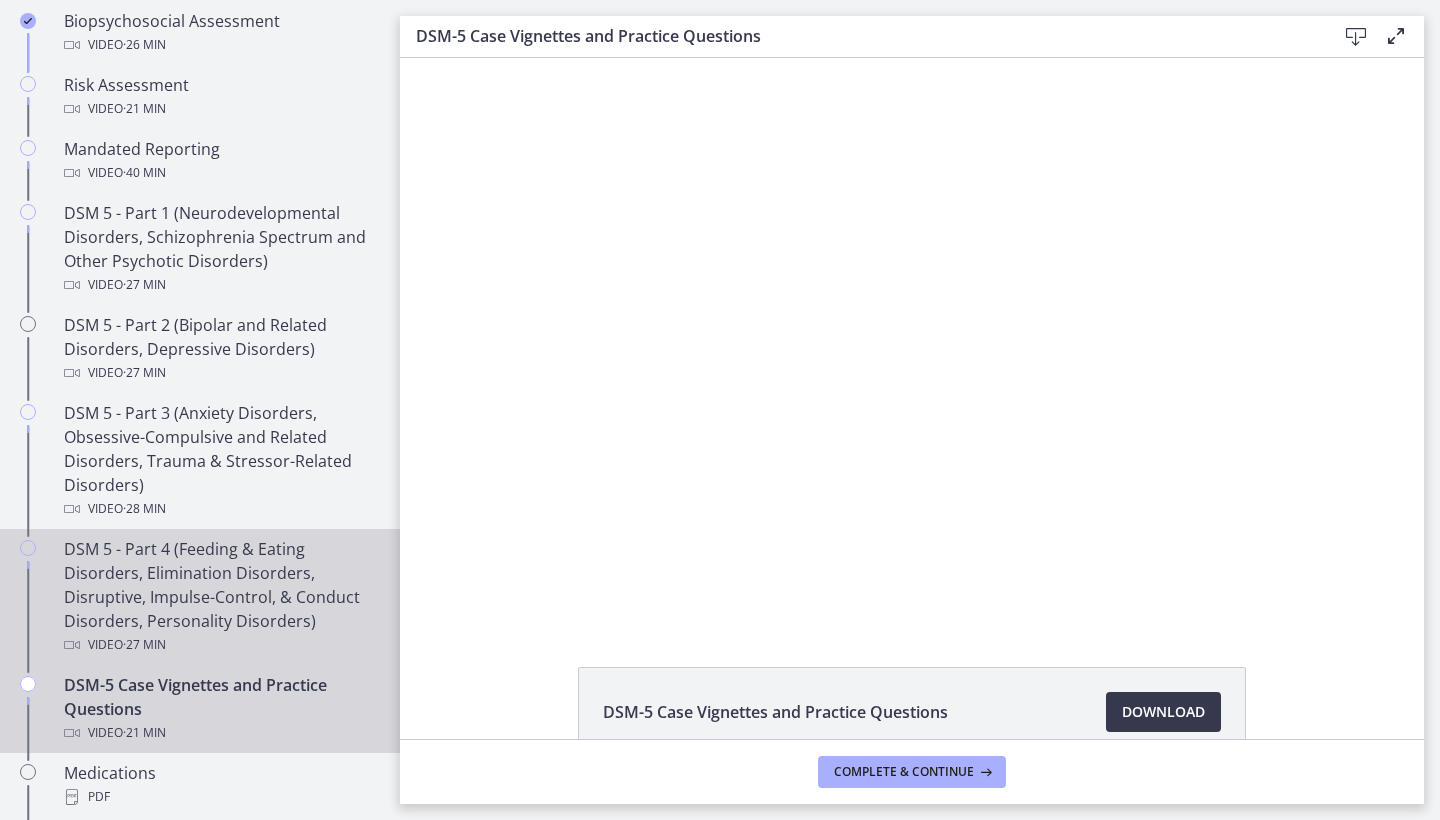 click on "DSM 5 - Part 4 (Feeding & Eating Disorders, Elimination Disorders, Disruptive, Impulse-Control, & Conduct Disorders, Personality Disorders)
Video
·  27 min" at bounding box center [220, 597] 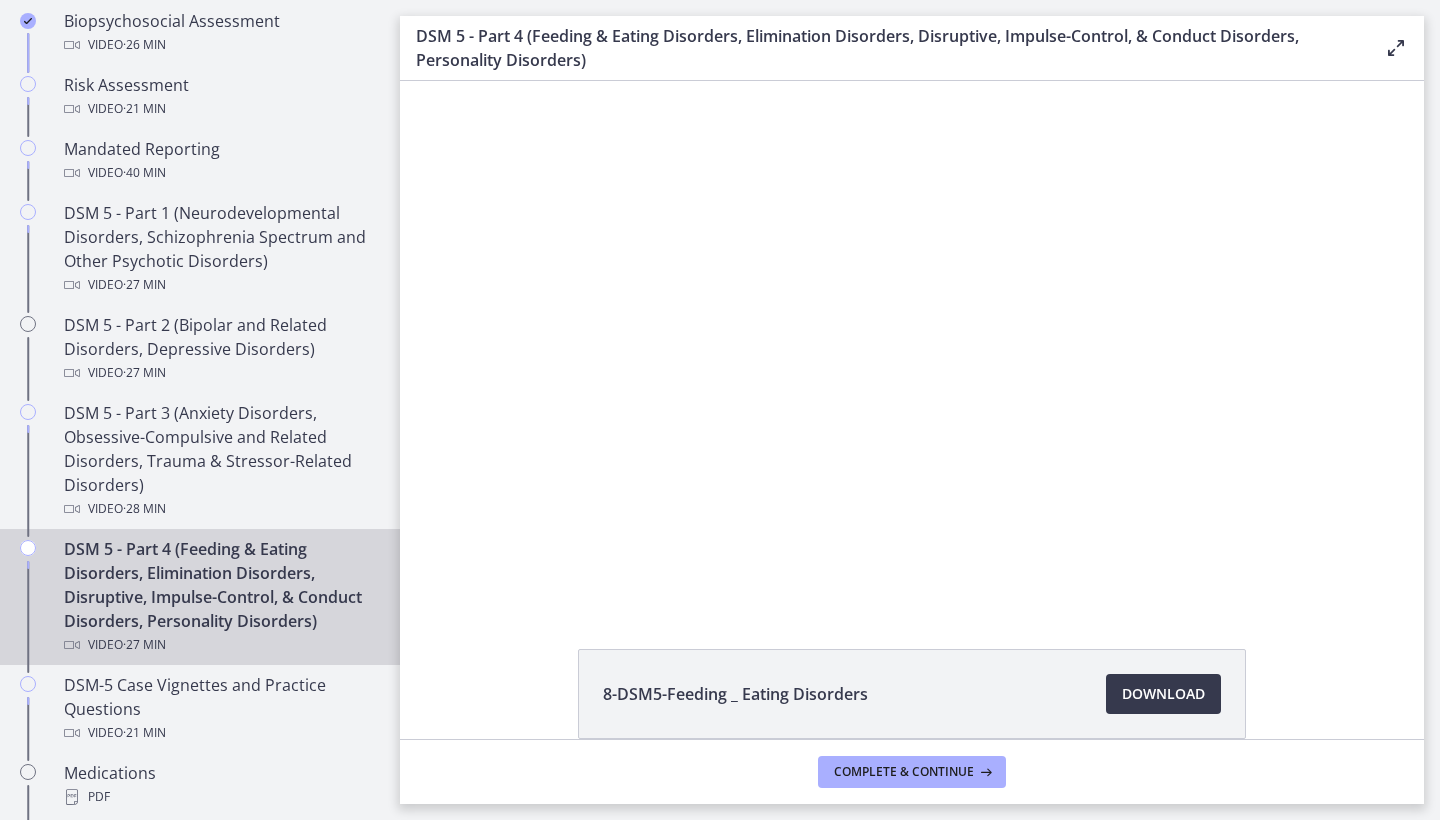 scroll, scrollTop: 0, scrollLeft: 0, axis: both 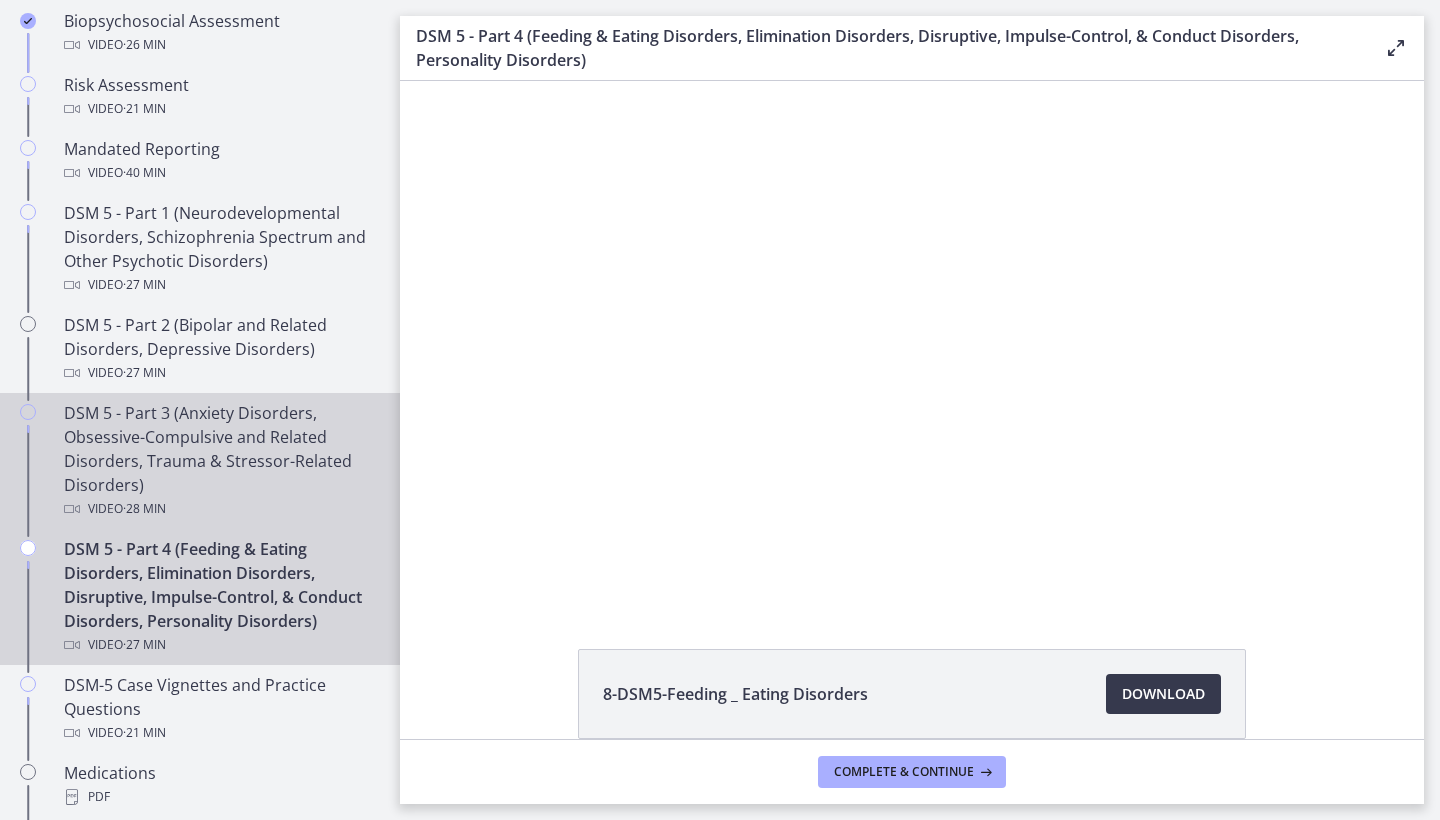 click on "DSM 5 - Part 3 (Anxiety Disorders, Obsessive-Compulsive and Related Disorders, Trauma & Stressor-Related Disorders)
Video
·  28 min" at bounding box center [220, 461] 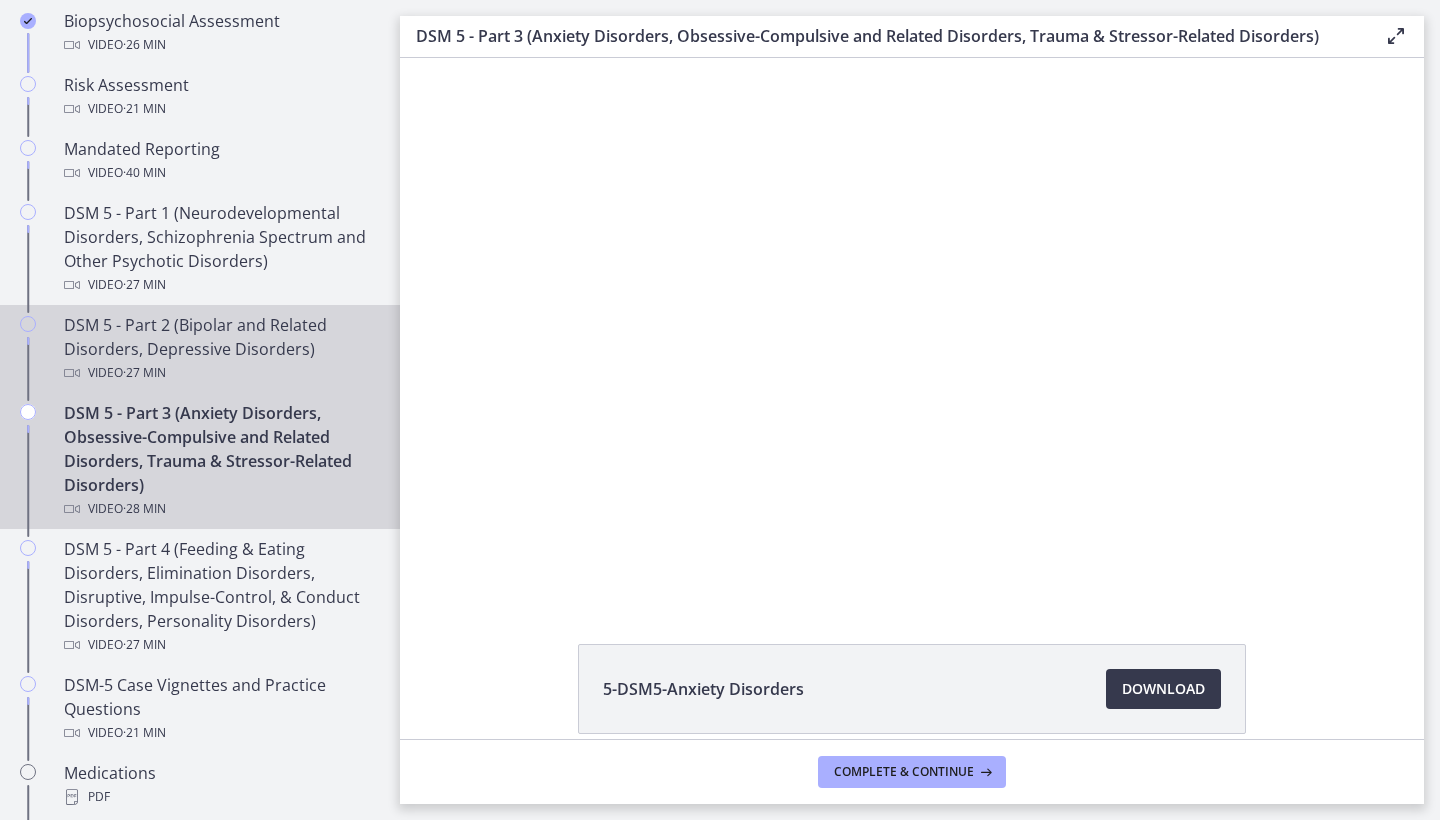 scroll, scrollTop: 0, scrollLeft: 0, axis: both 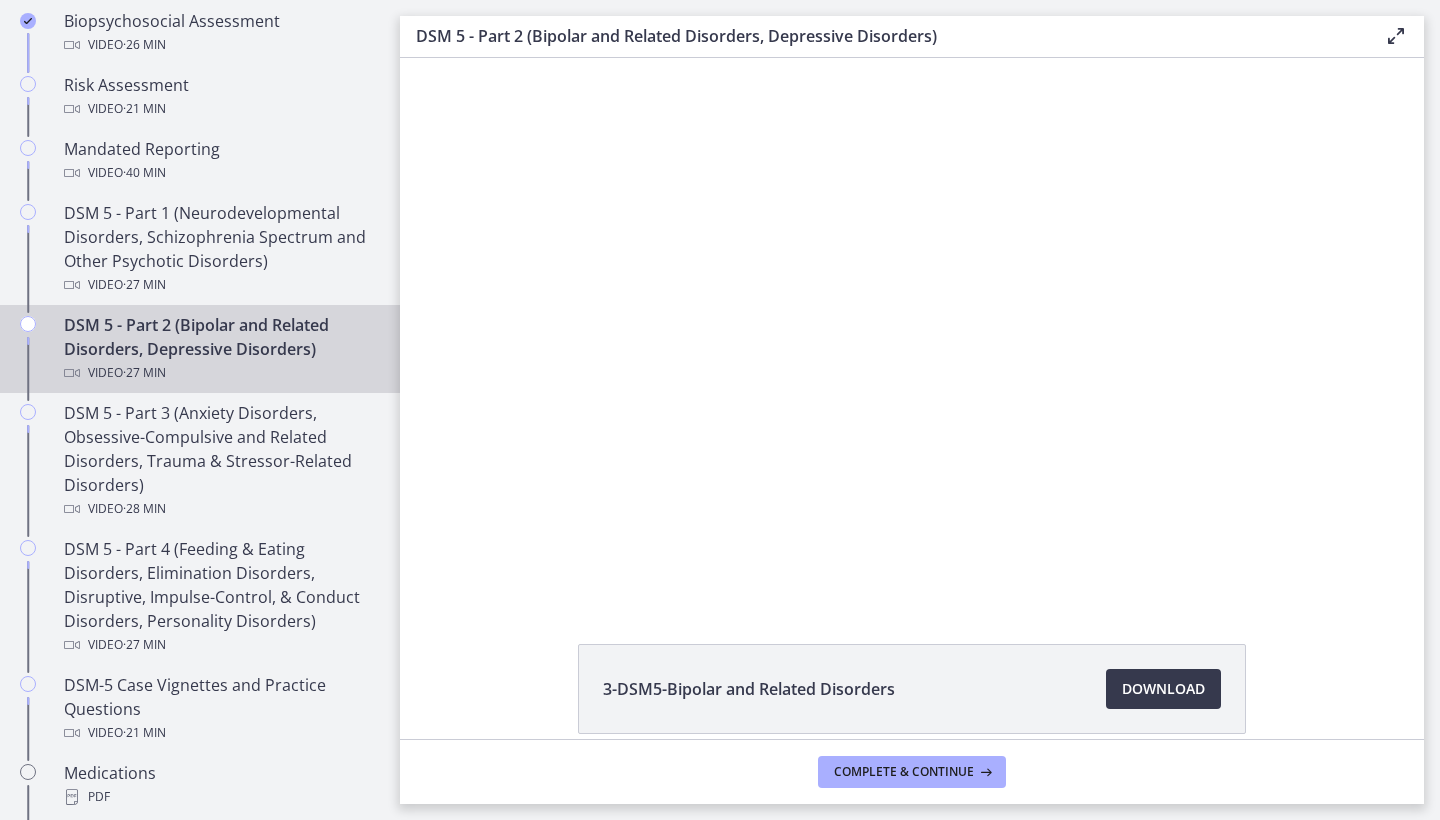click on "3-DSM5-Bipolar and Related Disorders
Download
Opens in a new window" at bounding box center (912, 689) 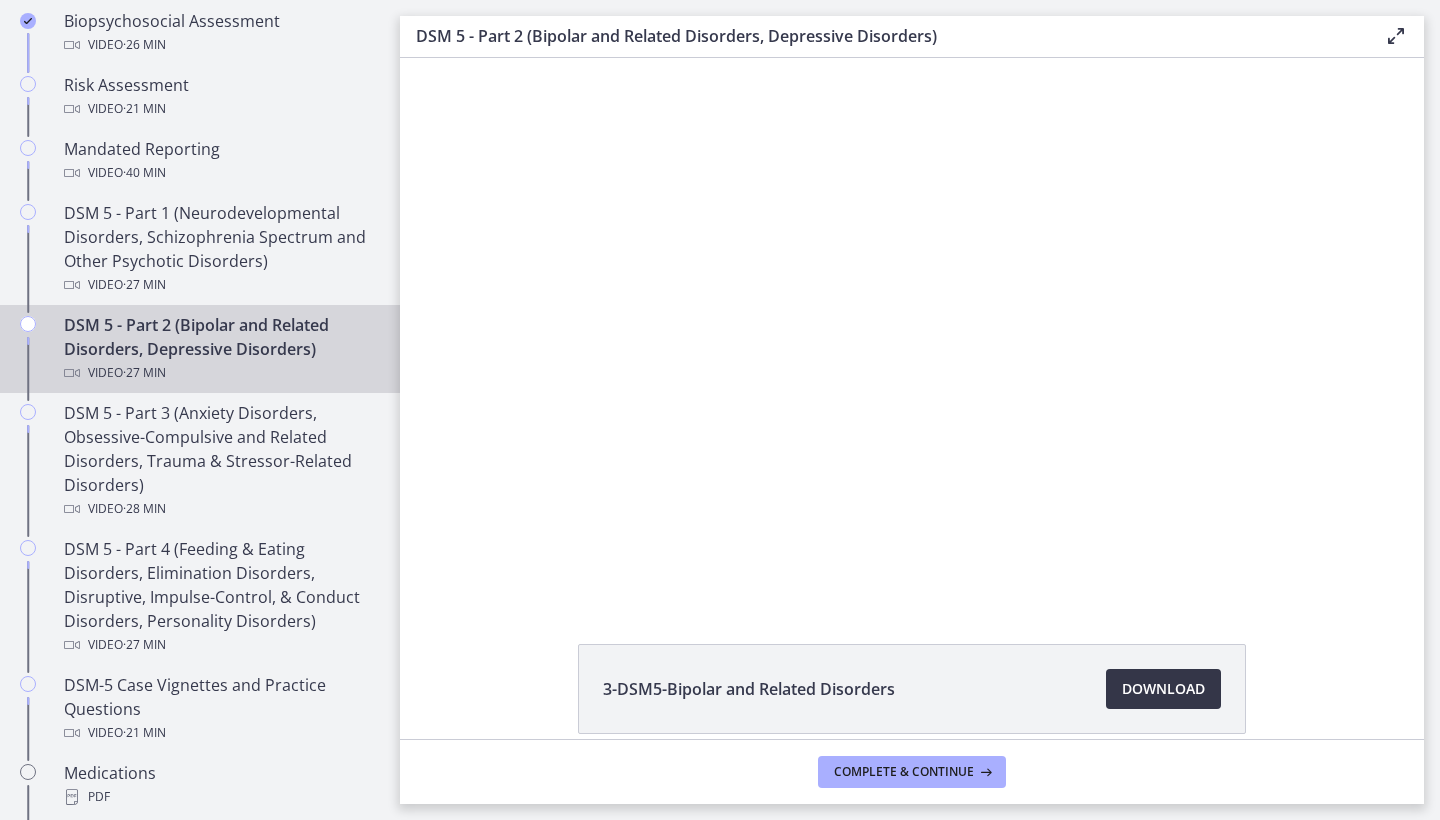 click on "Download
Opens in a new window" at bounding box center (1163, 689) 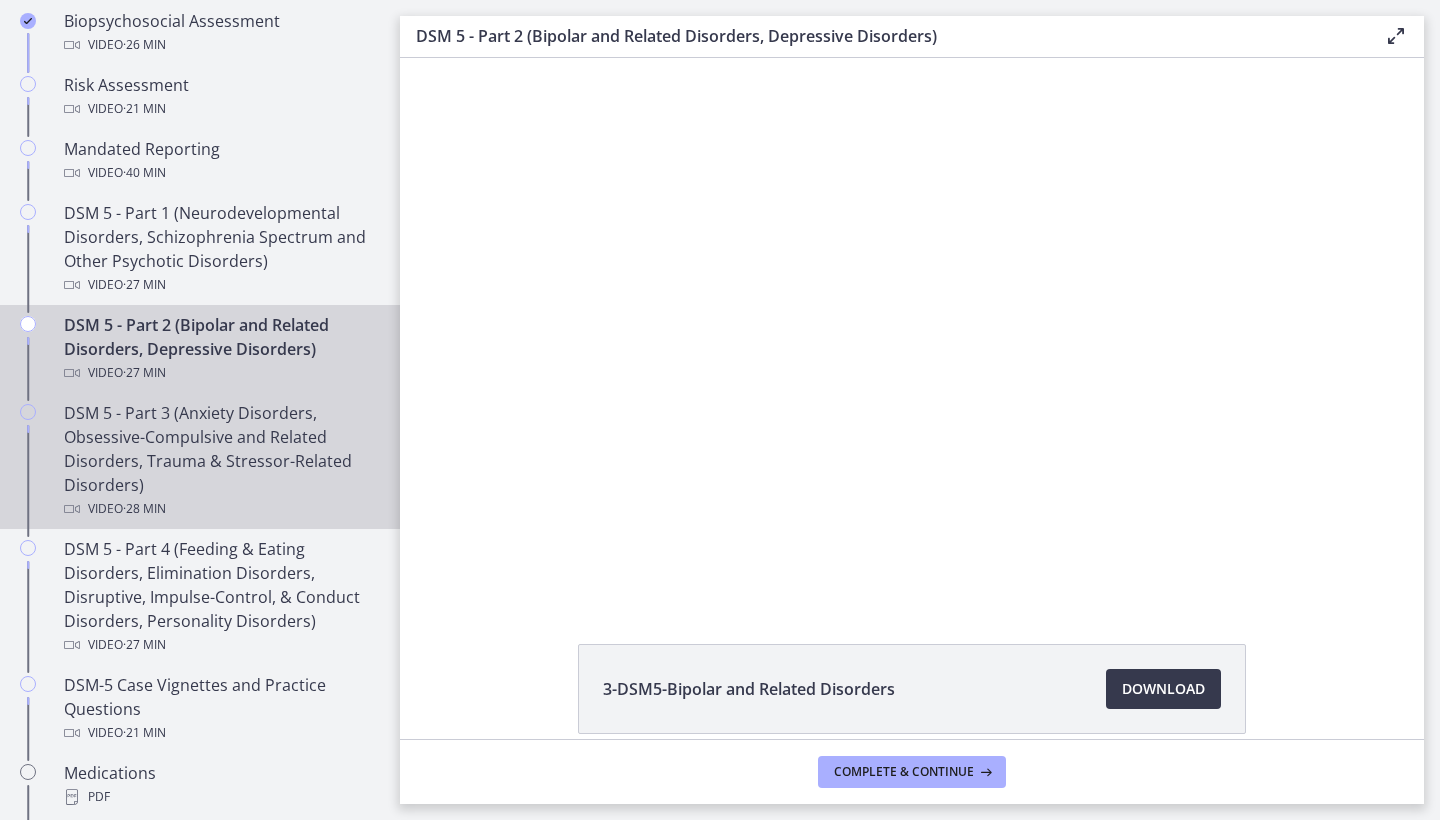 click on "DSM 5 - Part 3 (Anxiety Disorders, Obsessive-Compulsive and Related Disorders, Trauma & Stressor-Related Disorders)
Video
·  28 min" at bounding box center [220, 461] 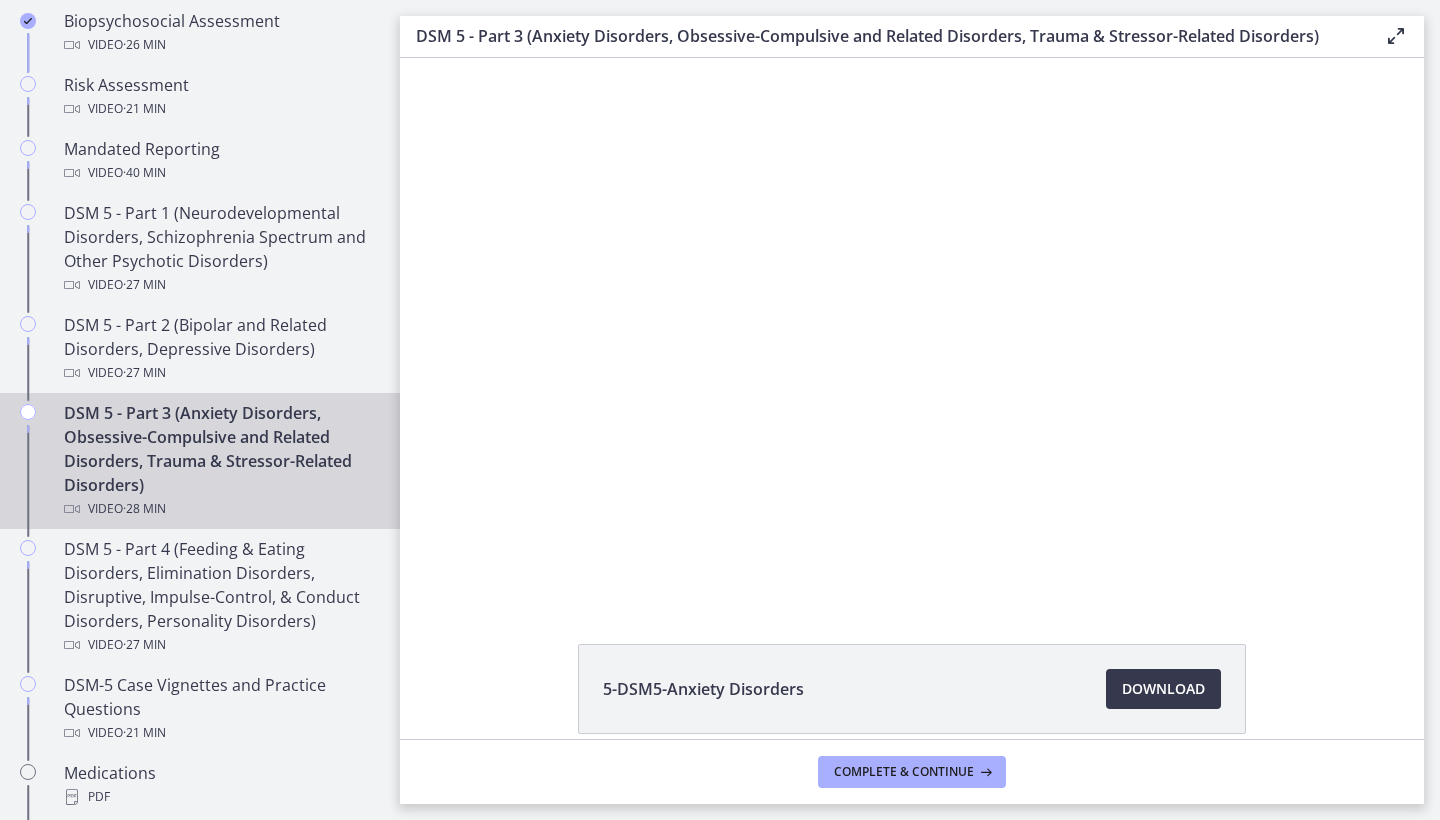 scroll, scrollTop: 0, scrollLeft: 0, axis: both 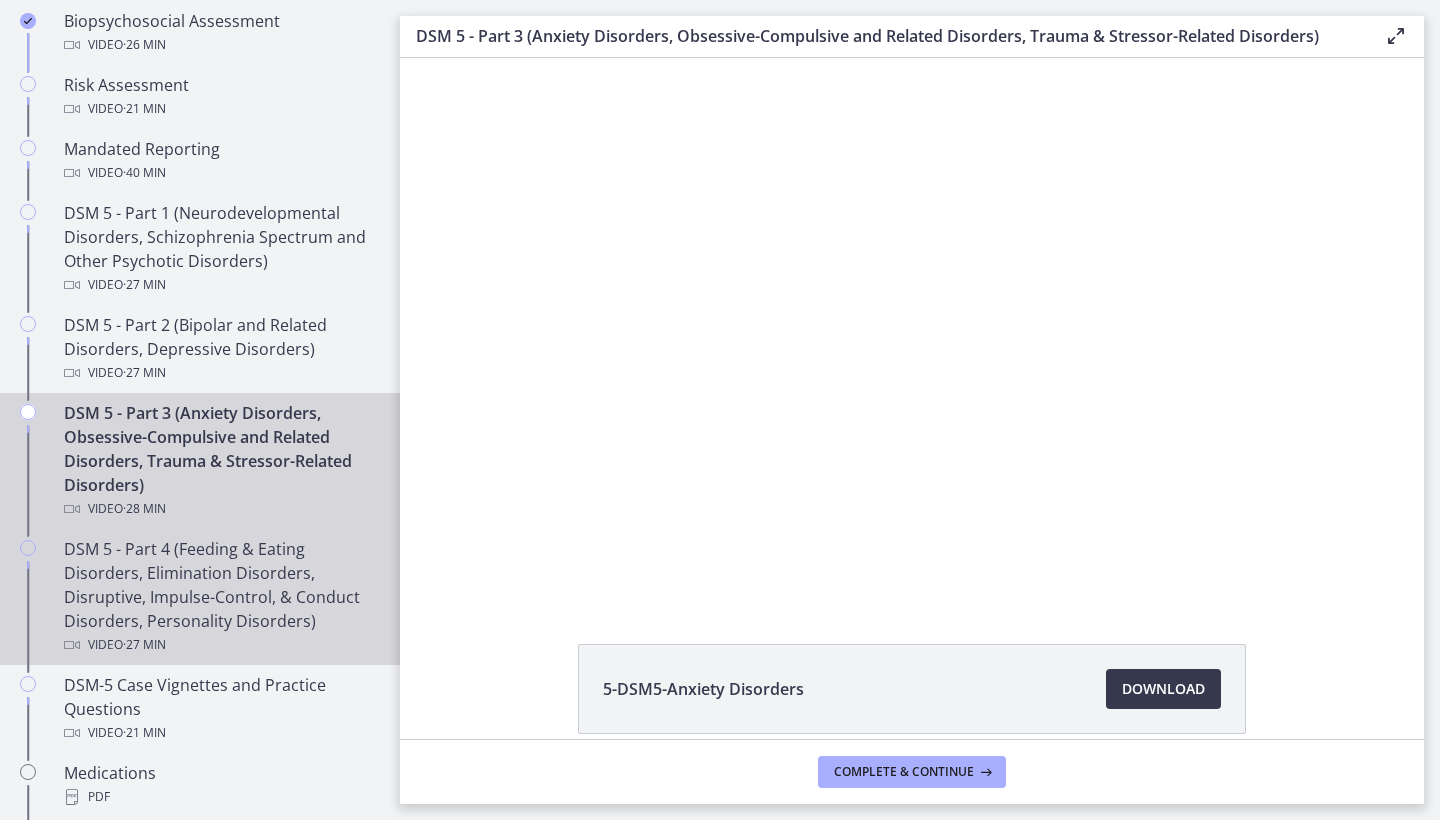 click on "DSM 5 - Part 4 (Feeding & Eating Disorders, Elimination Disorders, Disruptive, Impulse-Control, & Conduct Disorders, Personality Disorders)
Video
·  27 min" at bounding box center (220, 597) 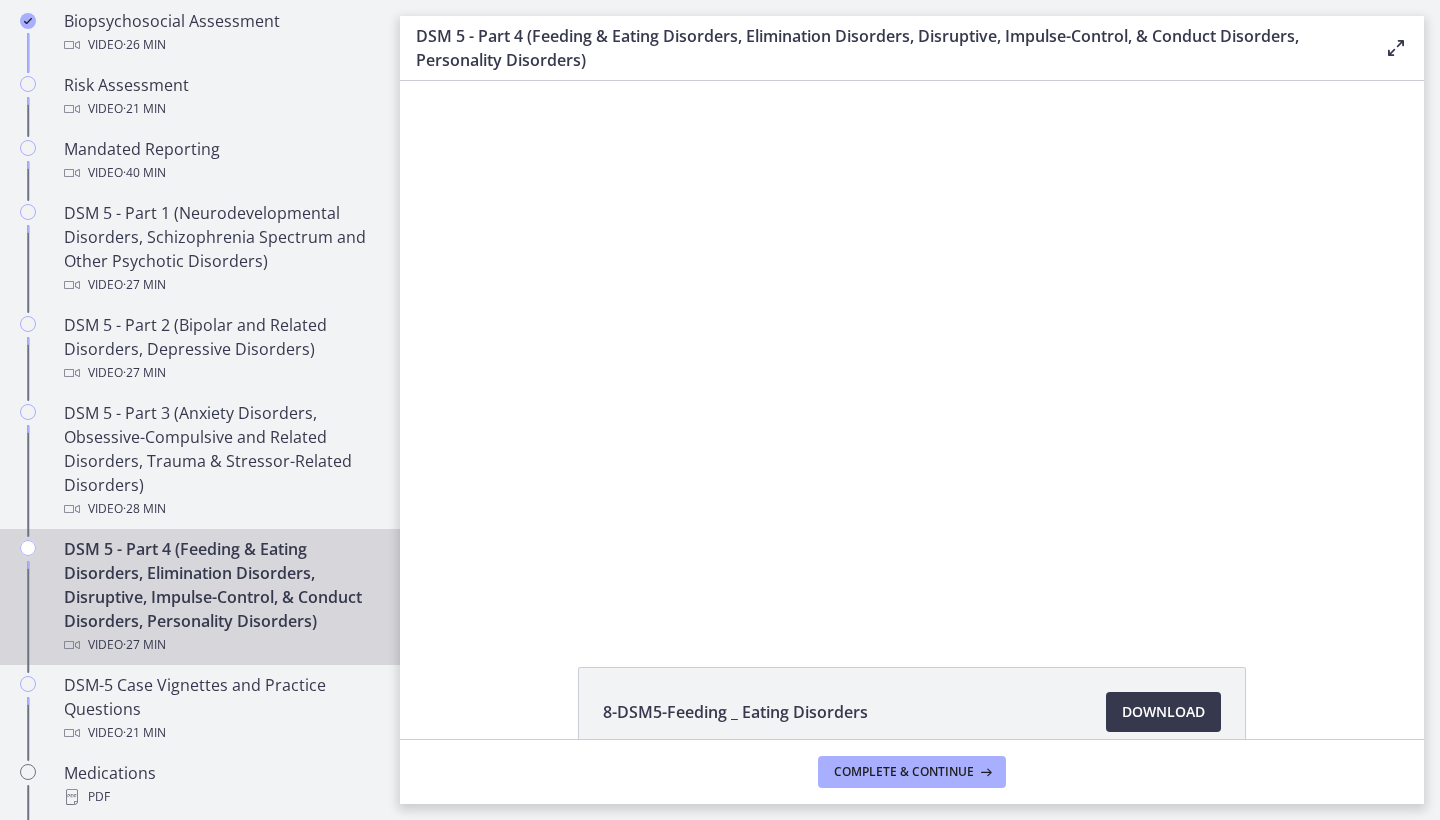 scroll, scrollTop: 0, scrollLeft: 0, axis: both 